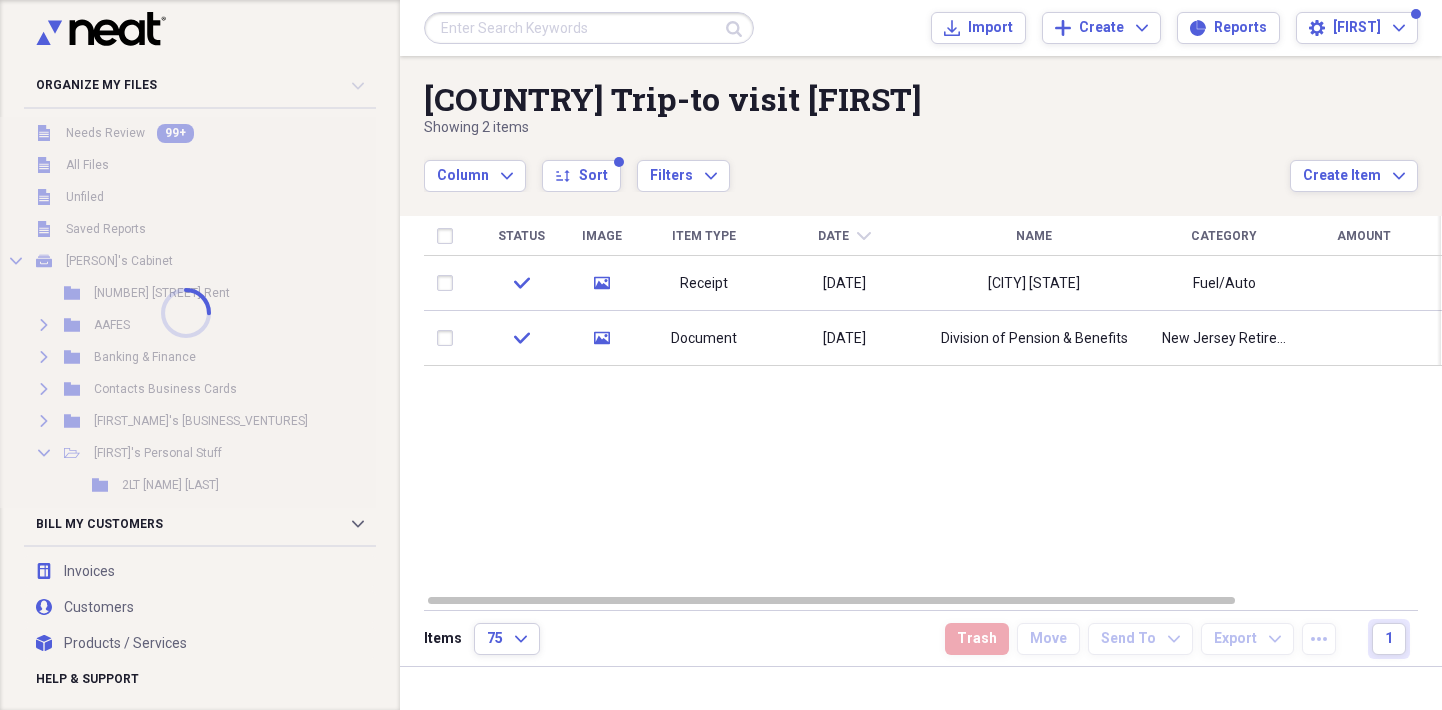 click at bounding box center [589, 28] 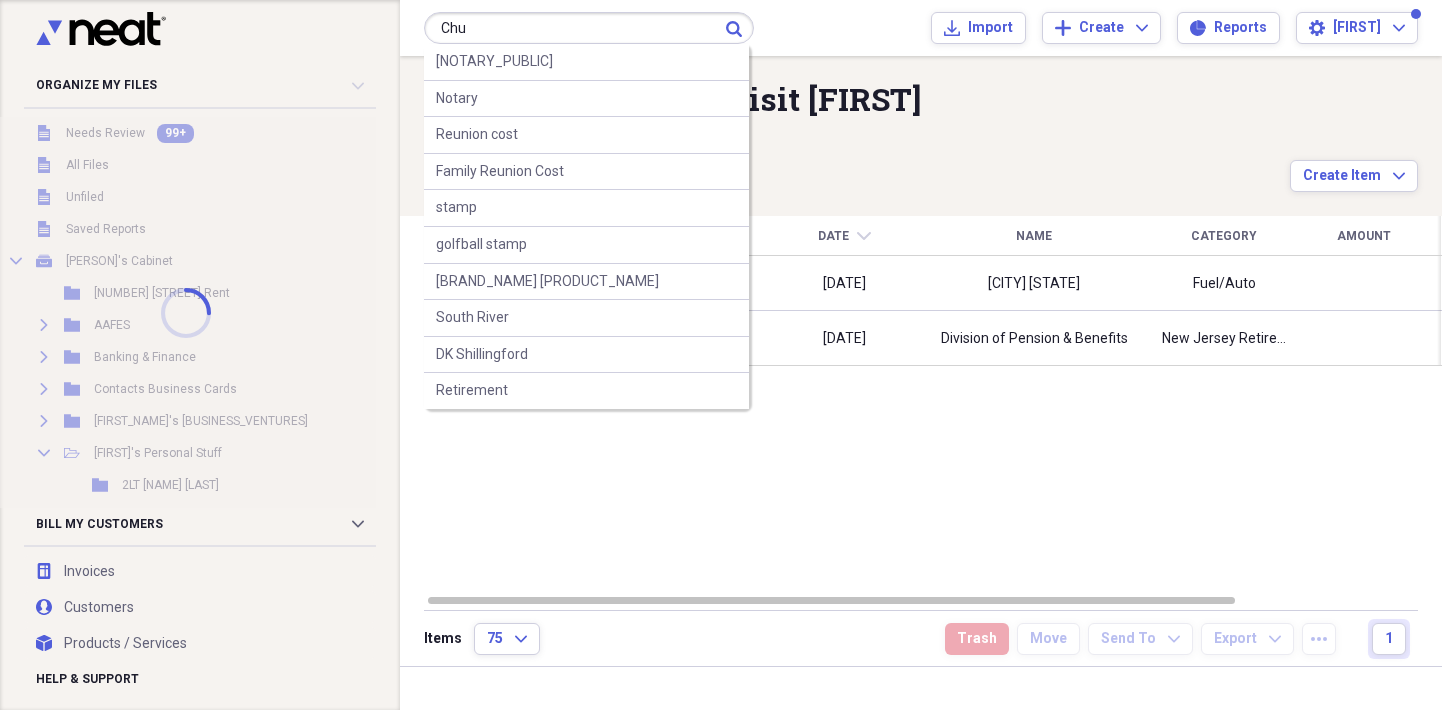 scroll, scrollTop: 0, scrollLeft: 0, axis: both 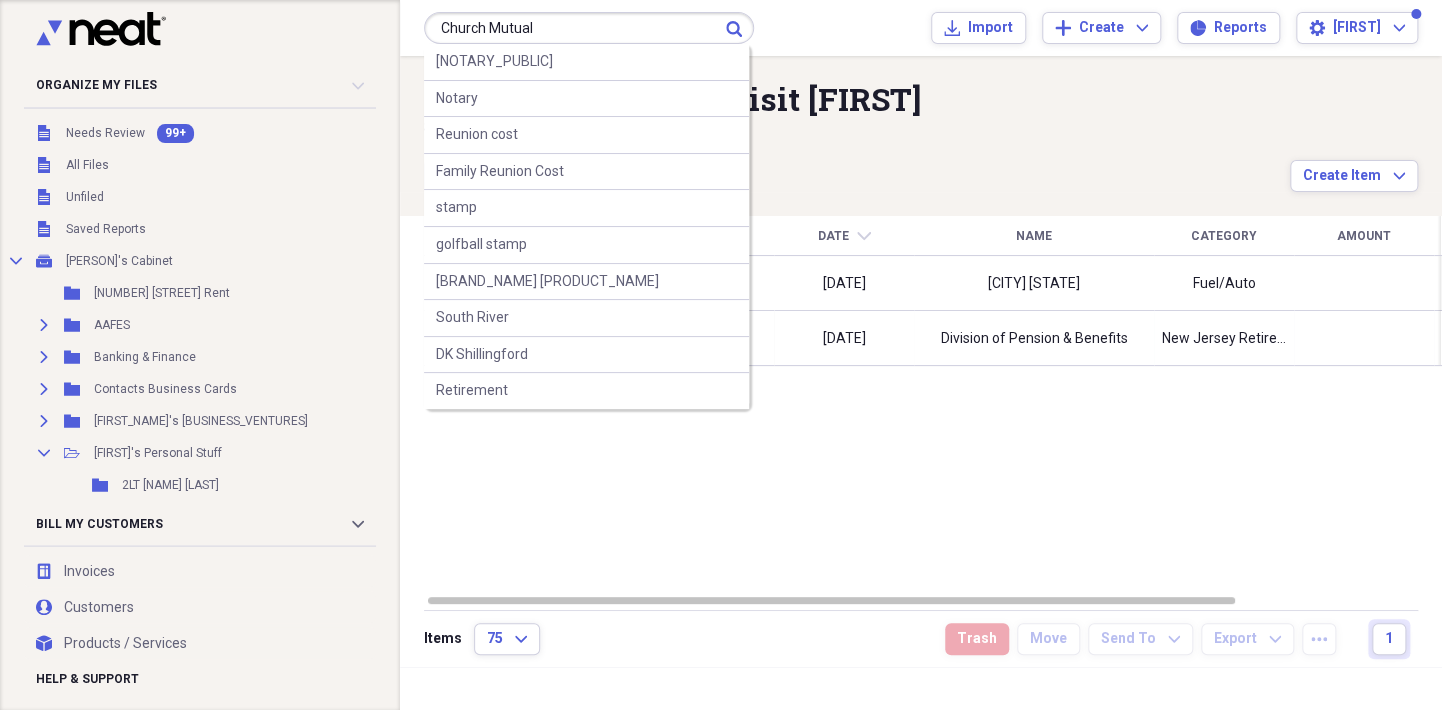 type on "Church Mutual" 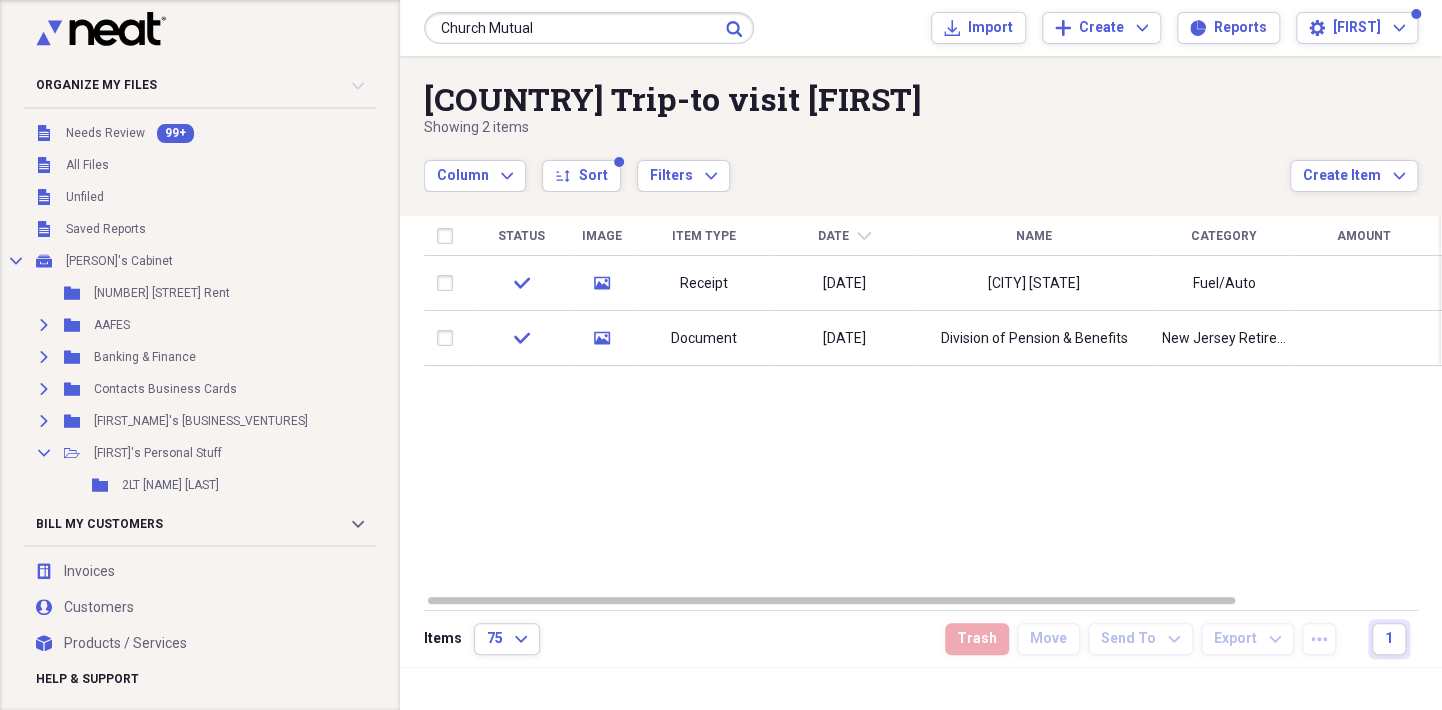 click 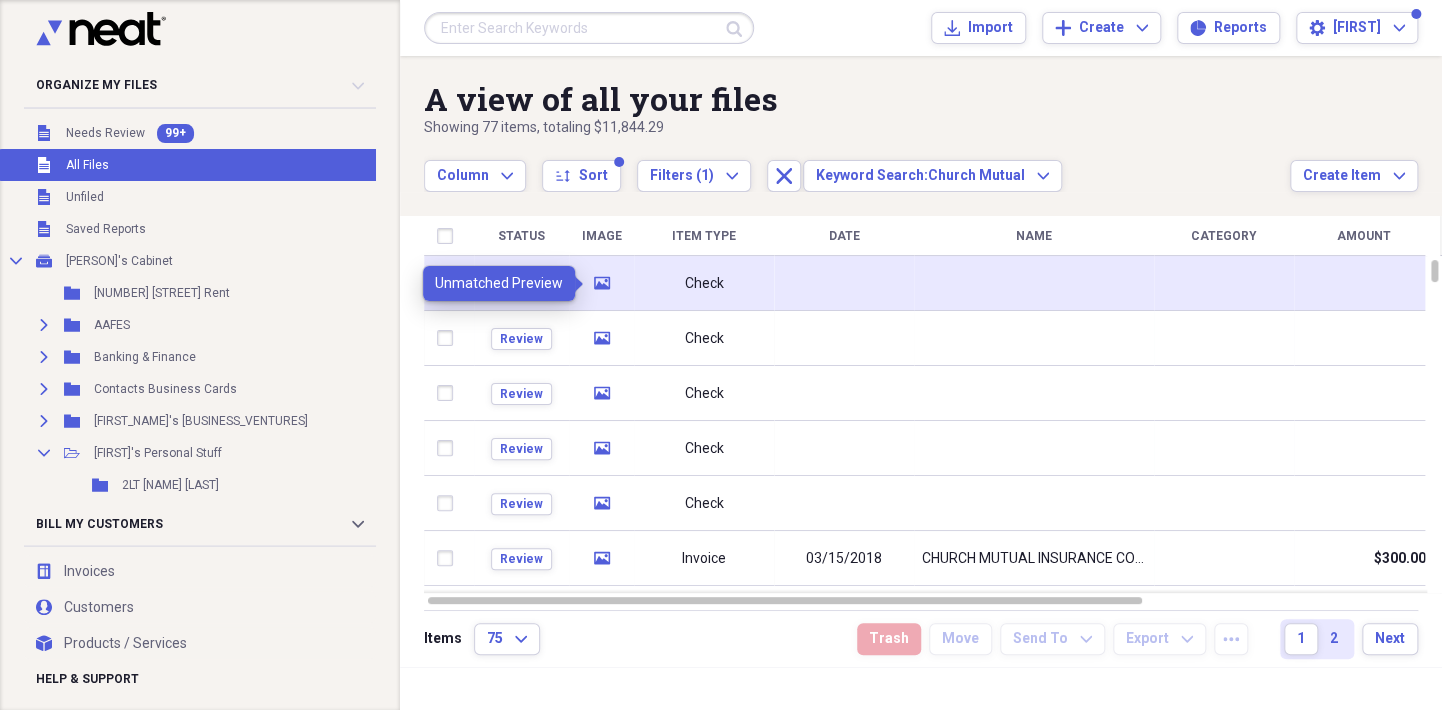 click on "media" 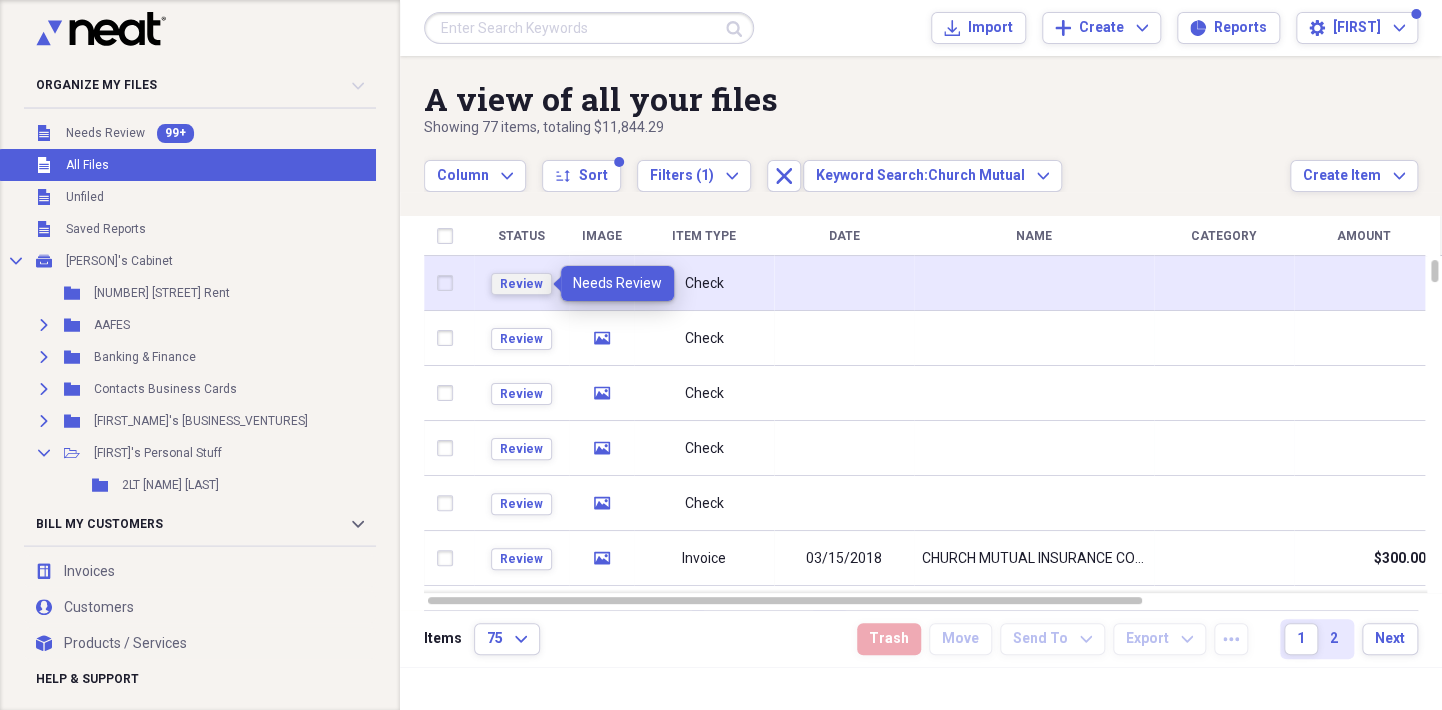click on "Review" at bounding box center (521, 284) 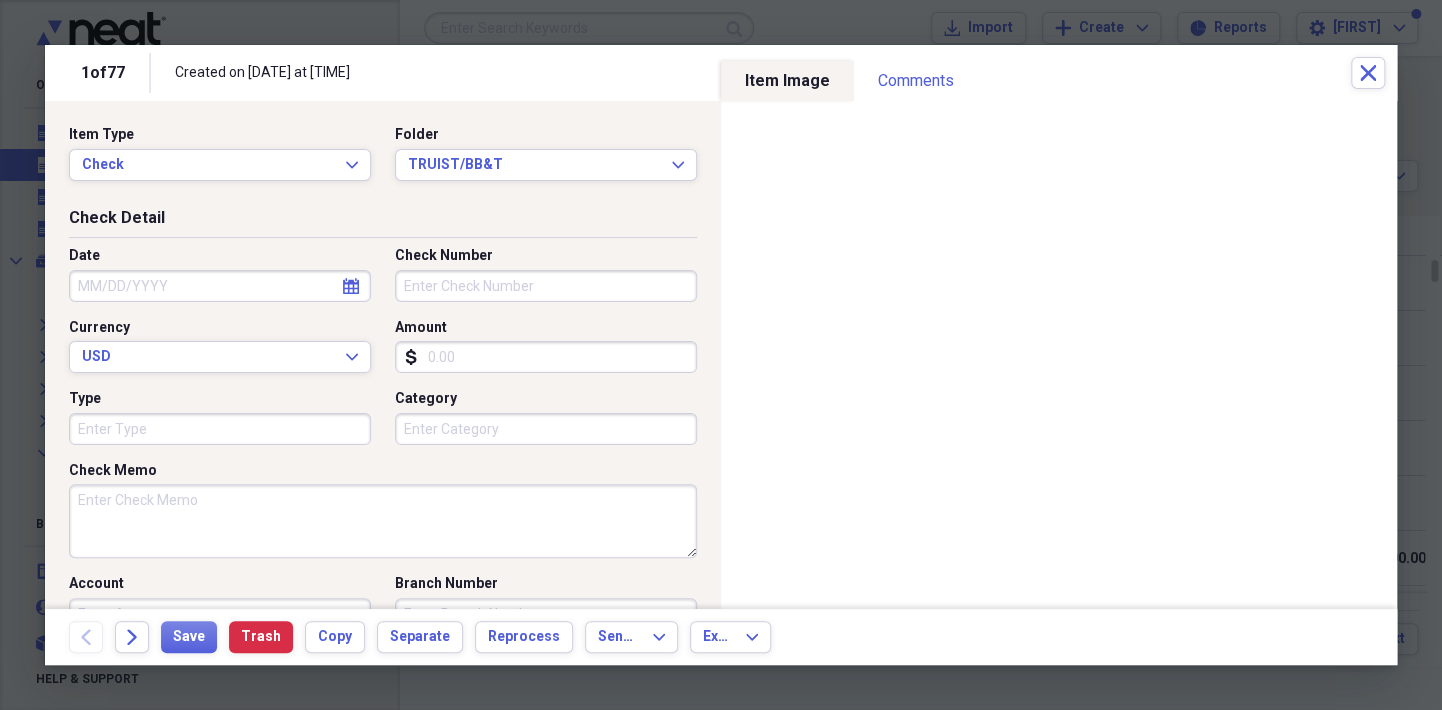 select on "7" 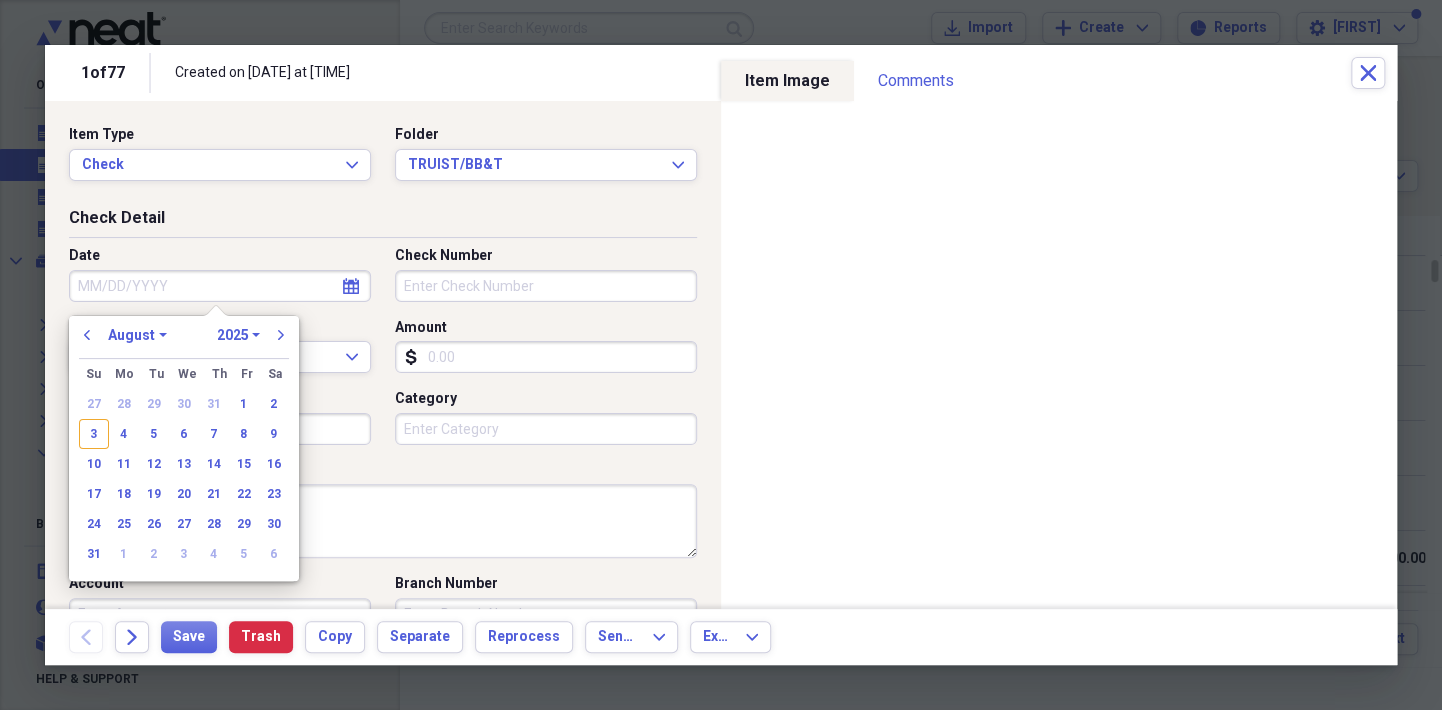 click on "Date" at bounding box center [220, 286] 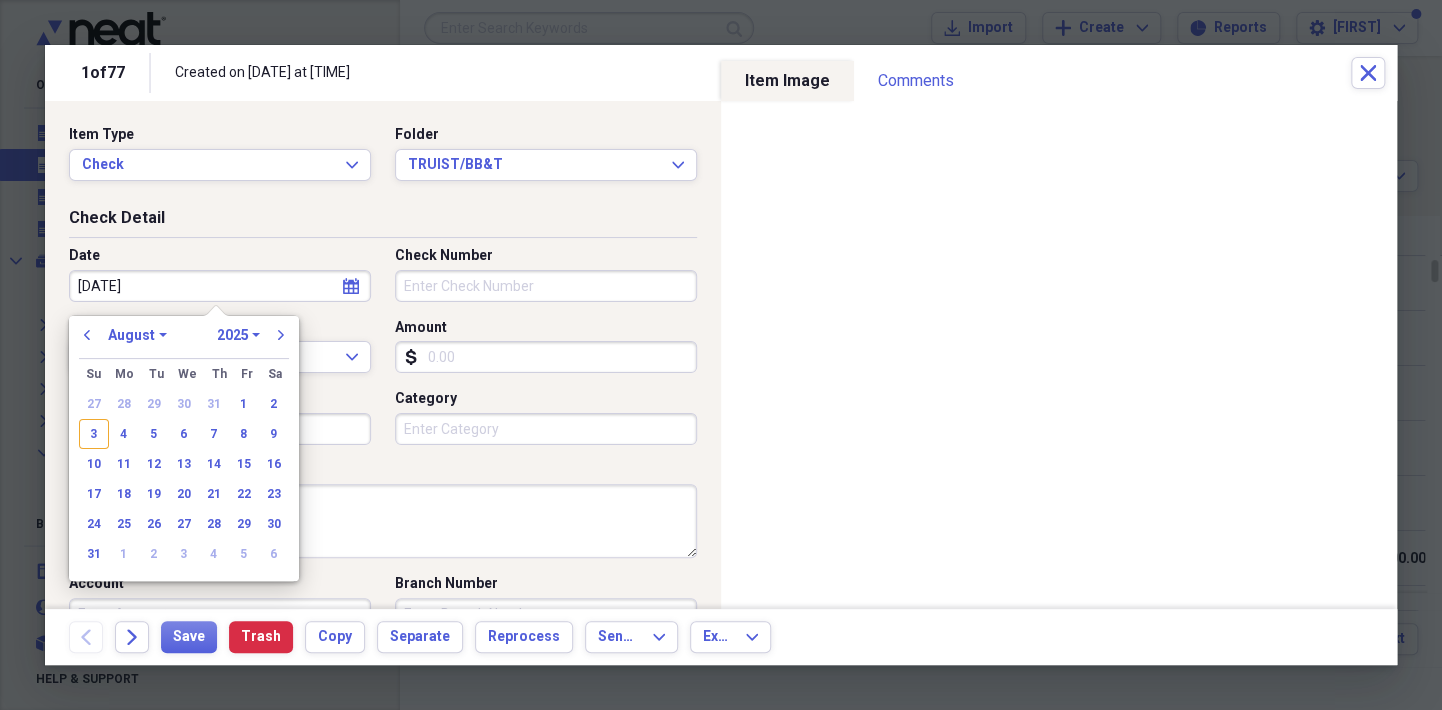type on "[DATE]" 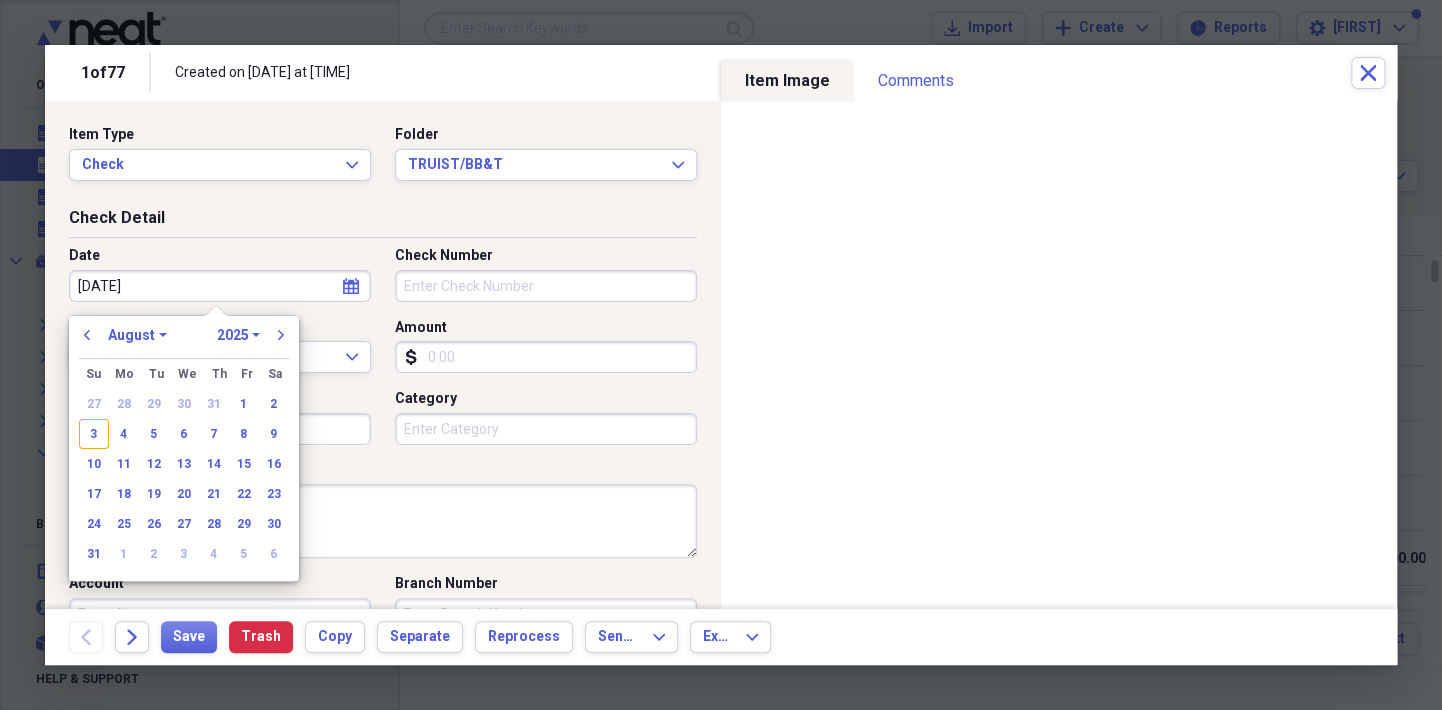 select on "11" 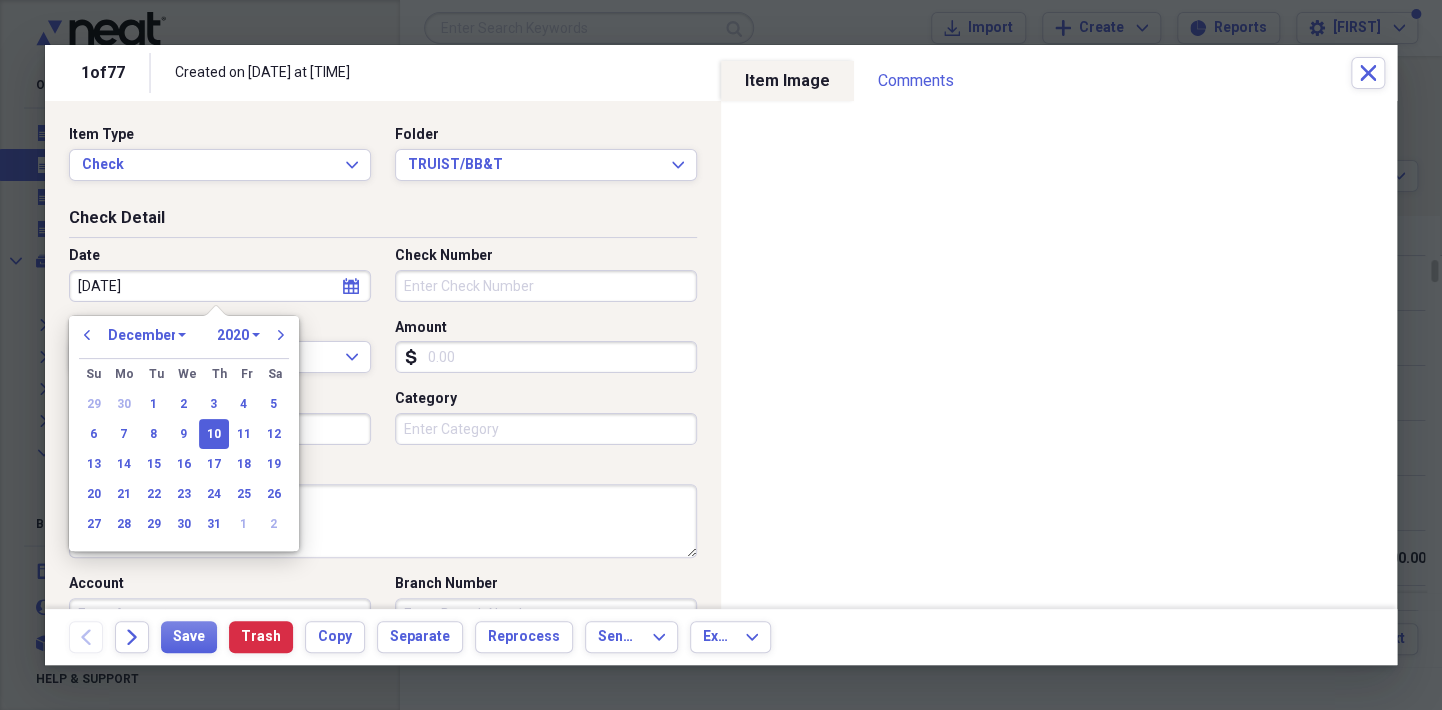type on "[DATE]" 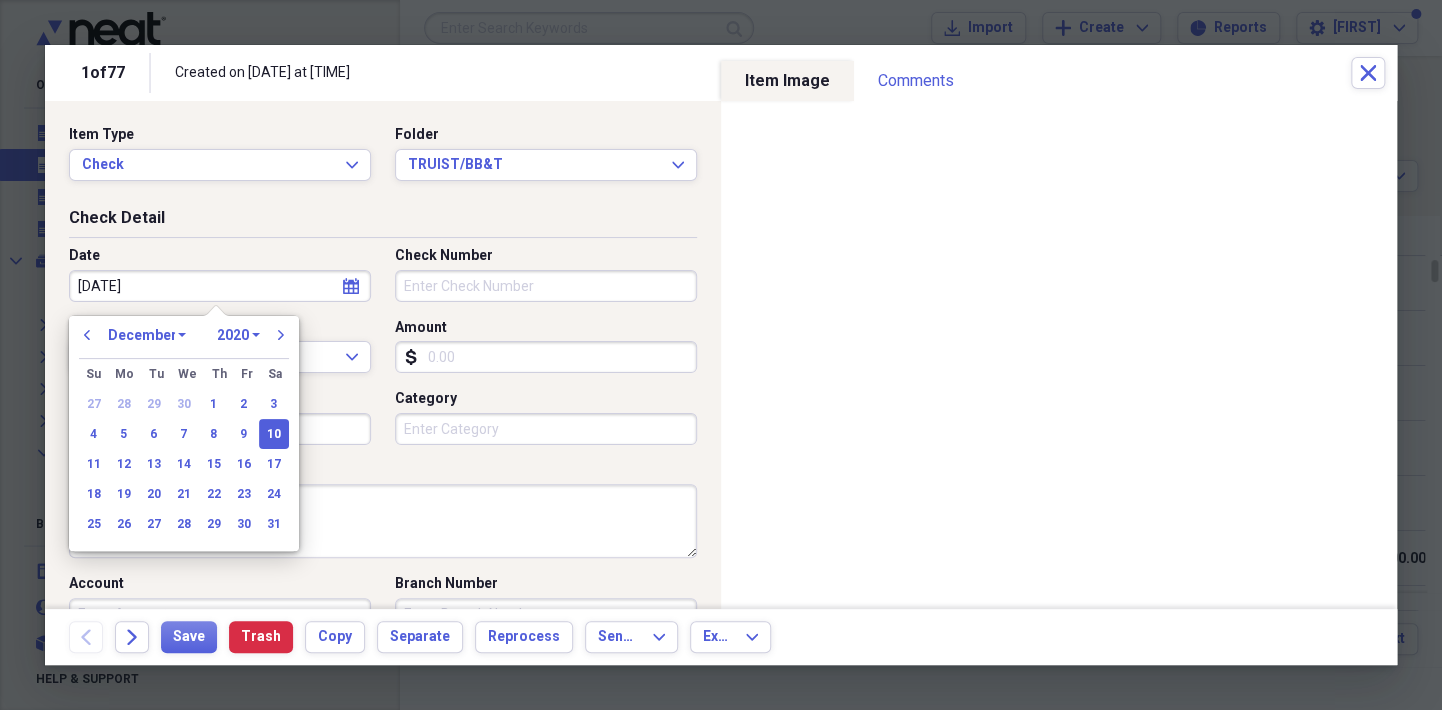 select on "2022" 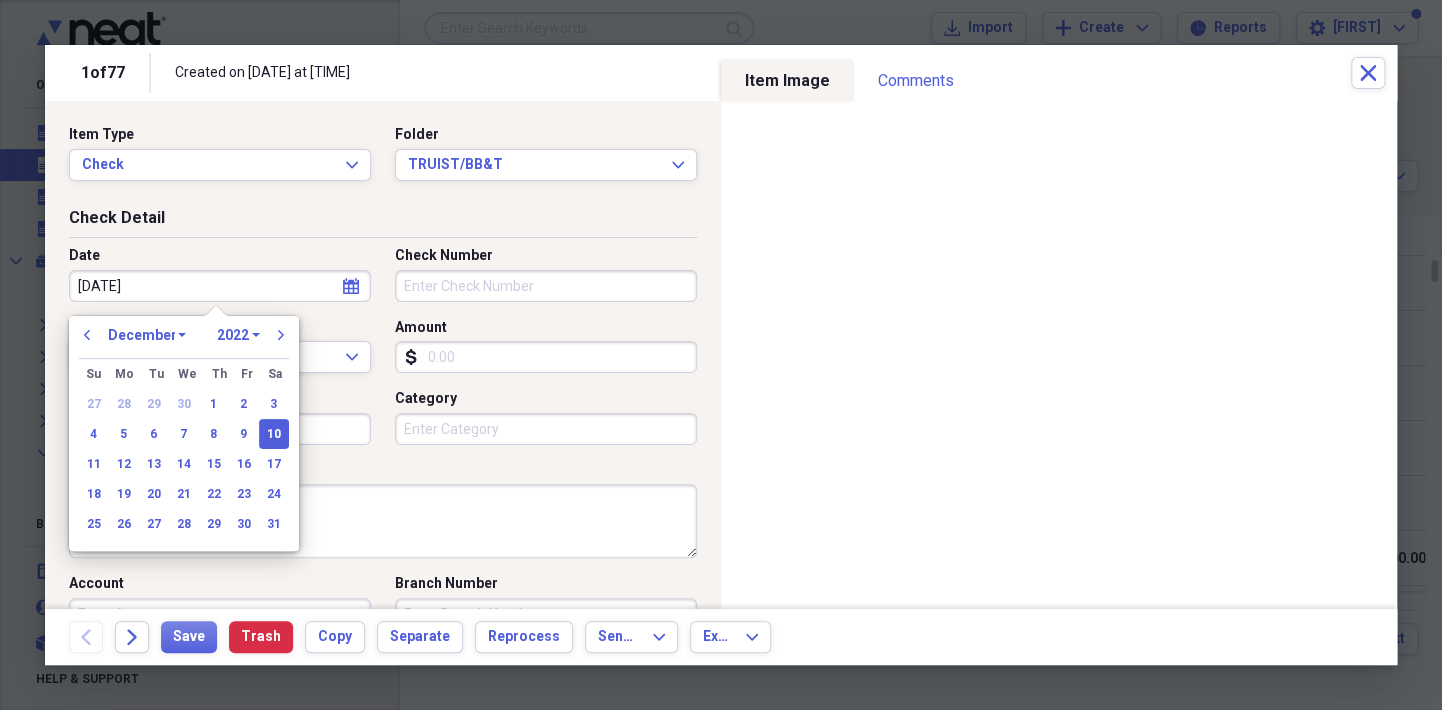 type on "[DATE]" 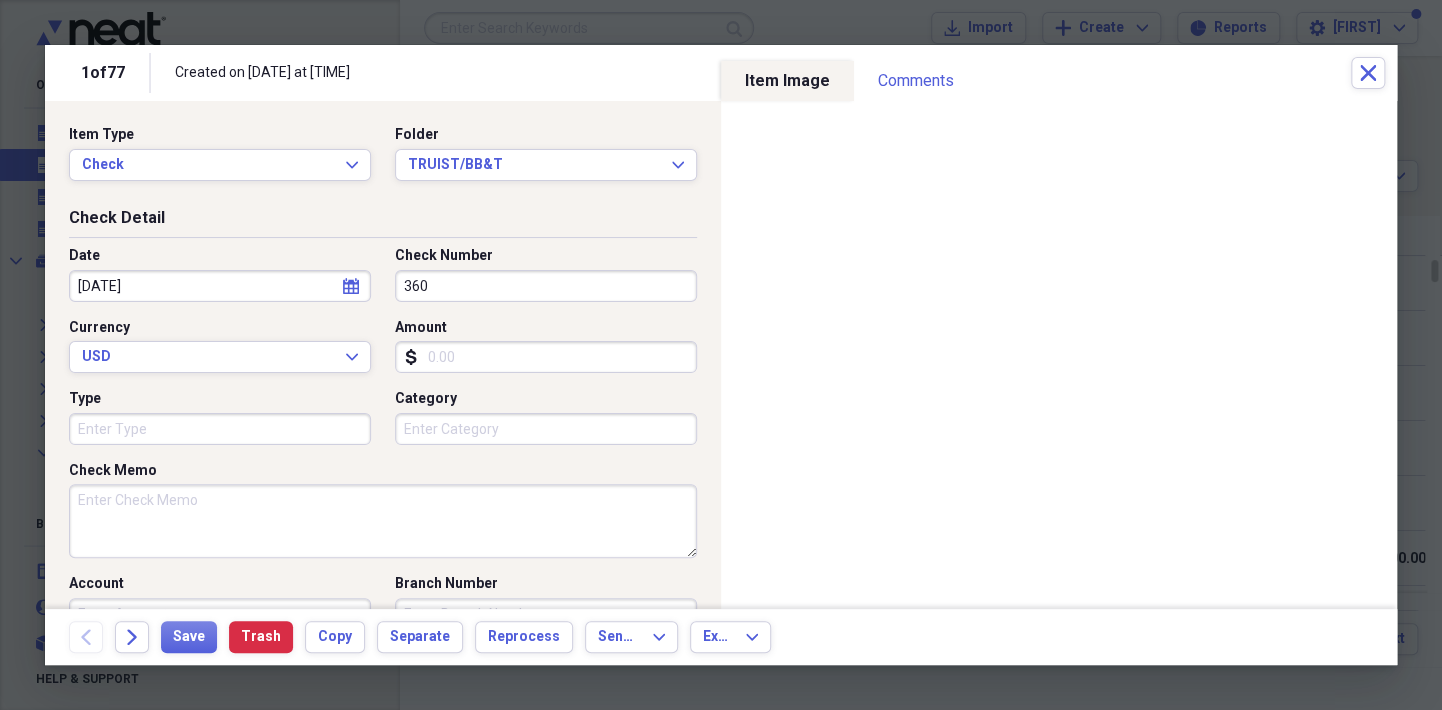 type on "360" 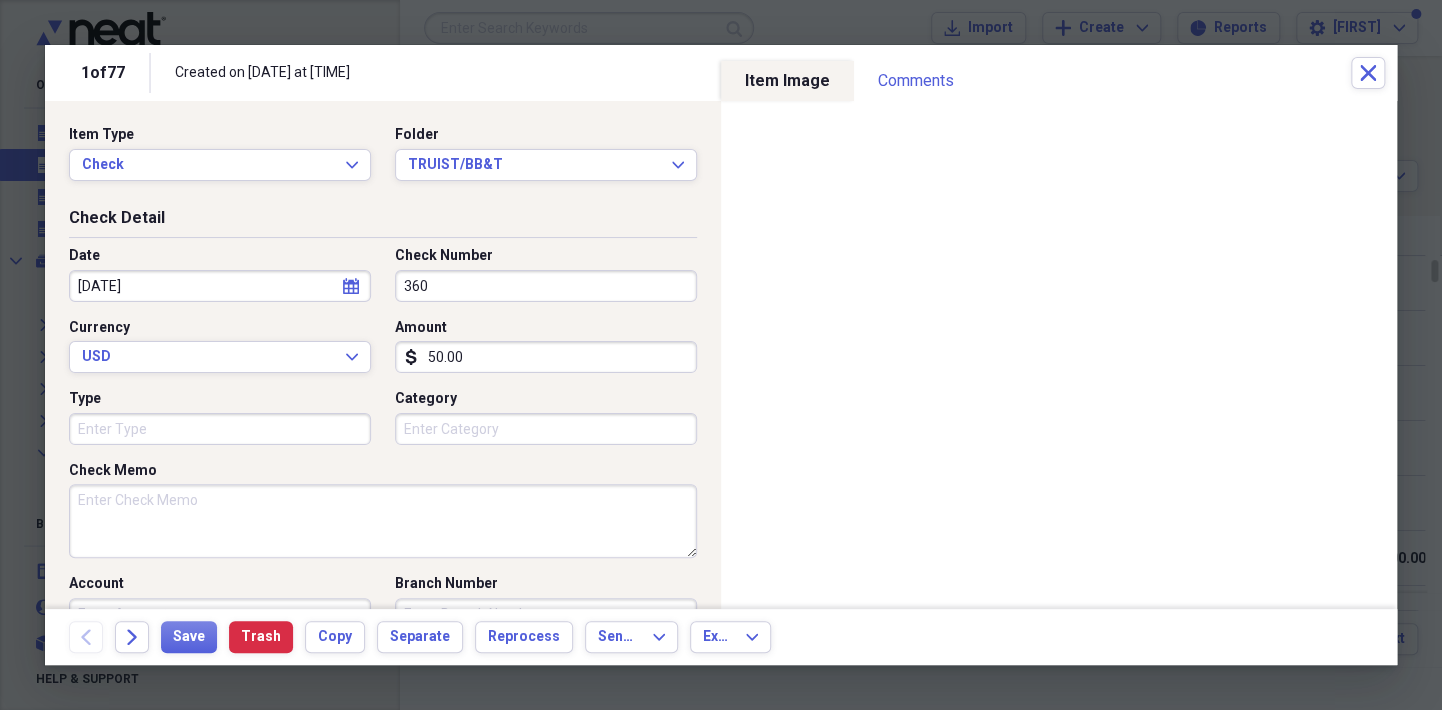 type on "50.00" 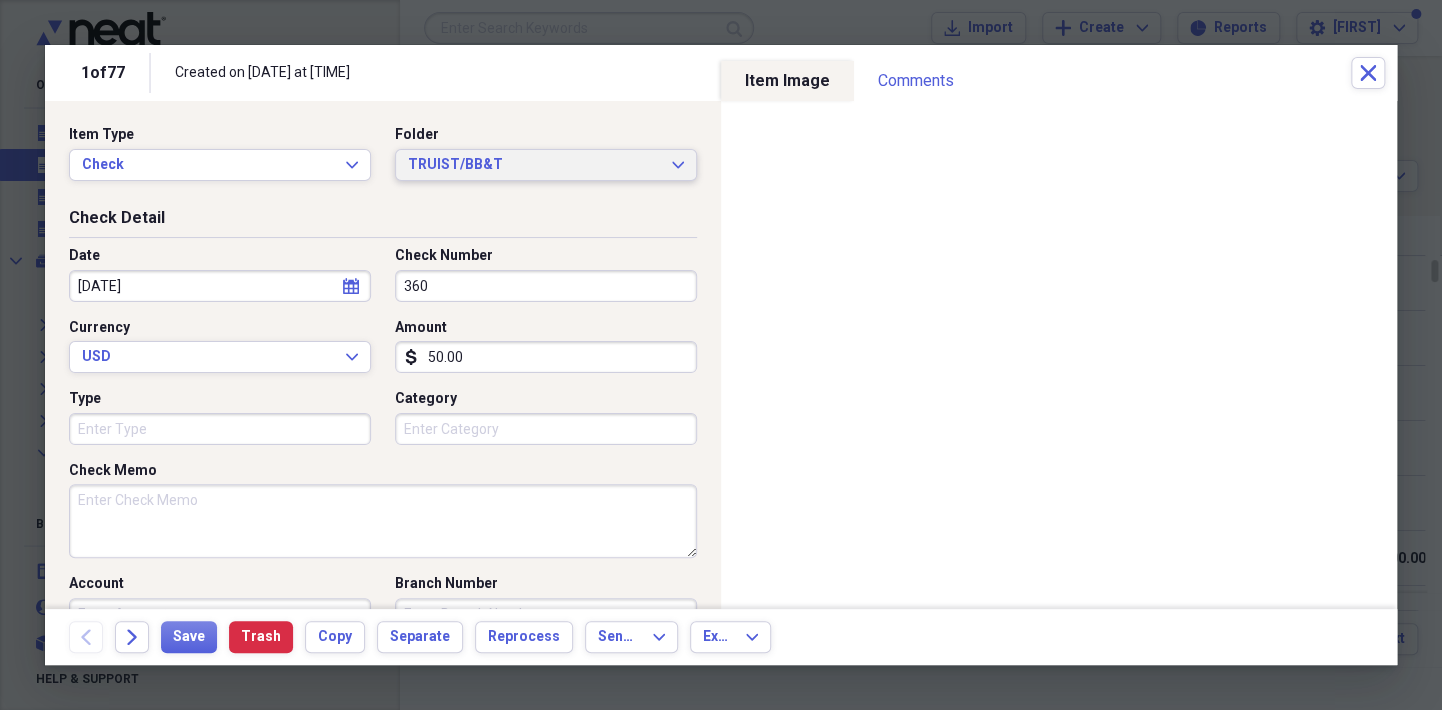 click on "Expand" 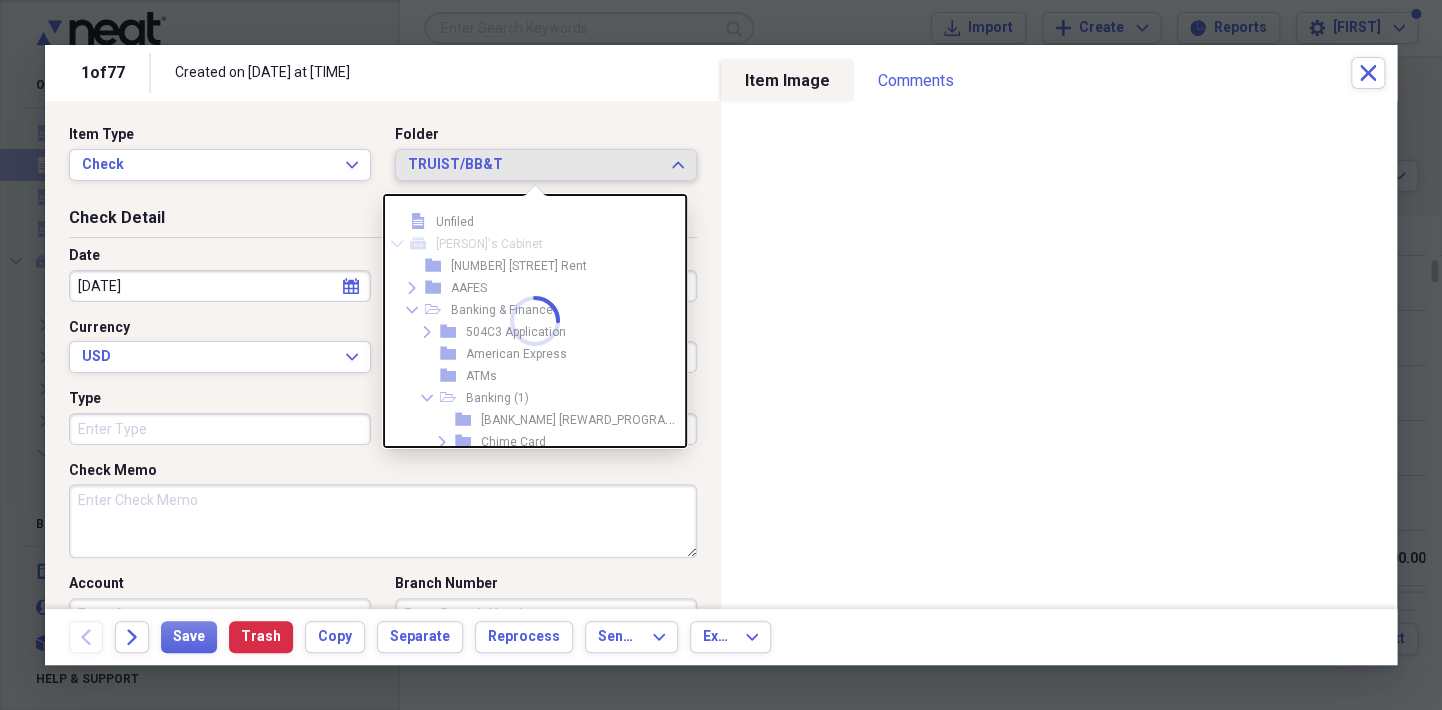 click on "file Unfiled Collapse mycabinet [NAME]'s Cabinet folder [NUMBER] [STREET] Rent Expand folder AAFES Collapse open-folder Banking (1) folder 504C3 Application folder American Express folder ATMs Collapse open-folder Banking (1) folder Chase Southwest Rapid Rewards Expand folder Chime Card Expand folder Credit Card Information Expand folder Discover Card Expand folder Pentagon Federal Credit Union folder SECU folder South Trust Mortgage Docs Expand folder TRUIST/BB&T check Collapse open-folder USAA folder ATM Receipts Expand folder Bank Statements folder Brokerage Account -USAA folder Car Loan folder Car Loan Docs folder Checking Account Change Over folder Deposited Checks folder Home Equity Line Expand folder Home Insurance Expand folder Insurance folder Mortgage folder Subscriber Accounts folder Travel folder USAA Auto & Property Casualty Ins folder USAA Banking Checking folder USAA Communications folder USAA Insurance" at bounding box center [535, 321] 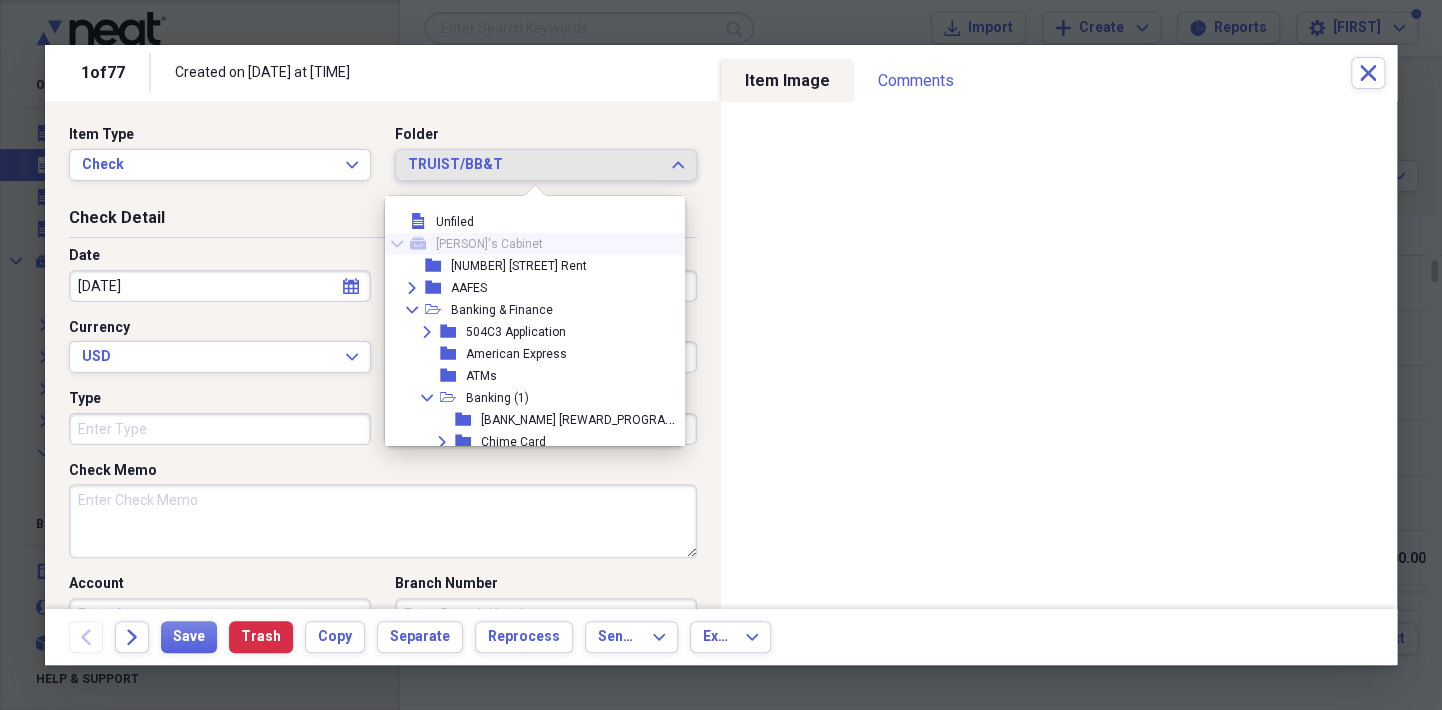 scroll, scrollTop: 0, scrollLeft: 17, axis: horizontal 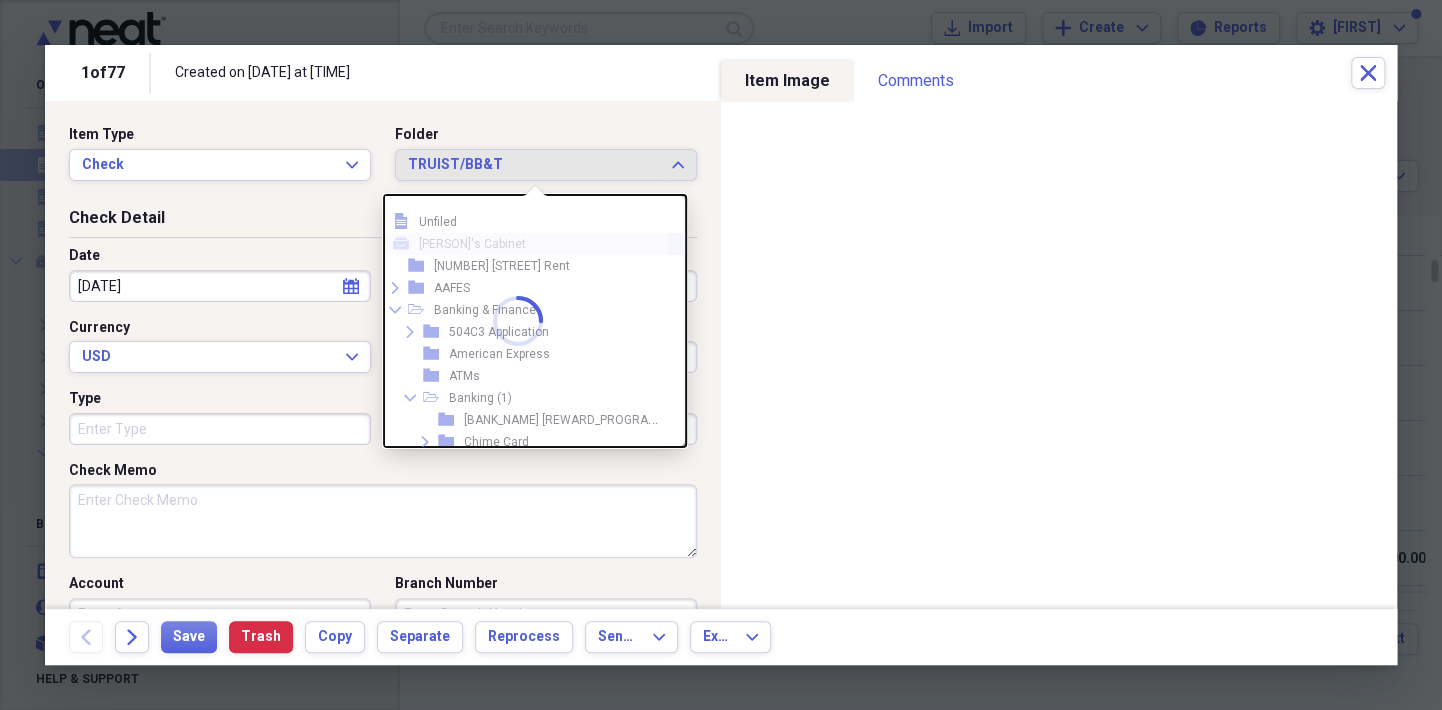 drag, startPoint x: 428, startPoint y: 396, endPoint x: 409, endPoint y: 396, distance: 19 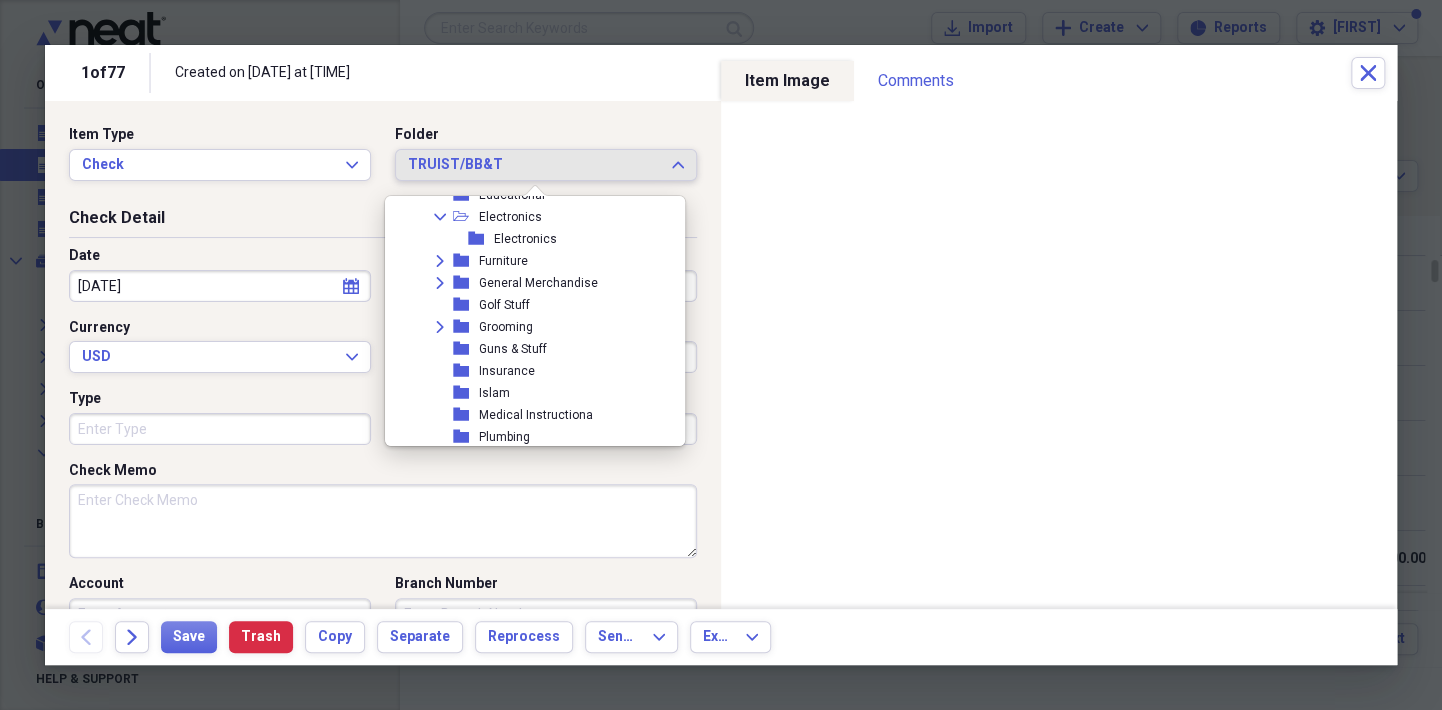 scroll, scrollTop: 2008, scrollLeft: 17, axis: both 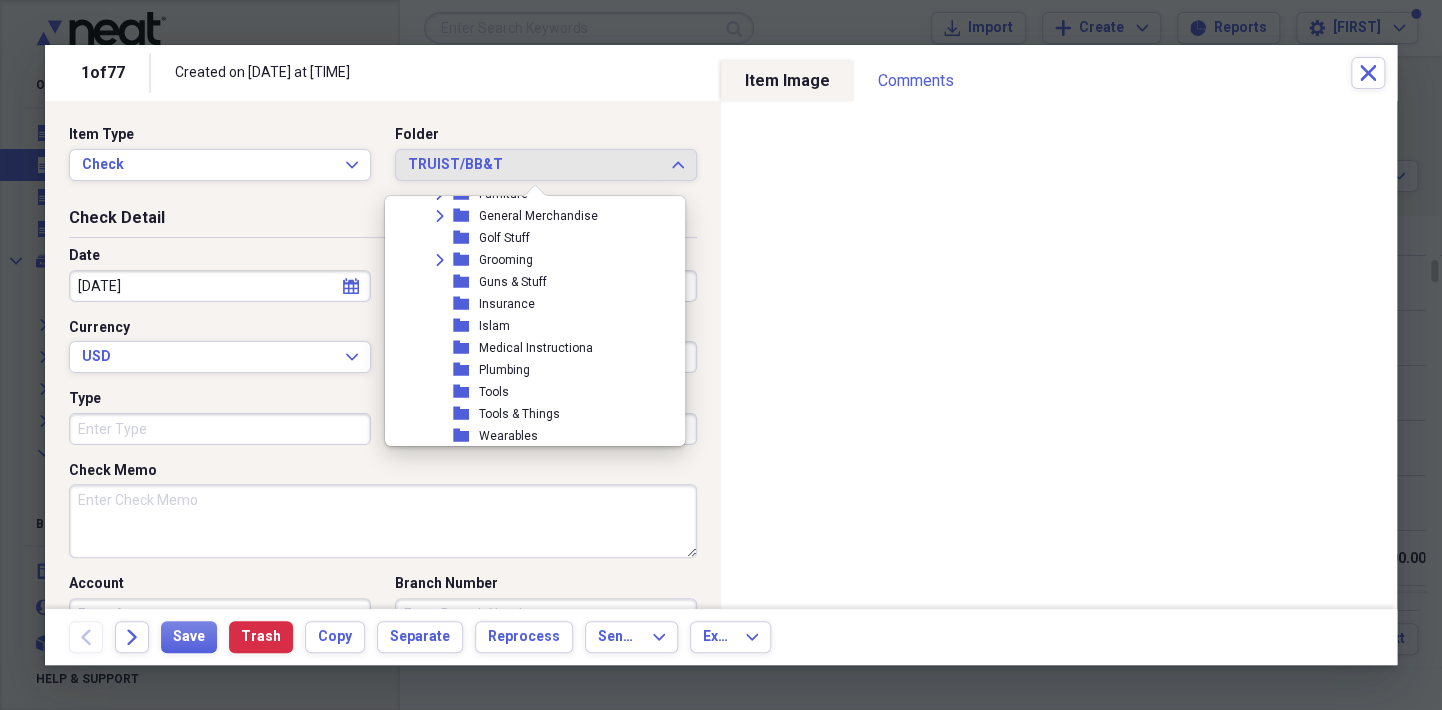 click on "Check Memo" at bounding box center (383, 471) 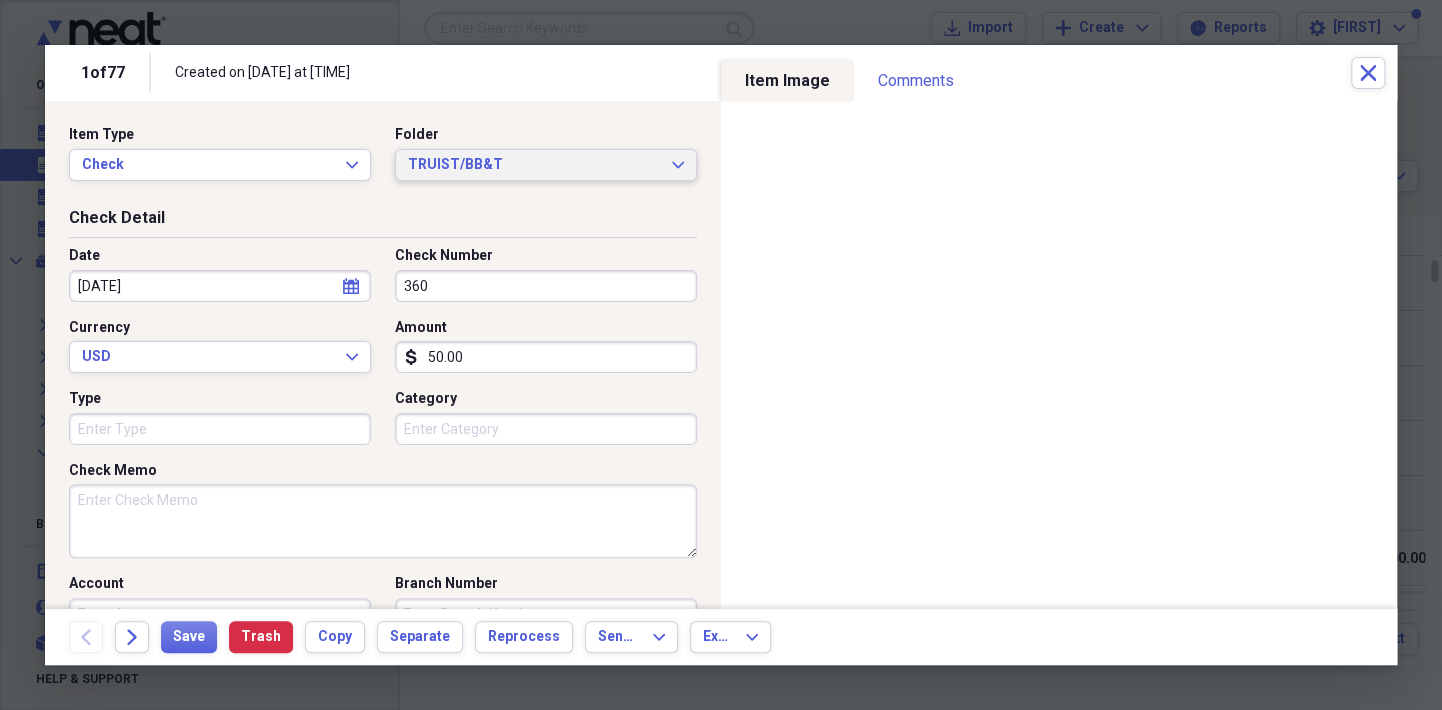 click on "Expand" 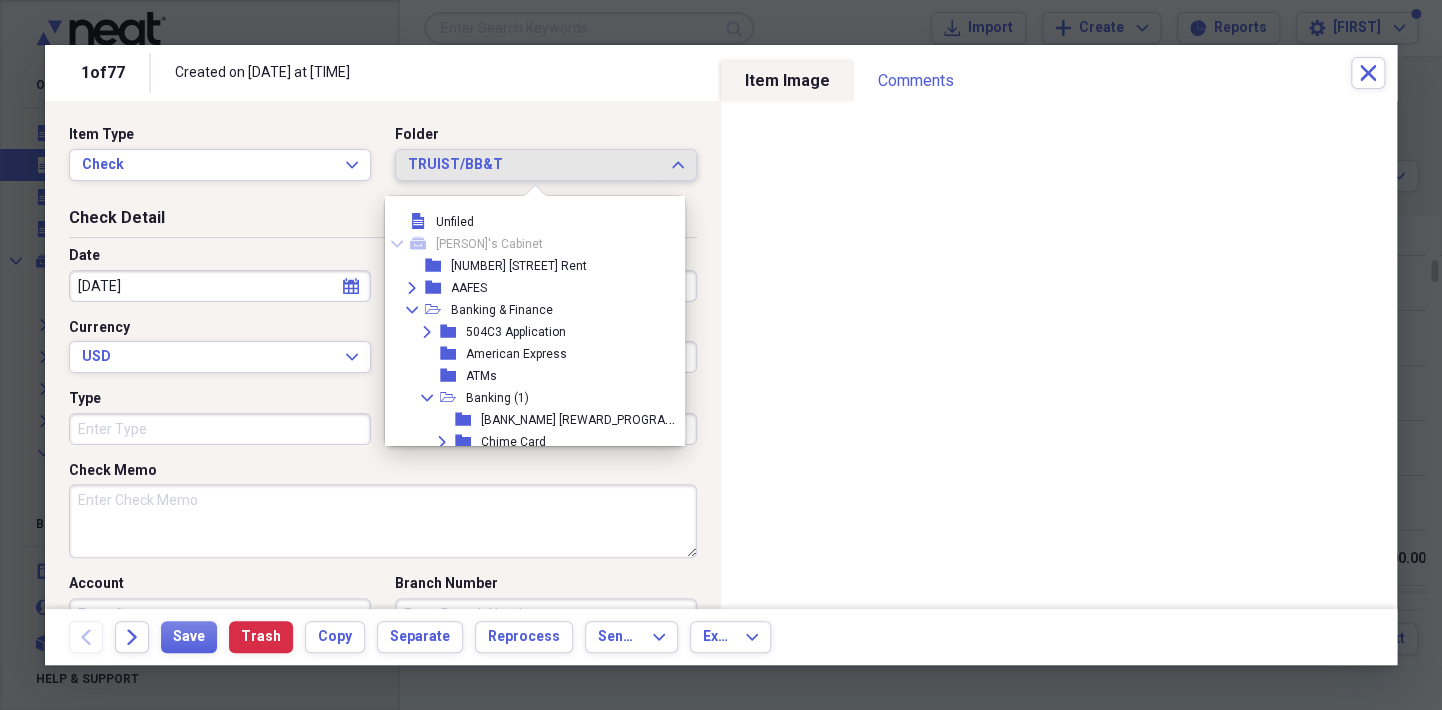 scroll, scrollTop: 260, scrollLeft: 0, axis: vertical 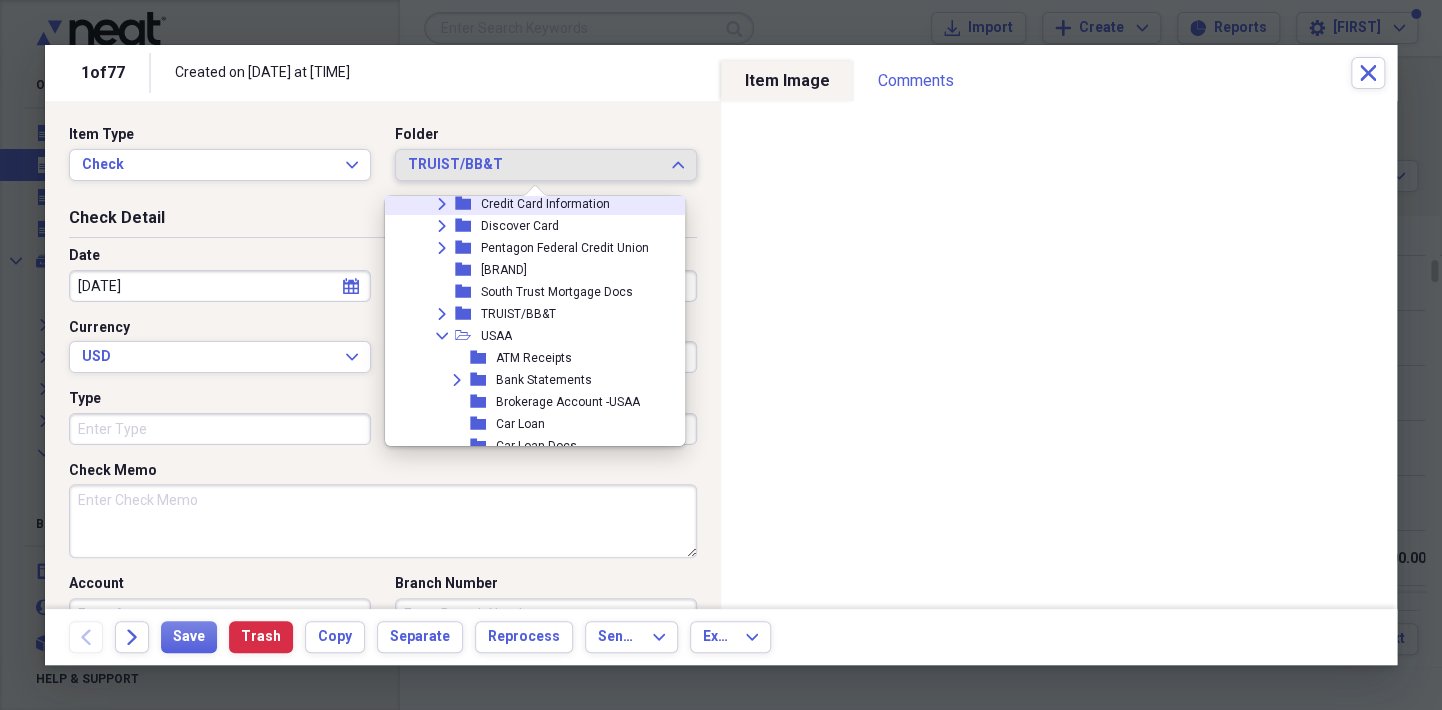 drag, startPoint x: 667, startPoint y: 167, endPoint x: 677, endPoint y: 470, distance: 303.16498 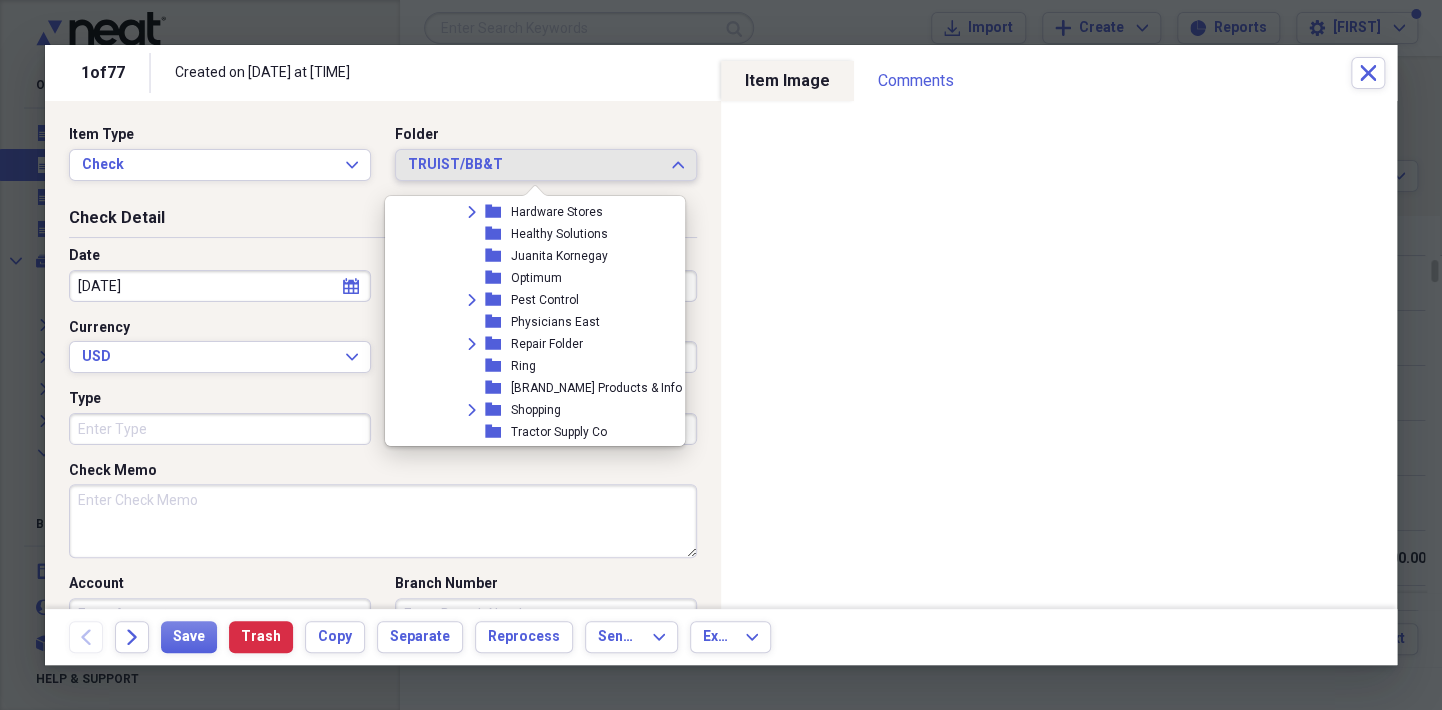 scroll, scrollTop: 11299, scrollLeft: 0, axis: vertical 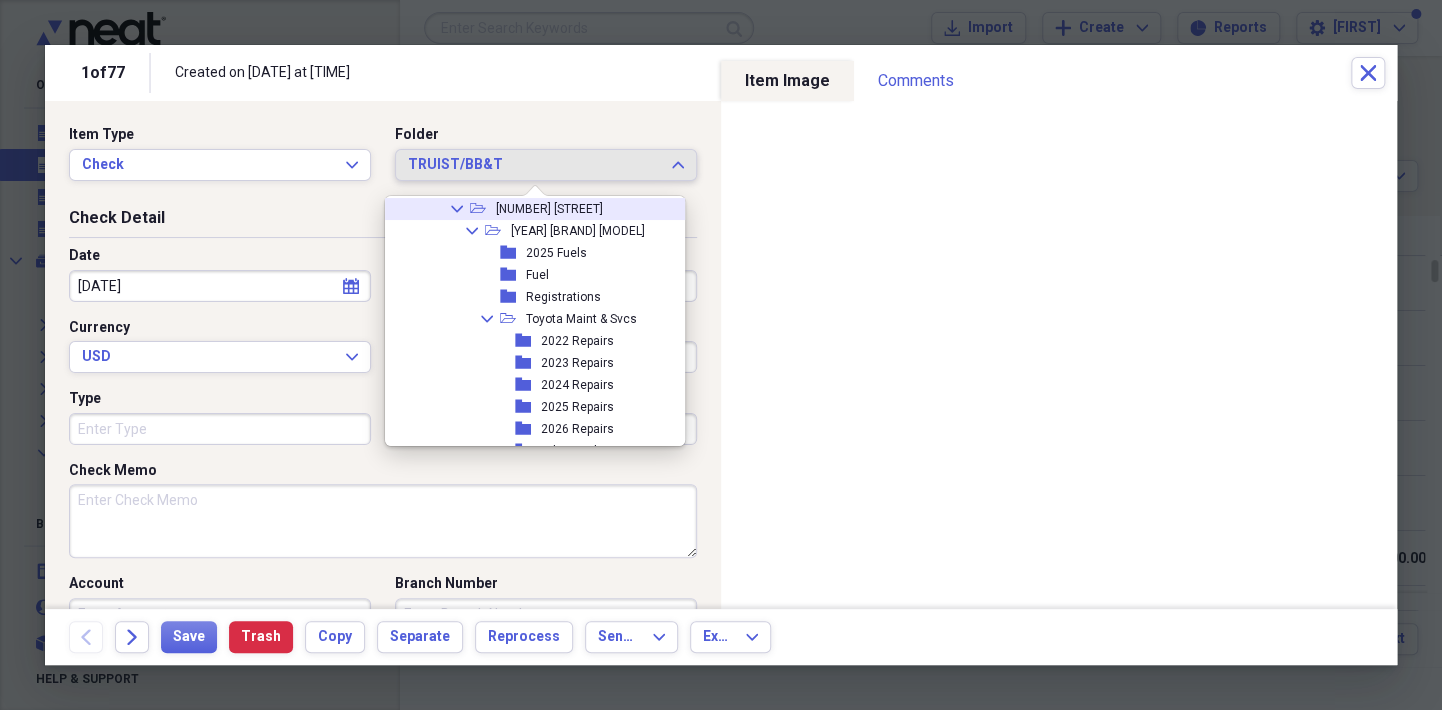 click on "Collapse" at bounding box center (457, 209) 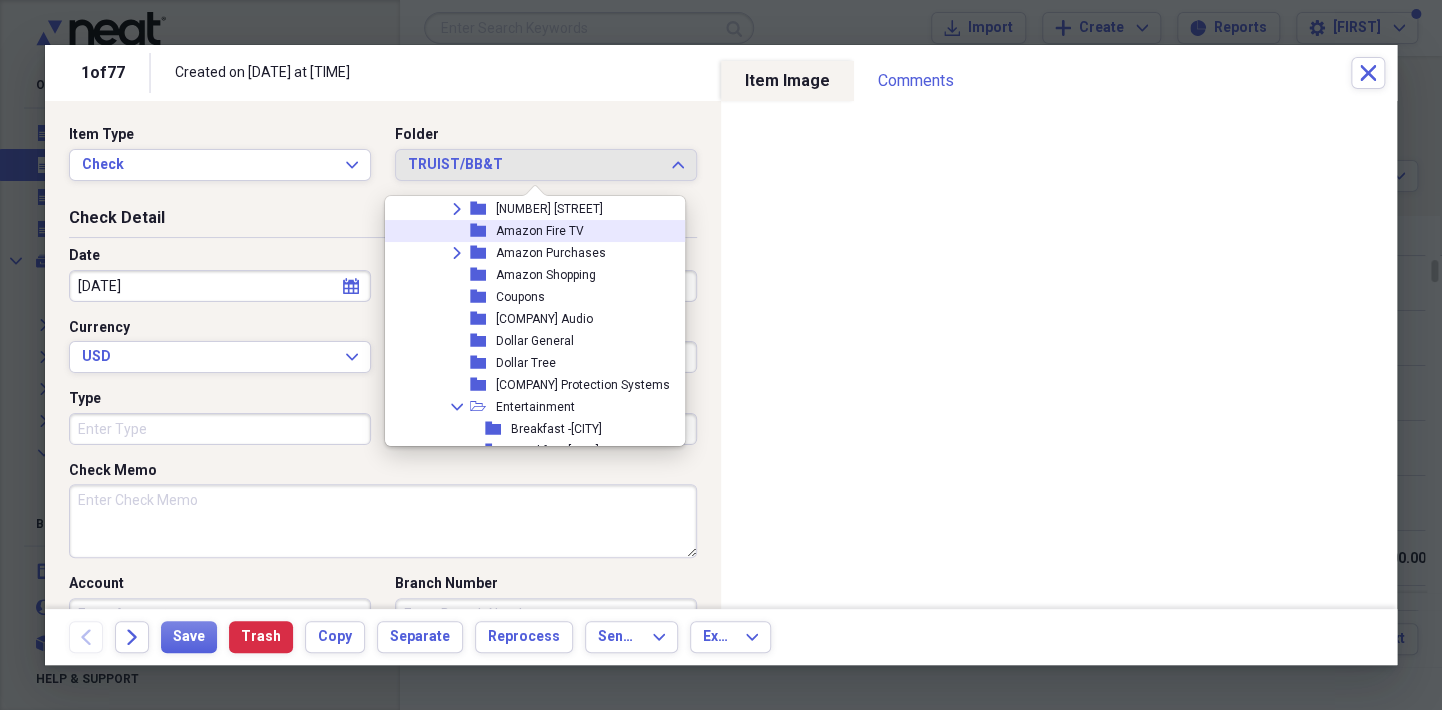 click on "Item Type Check Expand Folder TRUIST/BB&T Expand" at bounding box center [383, 161] 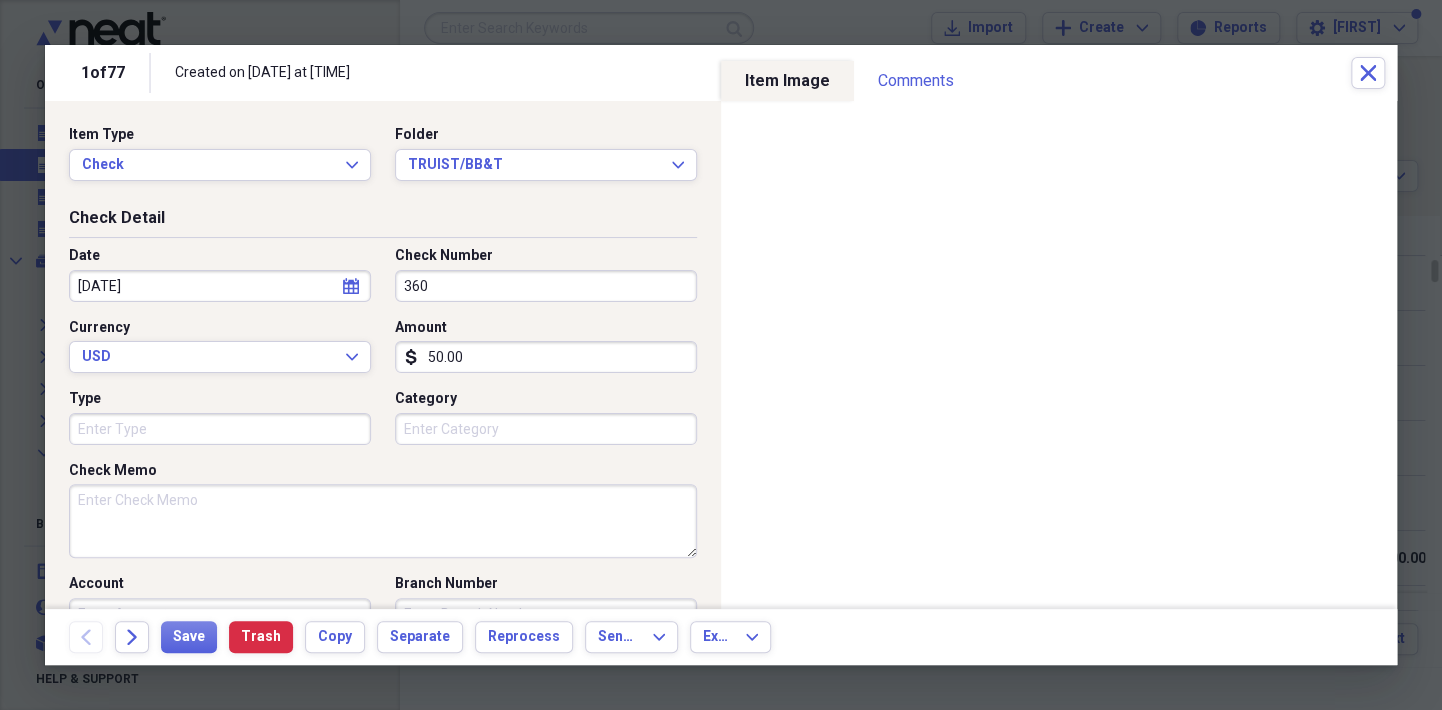 scroll, scrollTop: 260, scrollLeft: 0, axis: vertical 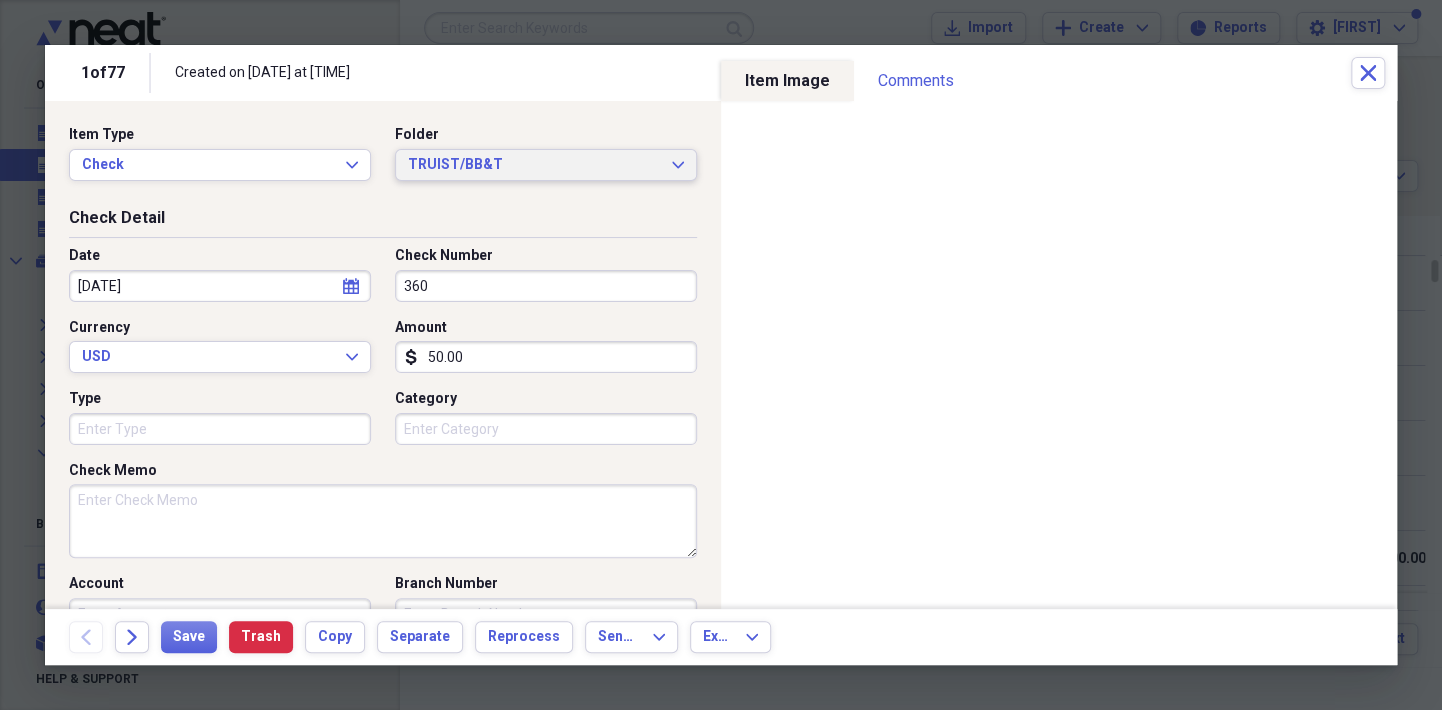 click on "TRUIST/BB&T" at bounding box center [534, 165] 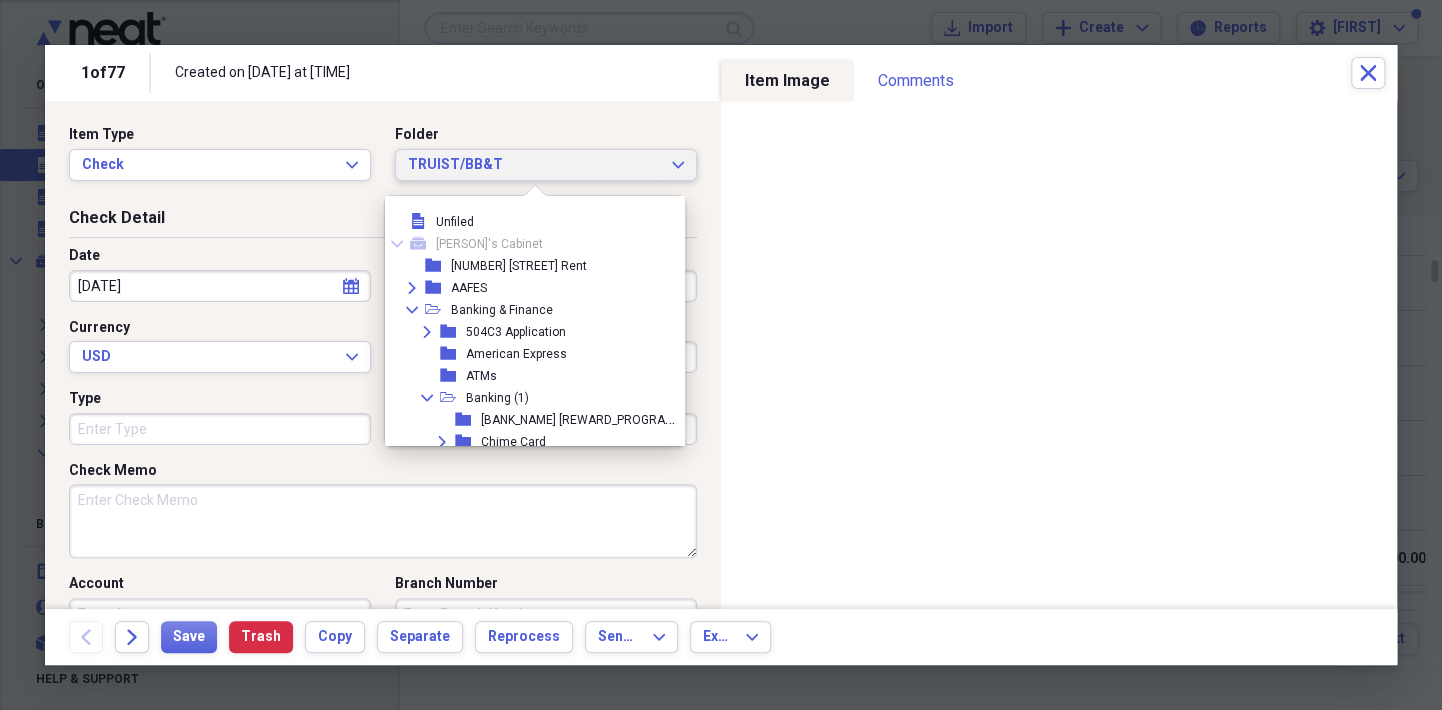drag, startPoint x: 521, startPoint y: 166, endPoint x: 570, endPoint y: 165, distance: 49.010204 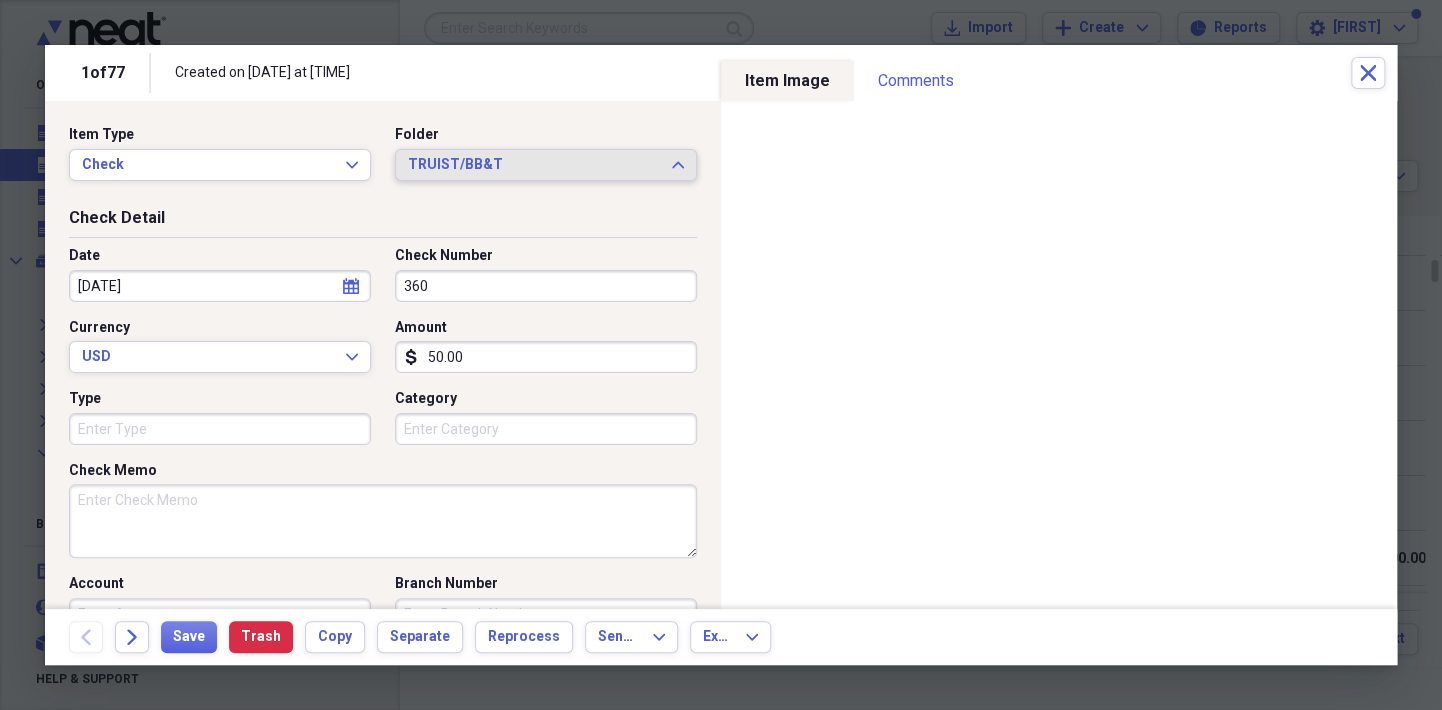 click on "TRUIST/BB&T" at bounding box center [534, 165] 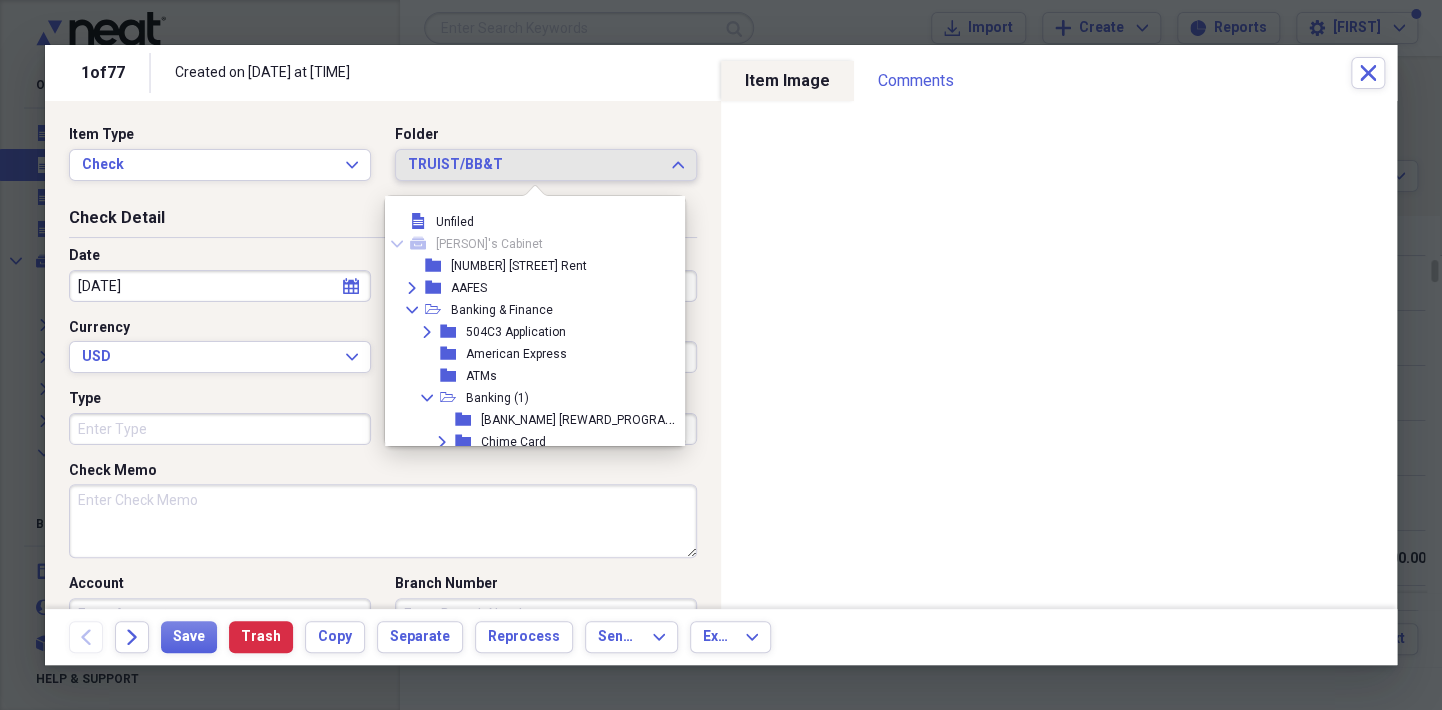 click on "TRUIST/BB&T" at bounding box center [534, 165] 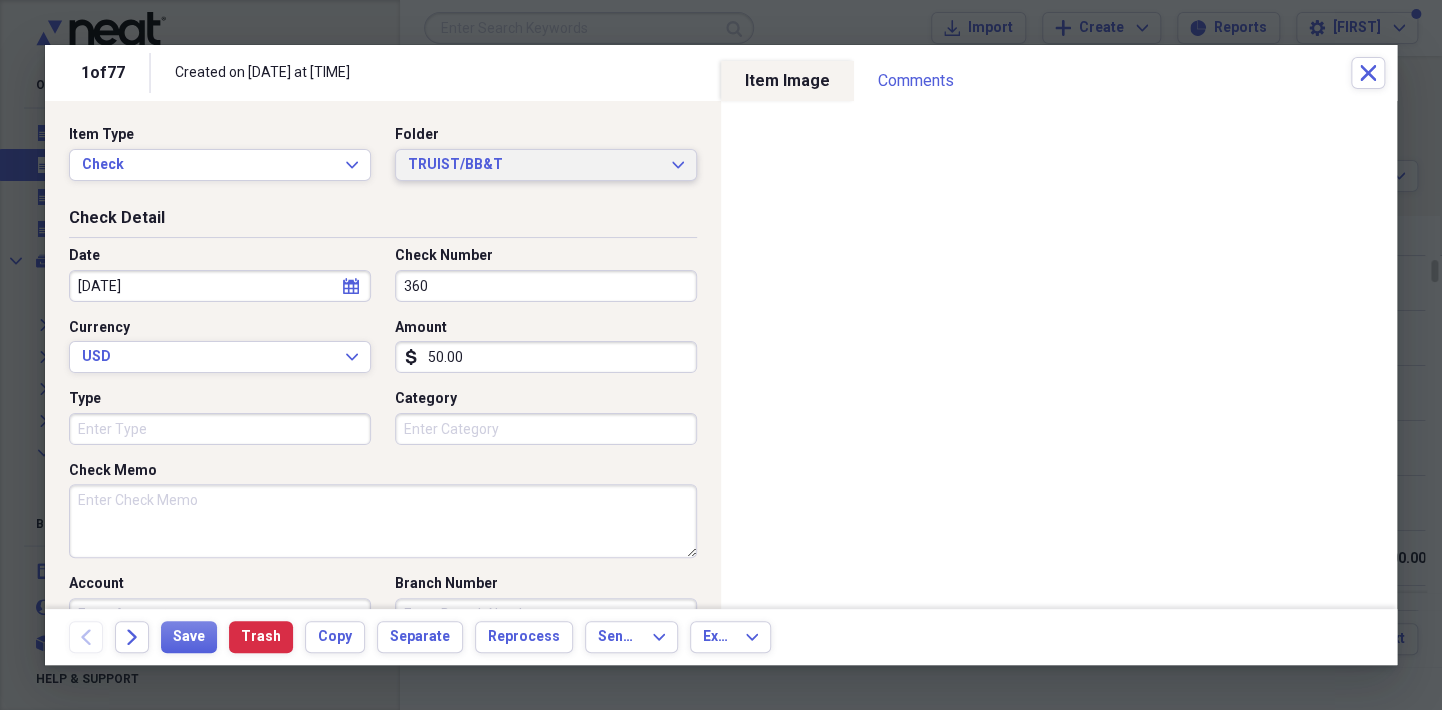 click on "TRUIST/BB&T Expand" at bounding box center (546, 165) 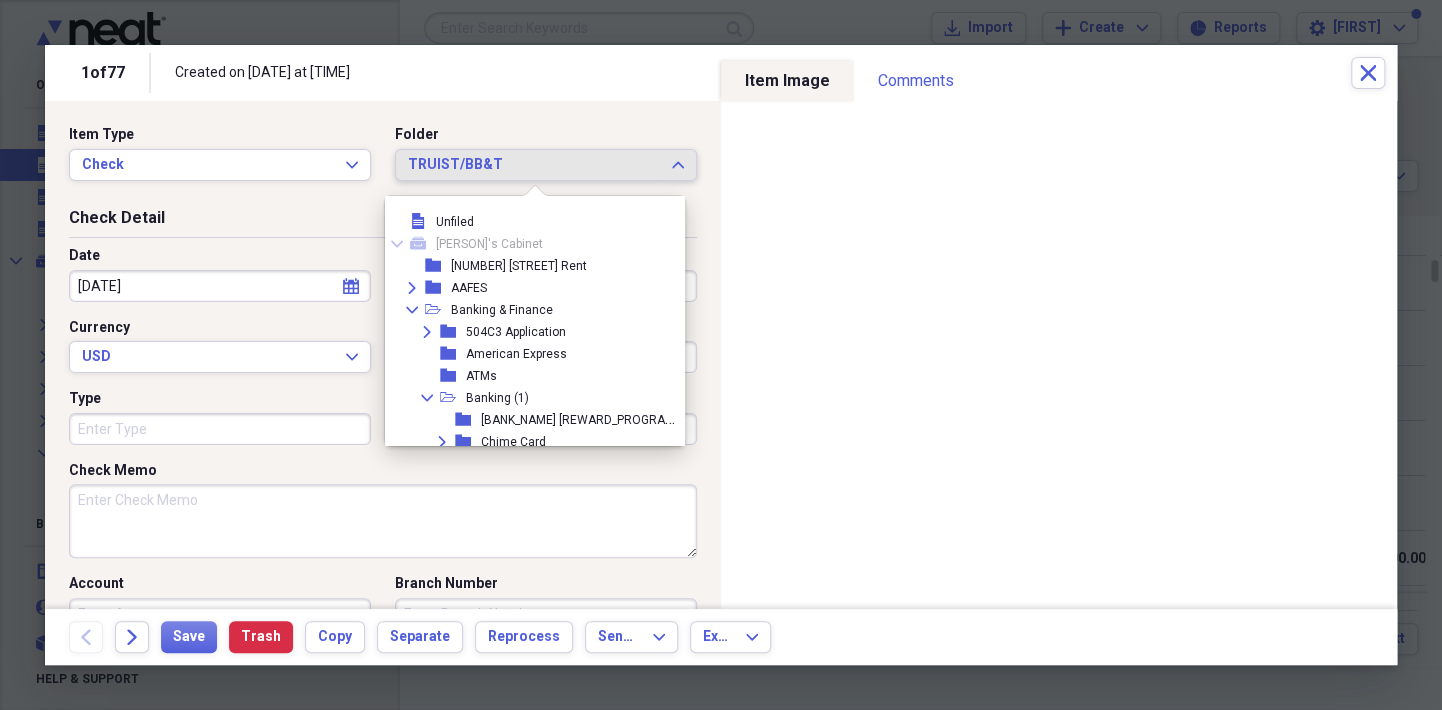 click on "TRUIST/BB&T Expand" at bounding box center [546, 165] 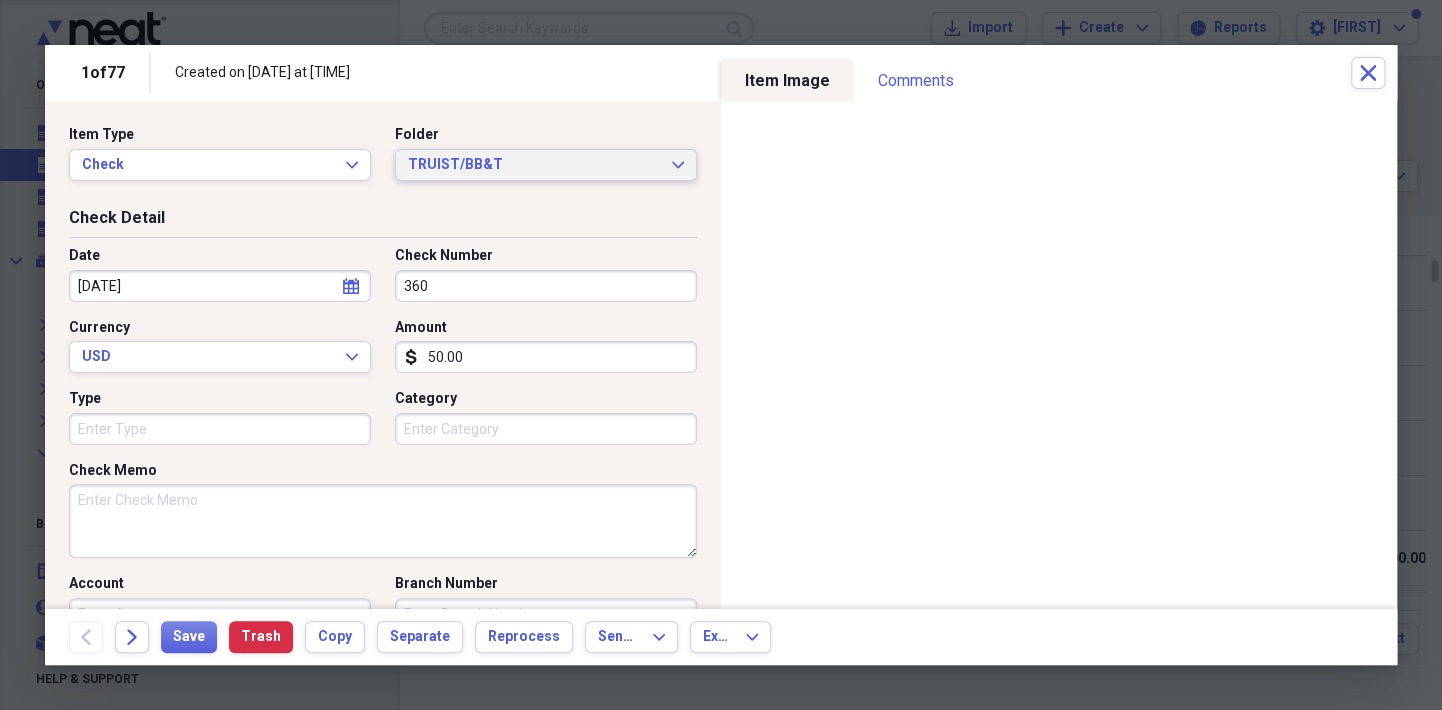 scroll, scrollTop: 260, scrollLeft: 0, axis: vertical 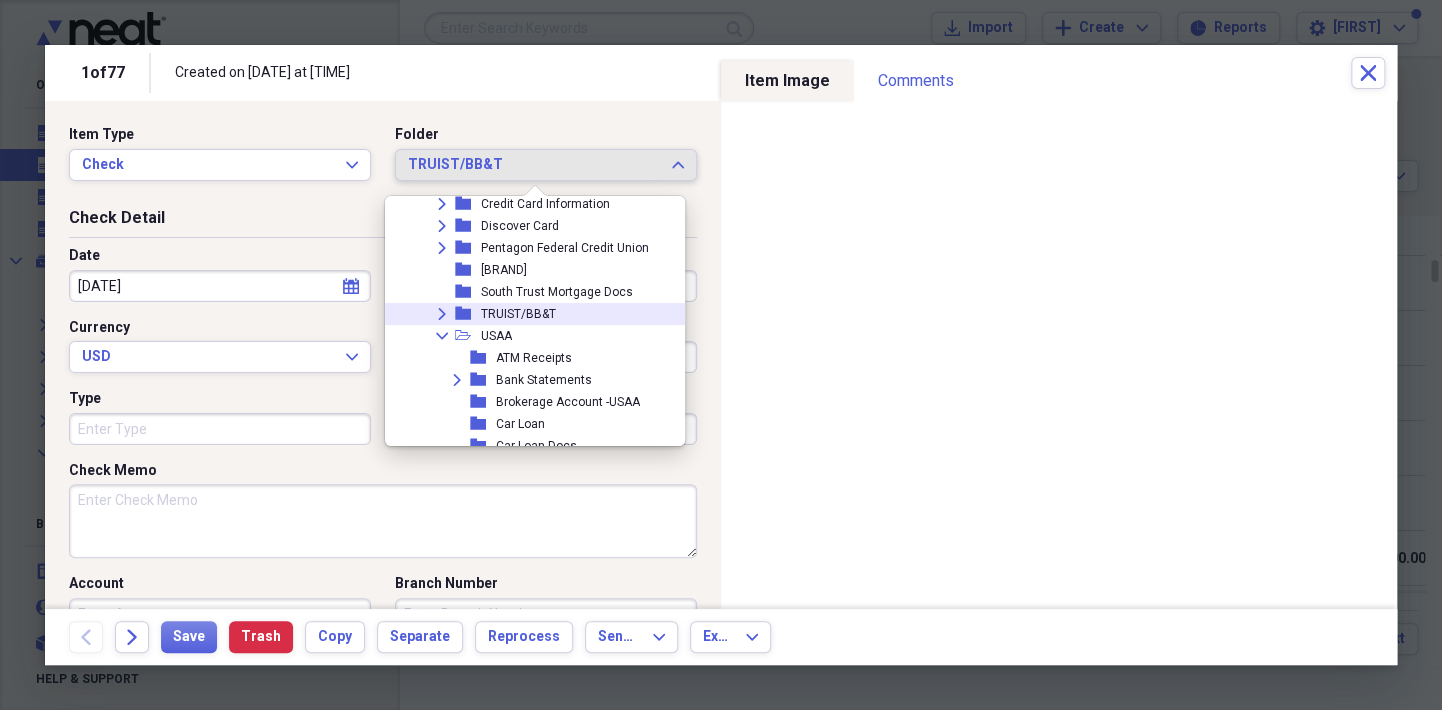 click on "TRUIST/BB&T Expand" at bounding box center (546, 165) 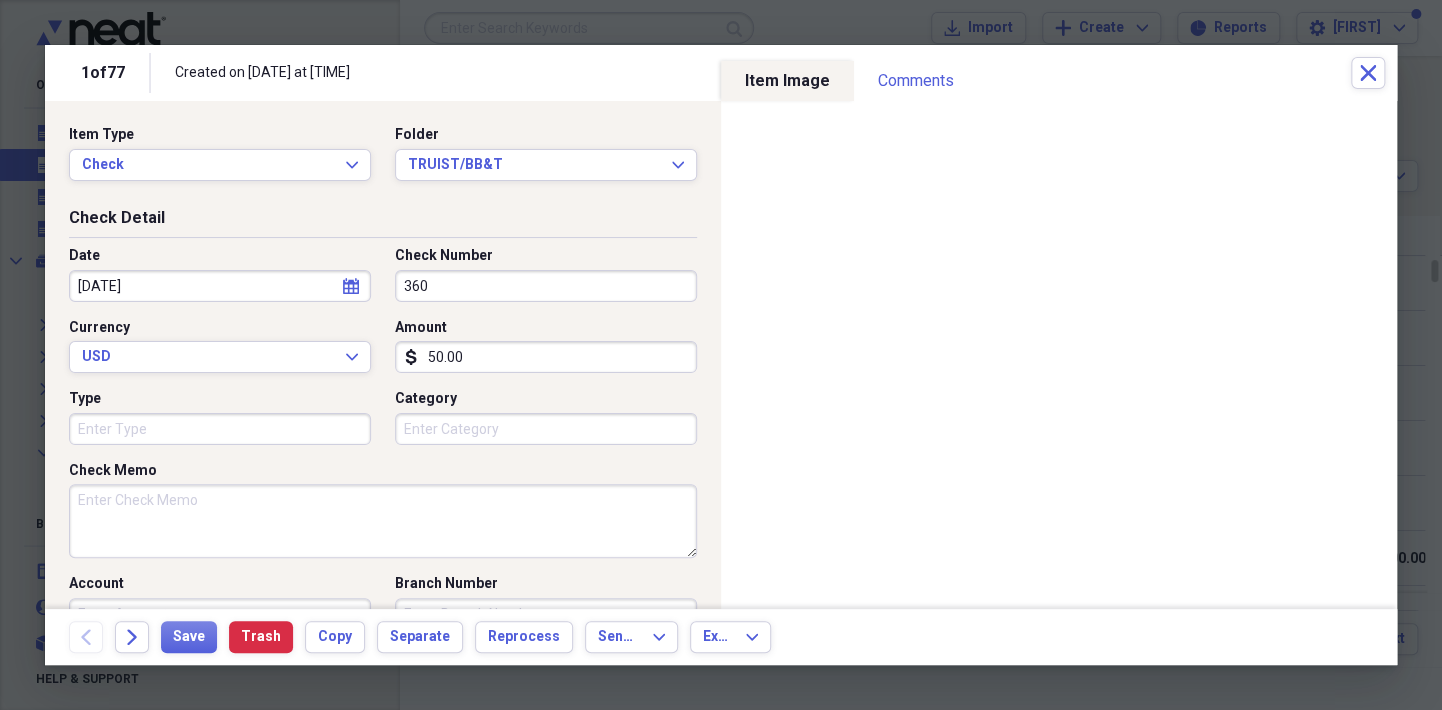 click on "Check Number" at bounding box center [546, 256] 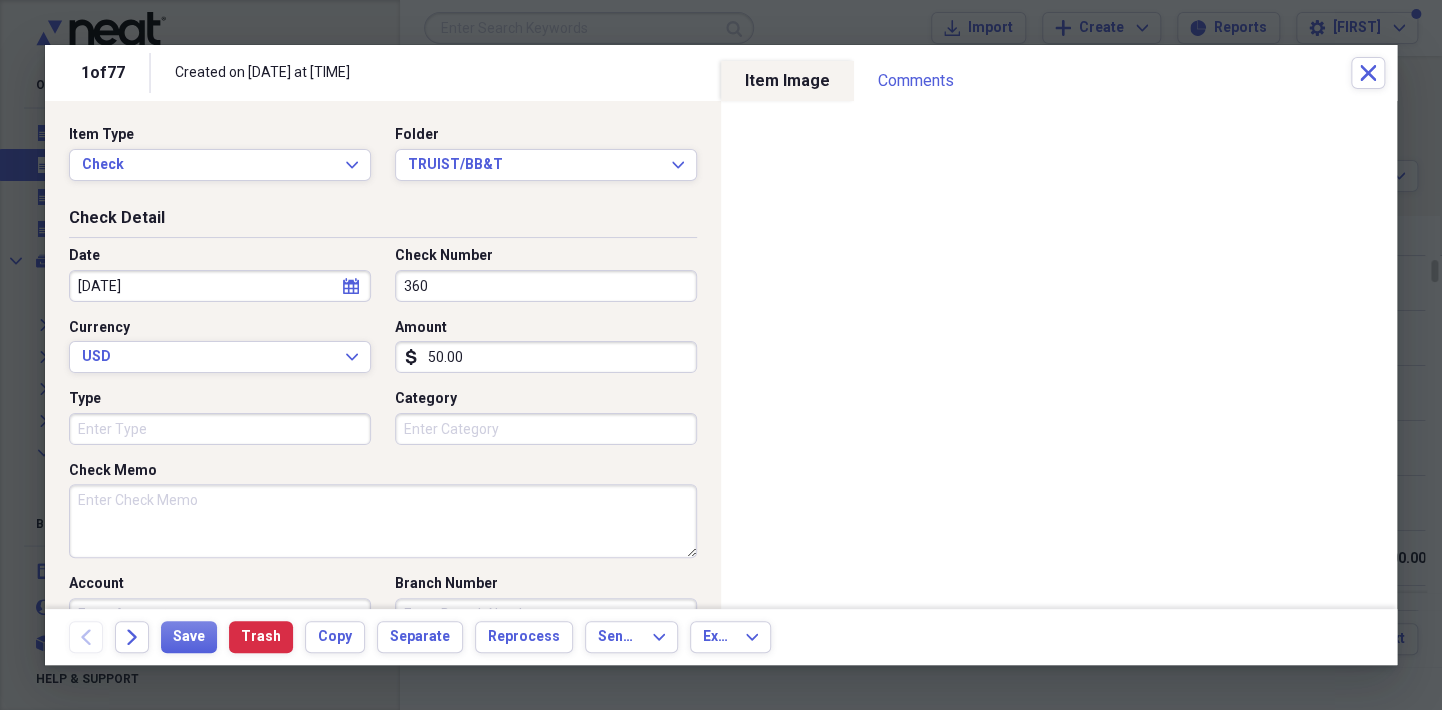 click on "360" at bounding box center (546, 286) 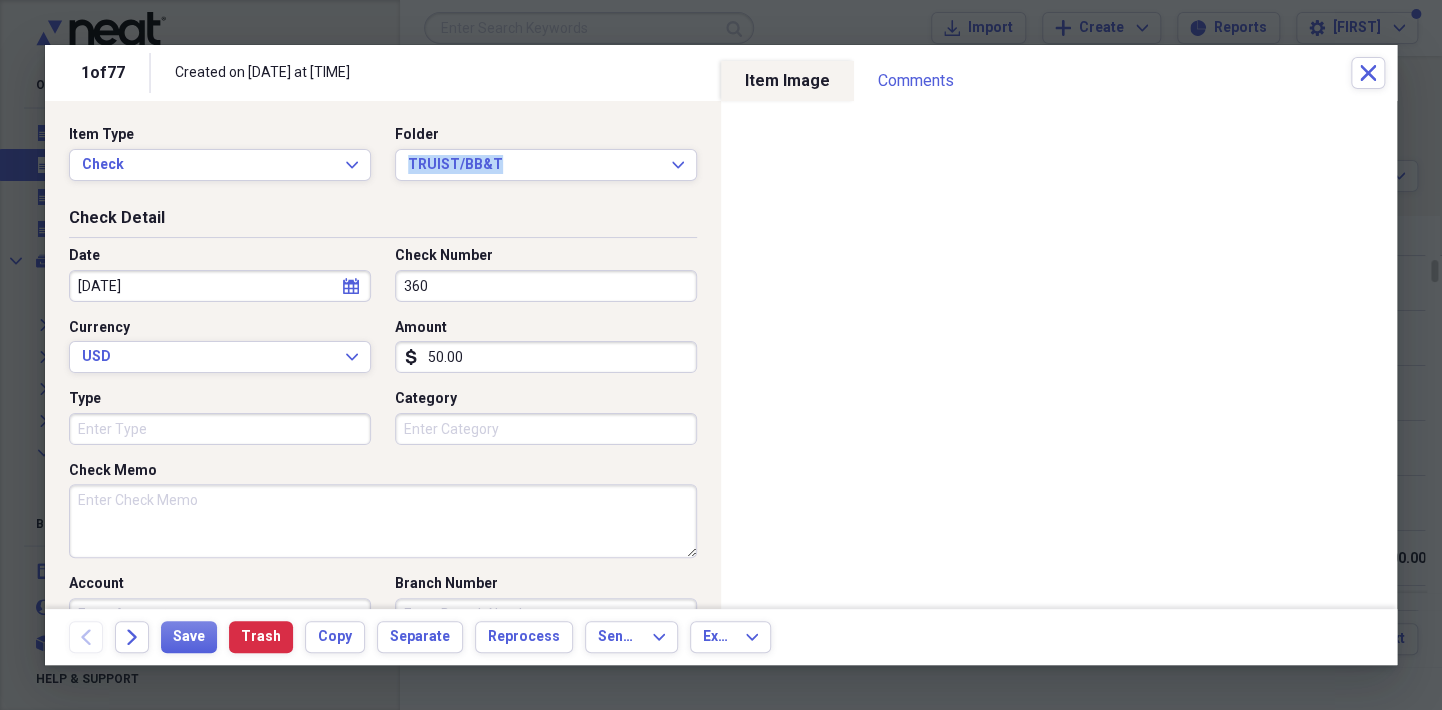 click on "Item Type Check Expand Folder TRUIST/BB&T Expand" at bounding box center [383, 161] 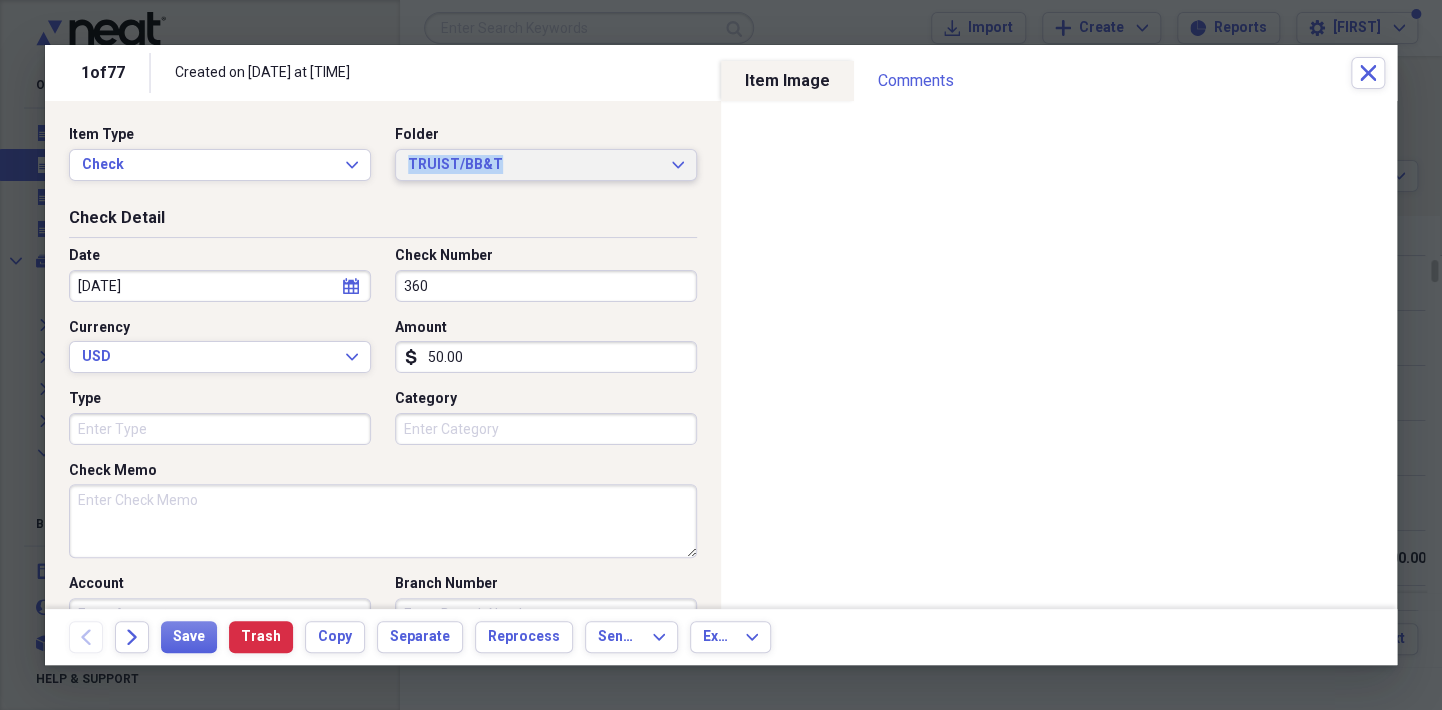 drag, startPoint x: 664, startPoint y: 194, endPoint x: 654, endPoint y: 179, distance: 18.027756 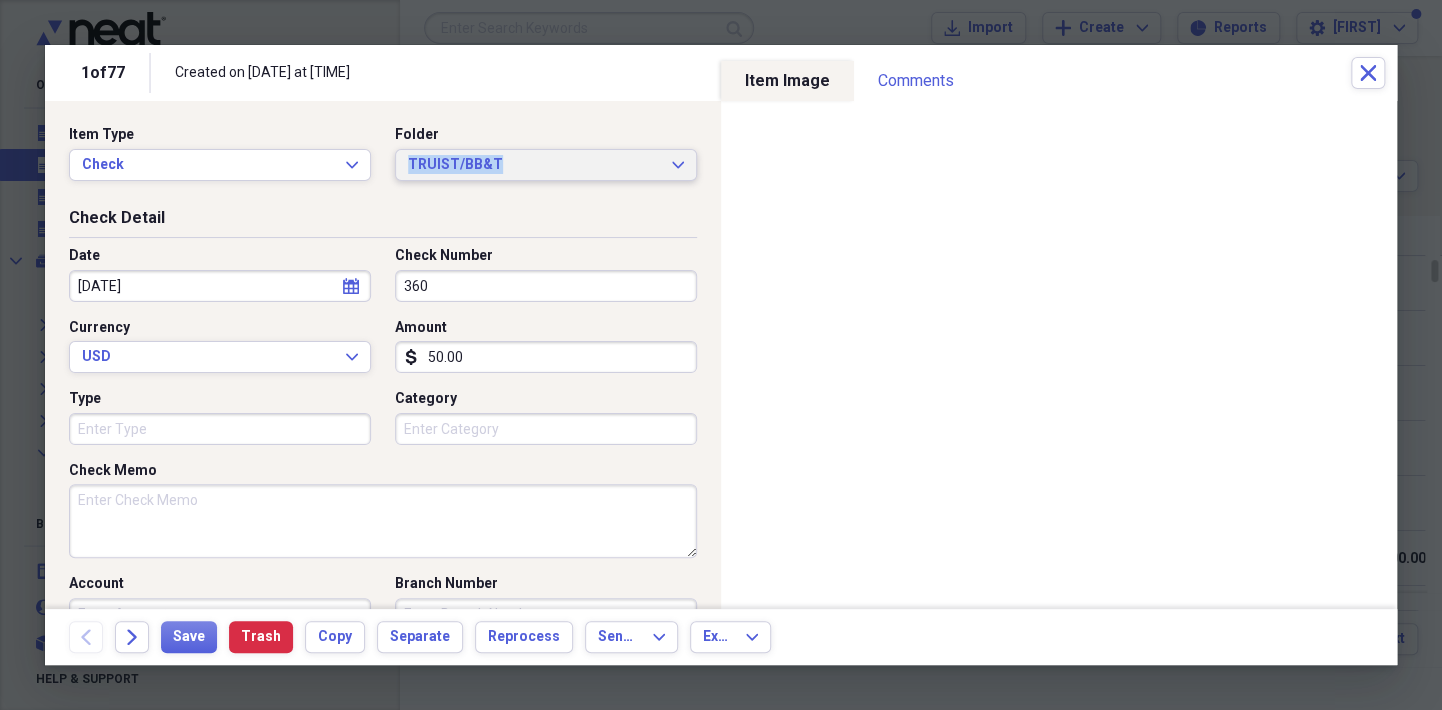 click on "Item Type Check Expand Folder TRUIST/BB&T Expand" at bounding box center [383, 161] 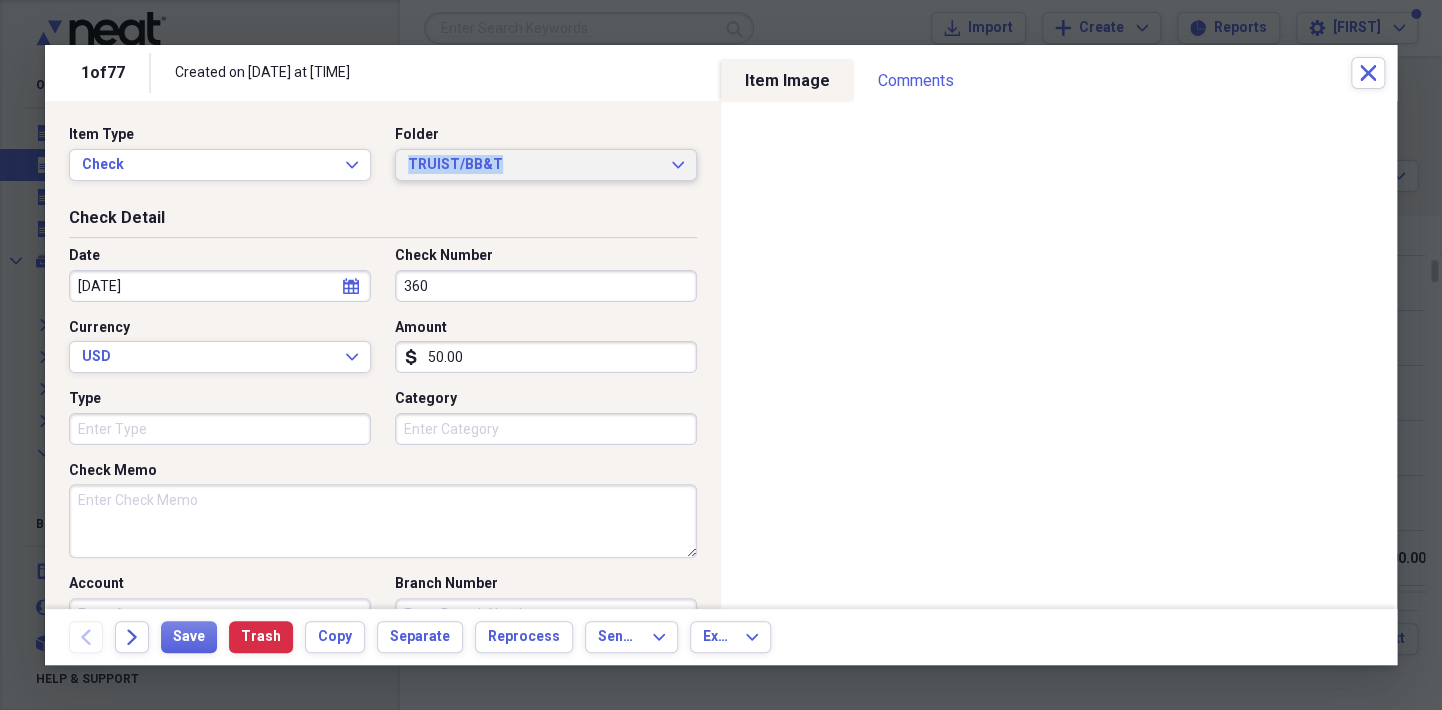 scroll, scrollTop: 260, scrollLeft: 0, axis: vertical 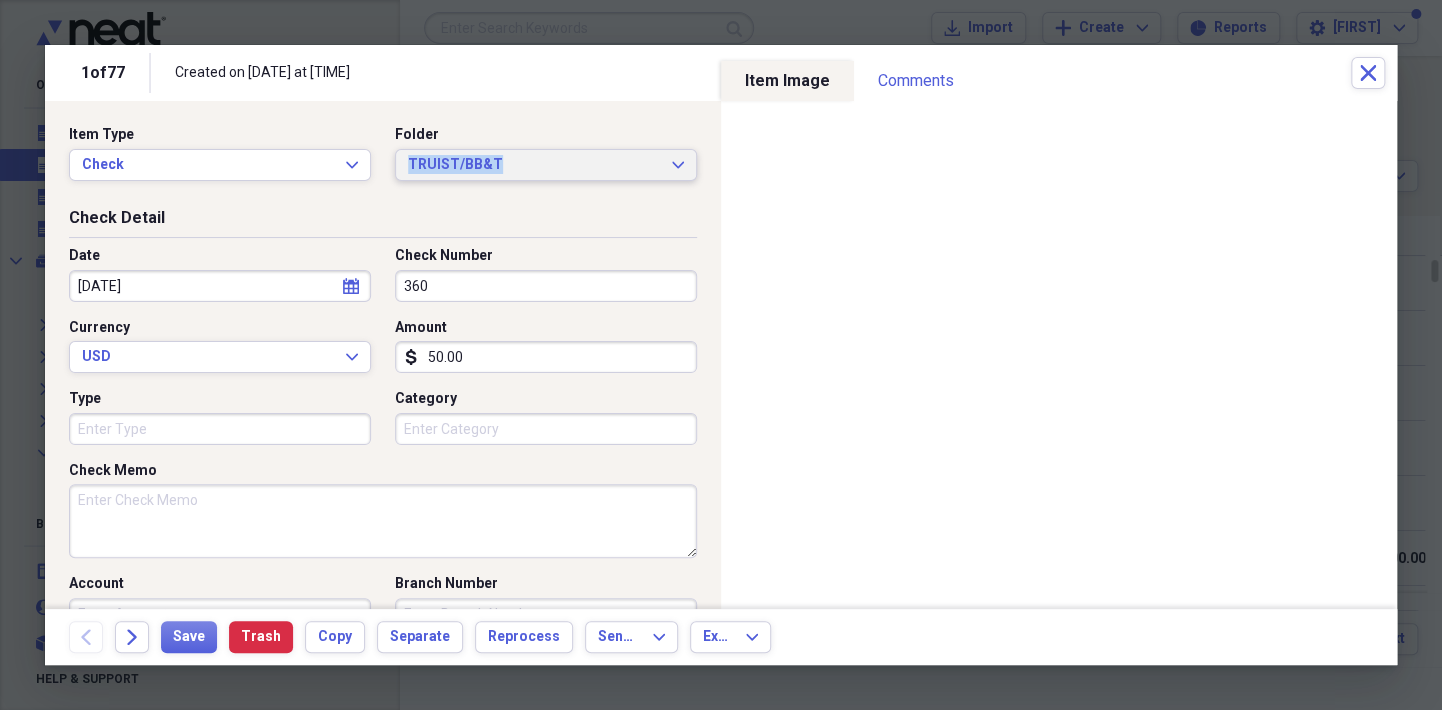 click on "Expand" 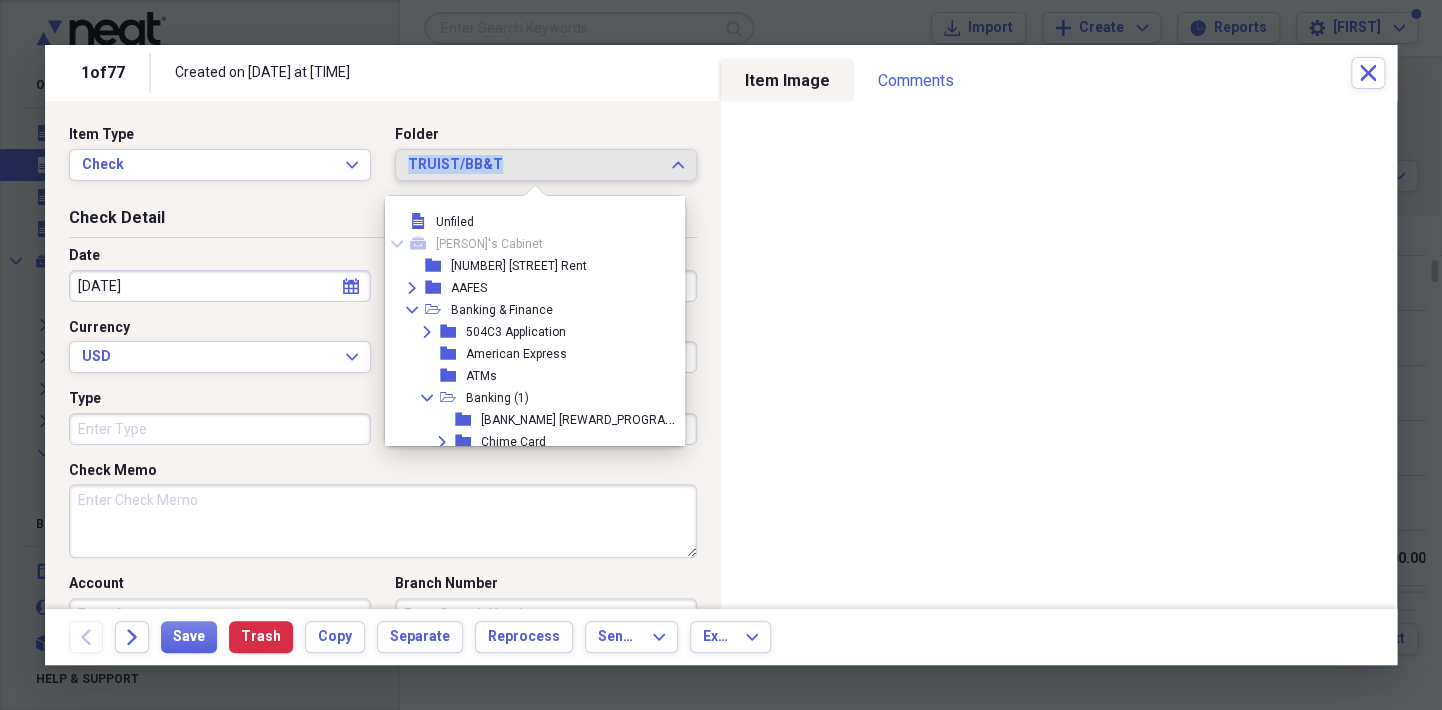 click on "Expand" 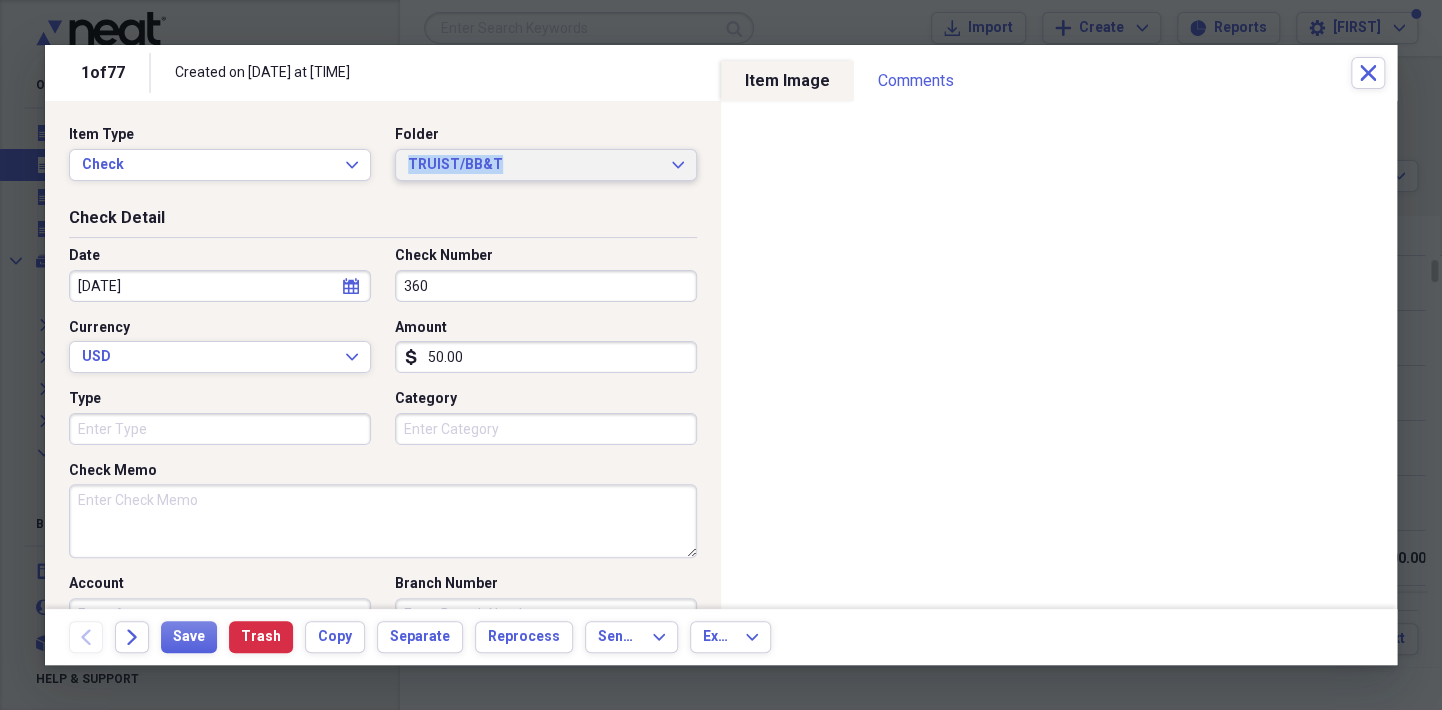 scroll, scrollTop: 260, scrollLeft: 0, axis: vertical 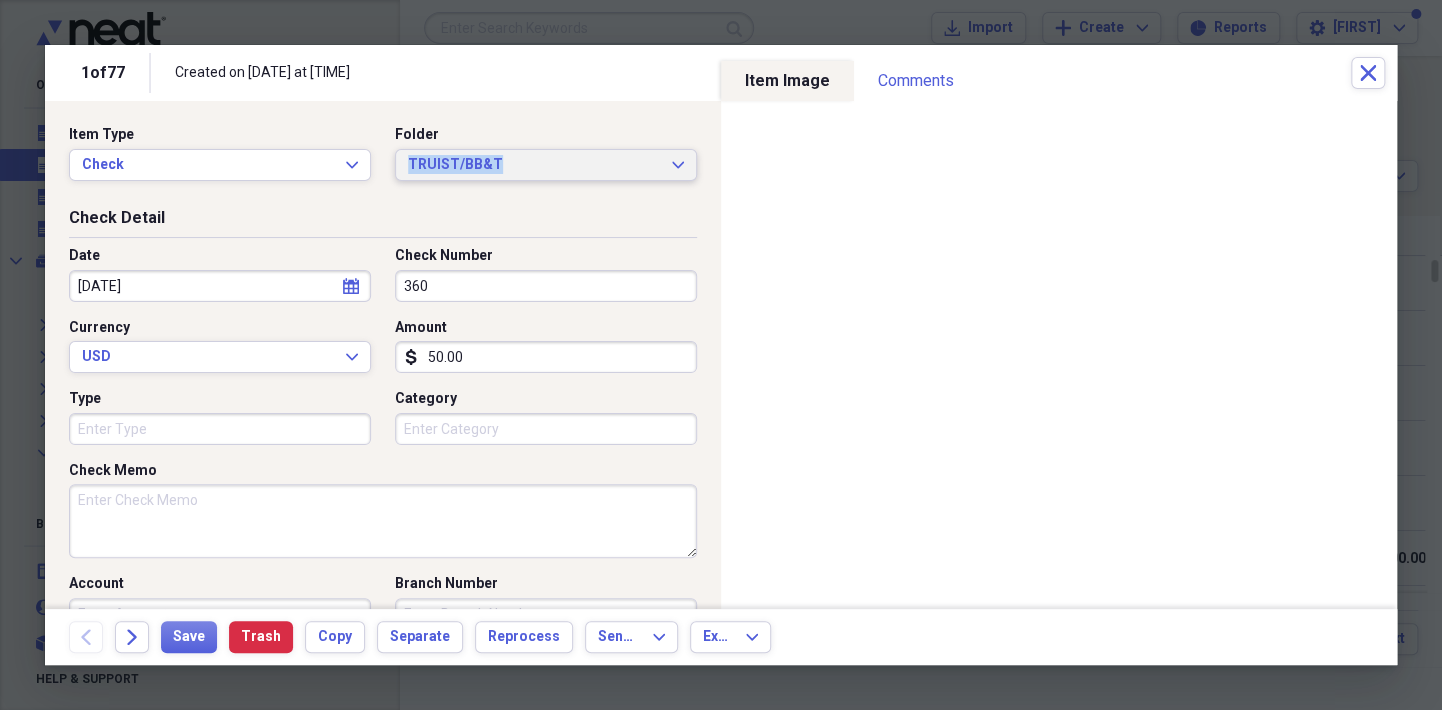type 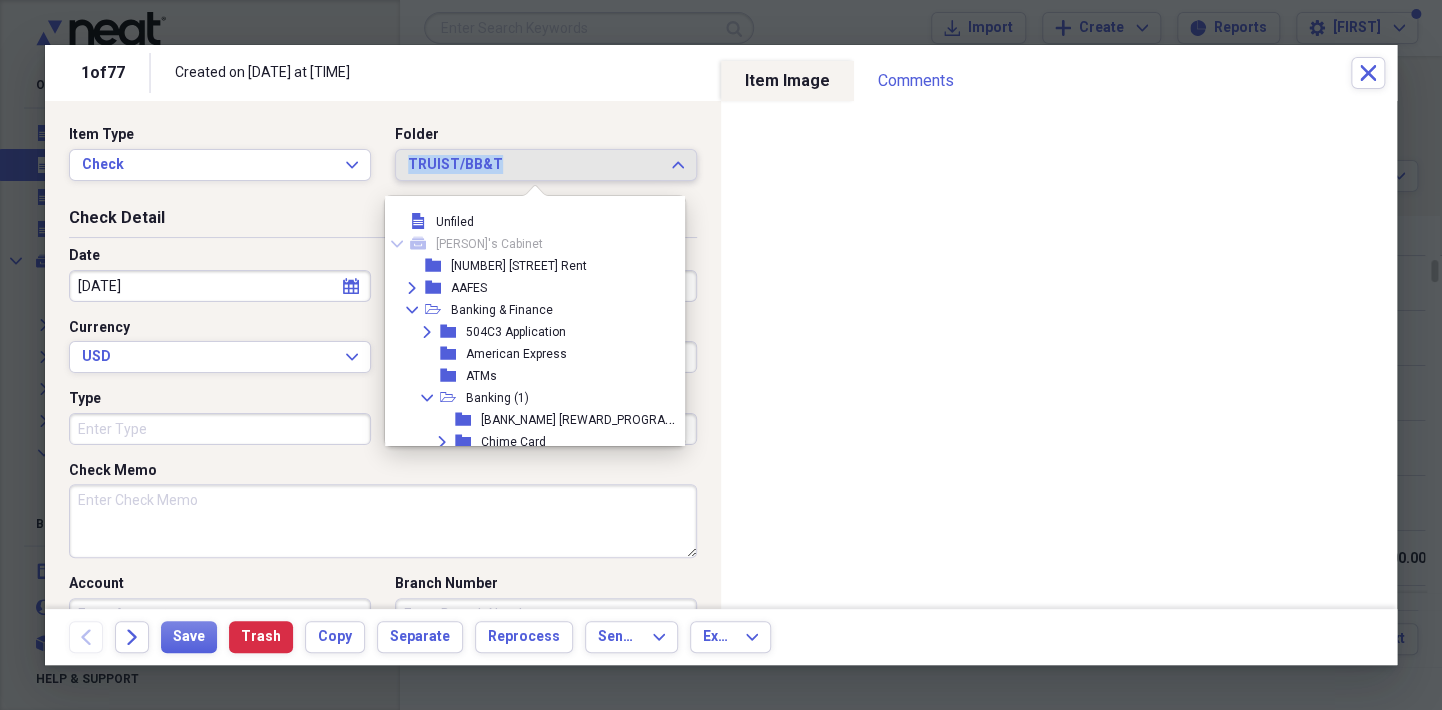 scroll, scrollTop: 260, scrollLeft: 0, axis: vertical 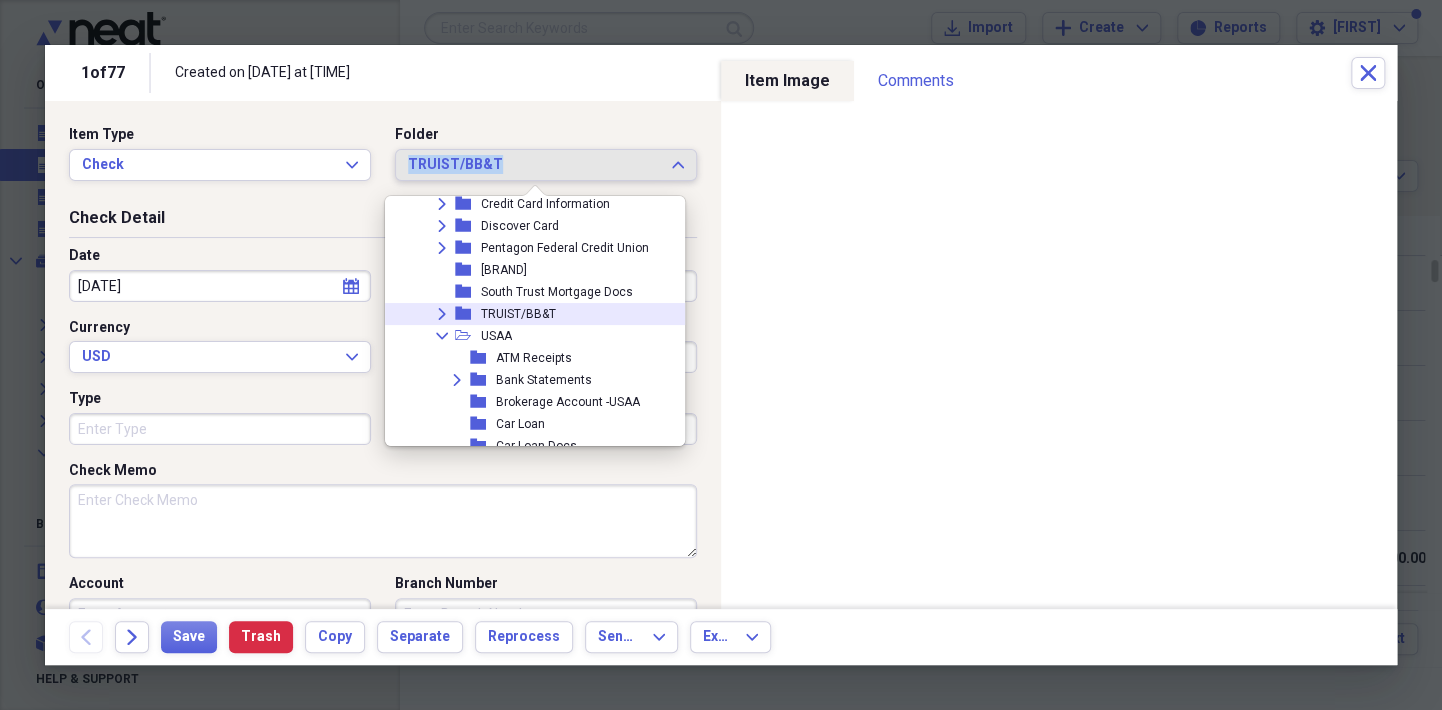 click on "TRUIST/BB&T" at bounding box center (534, 165) 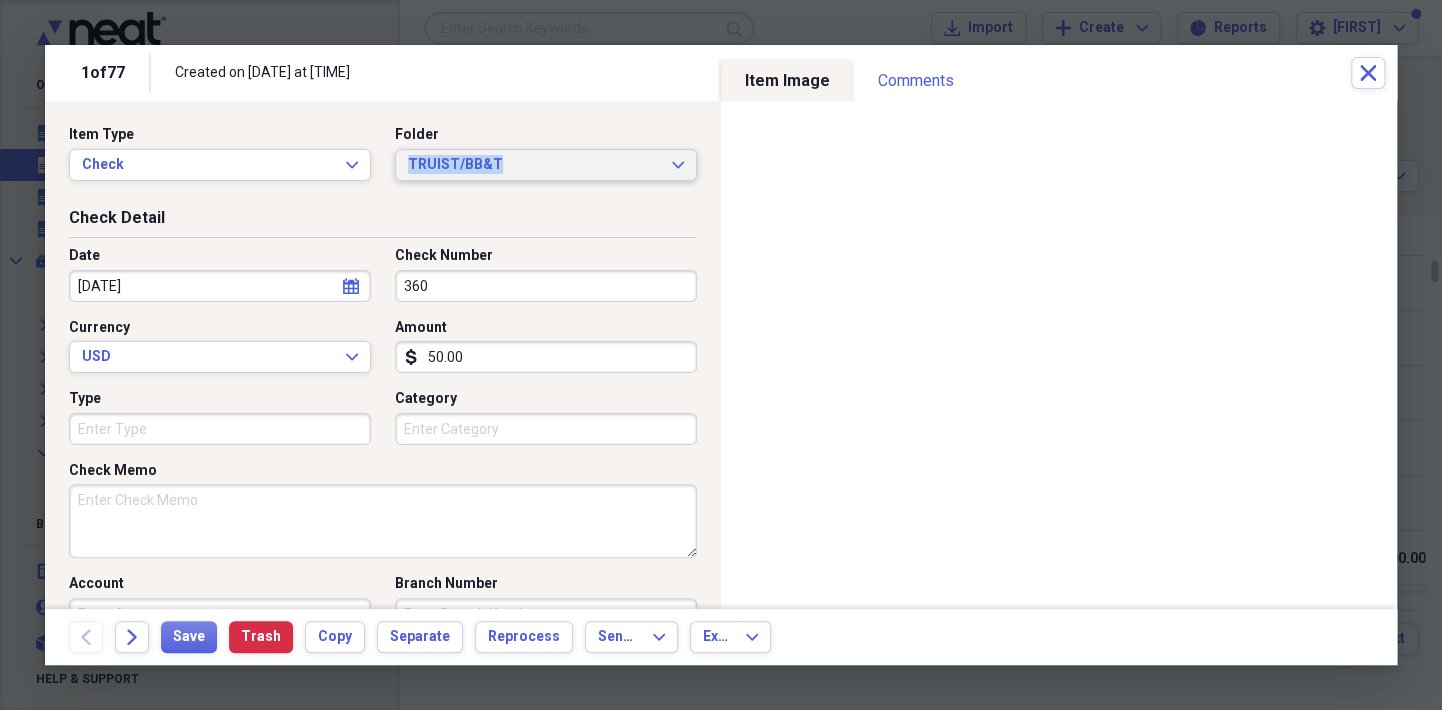 click on "TRUIST/BB&T" at bounding box center [534, 165] 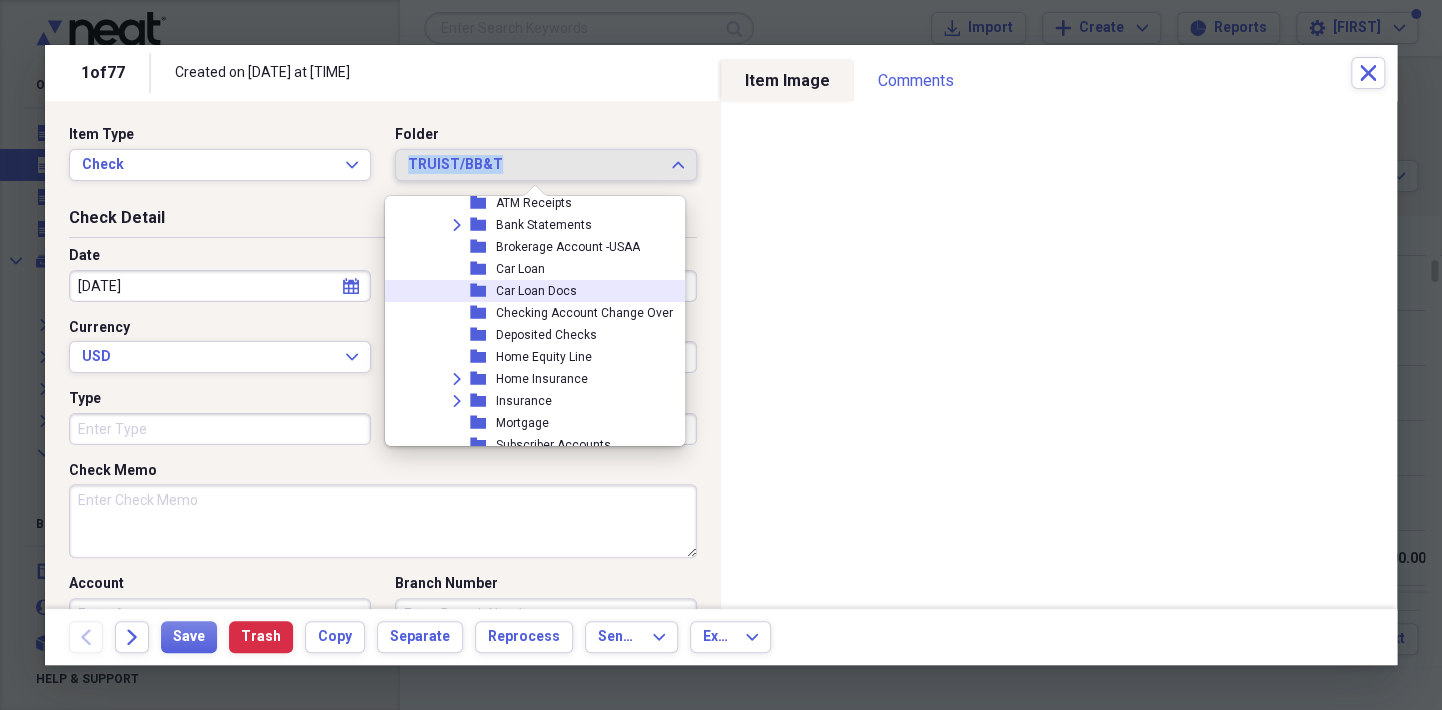scroll, scrollTop: 428, scrollLeft: 0, axis: vertical 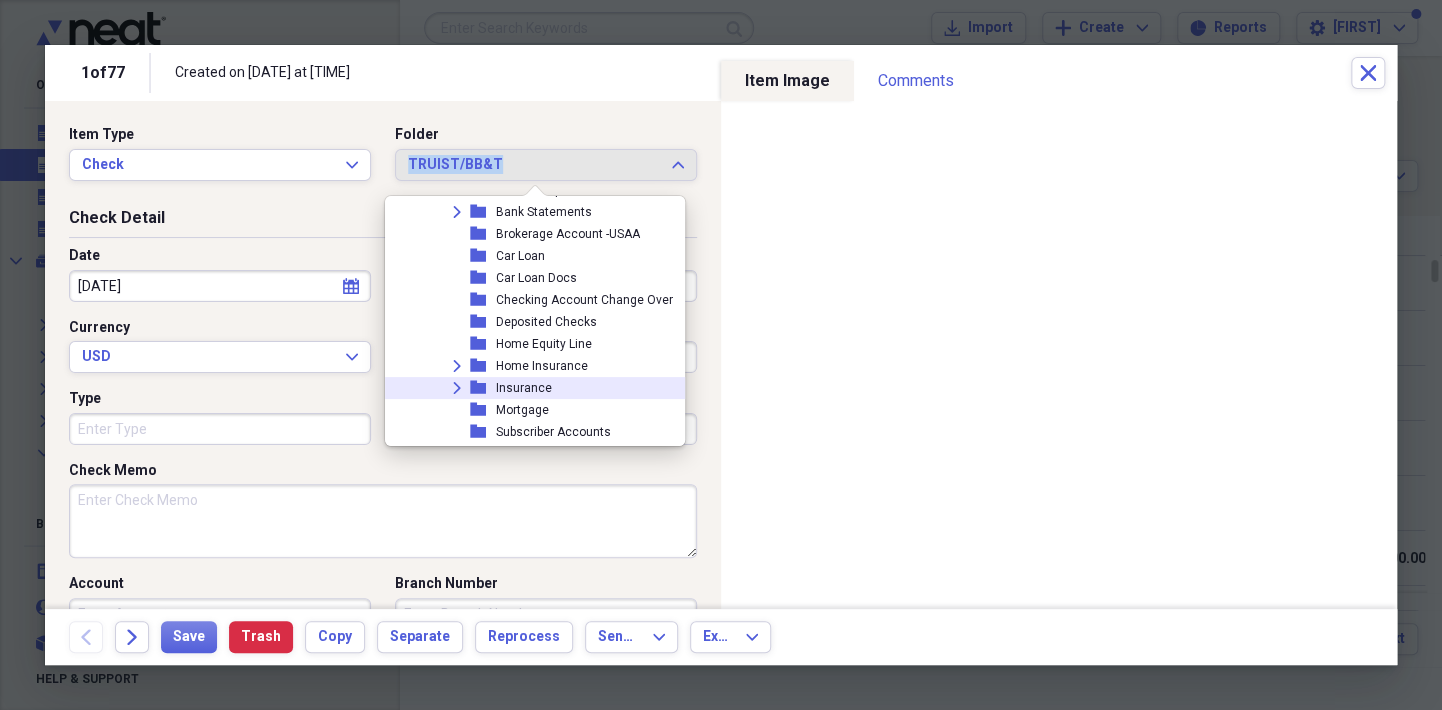 click on "Expand folder Insurance" at bounding box center (549, 388) 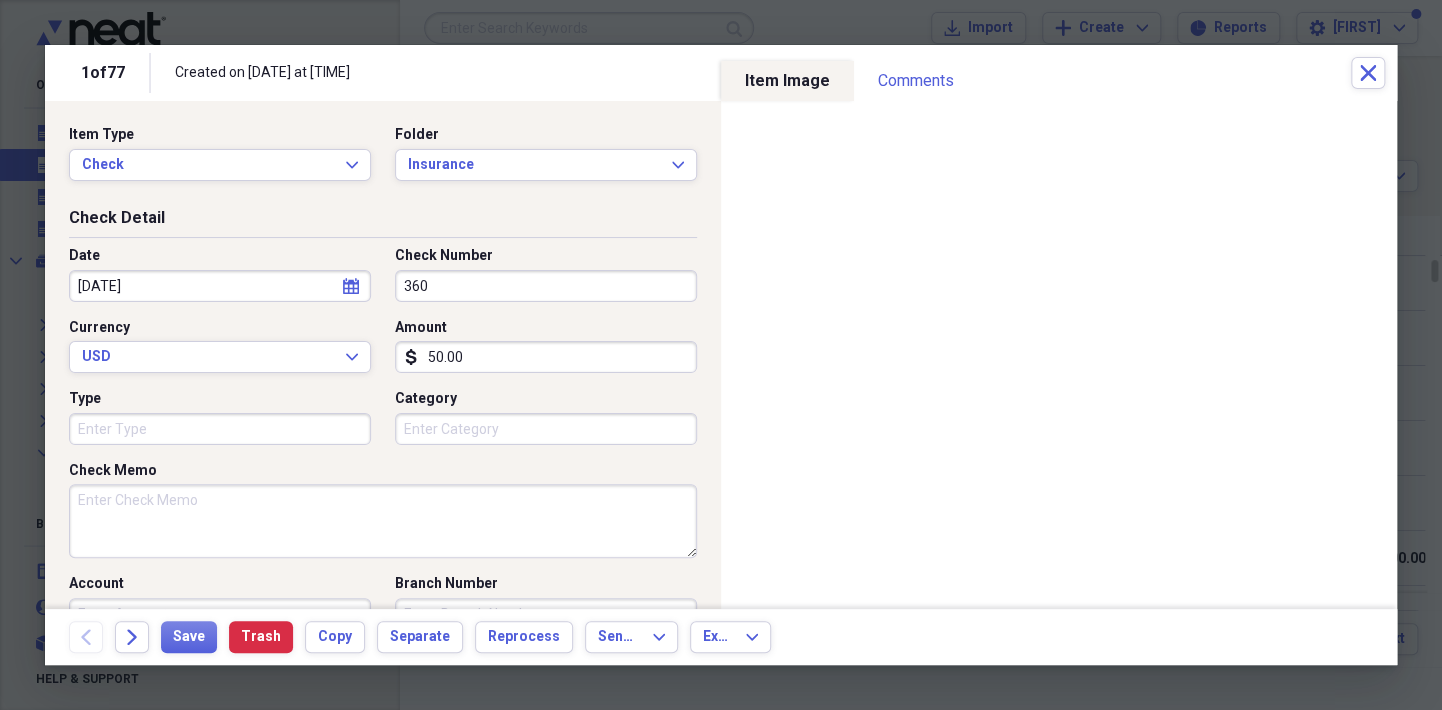 click on "Date [DATE] calendar Calendar Check Number [NUMBER] Currency USD Expand Amount dollar-sign [NUMBER] Type Category" at bounding box center (383, 353) 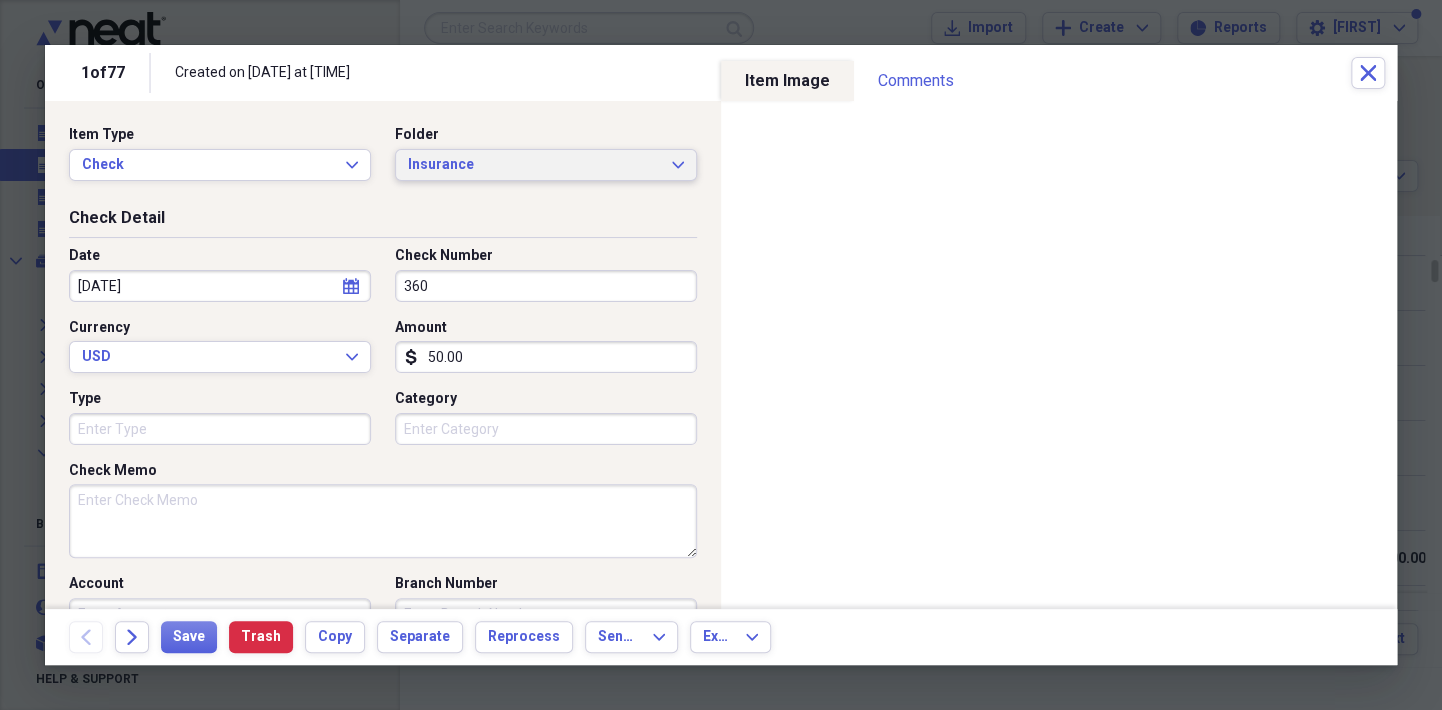 click on "Insurance Expand" at bounding box center [546, 165] 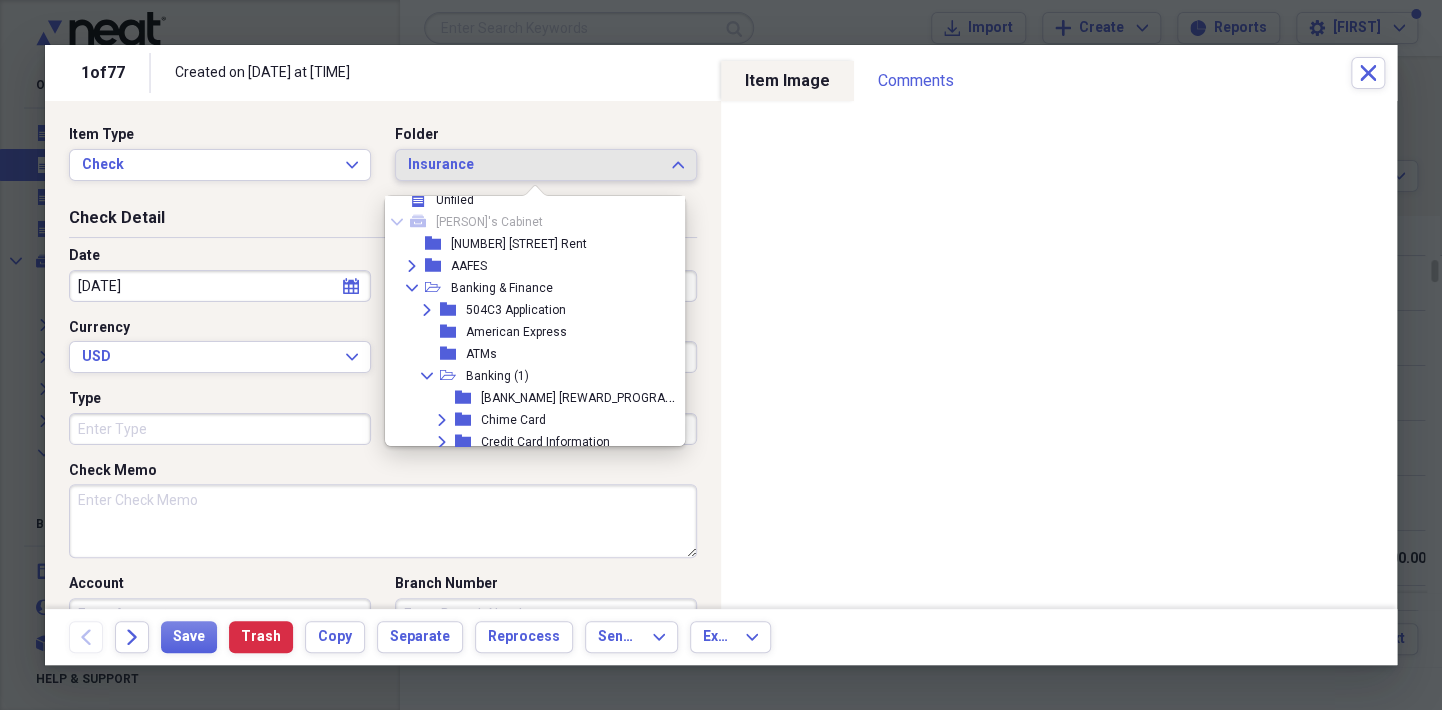 scroll, scrollTop: 0, scrollLeft: 0, axis: both 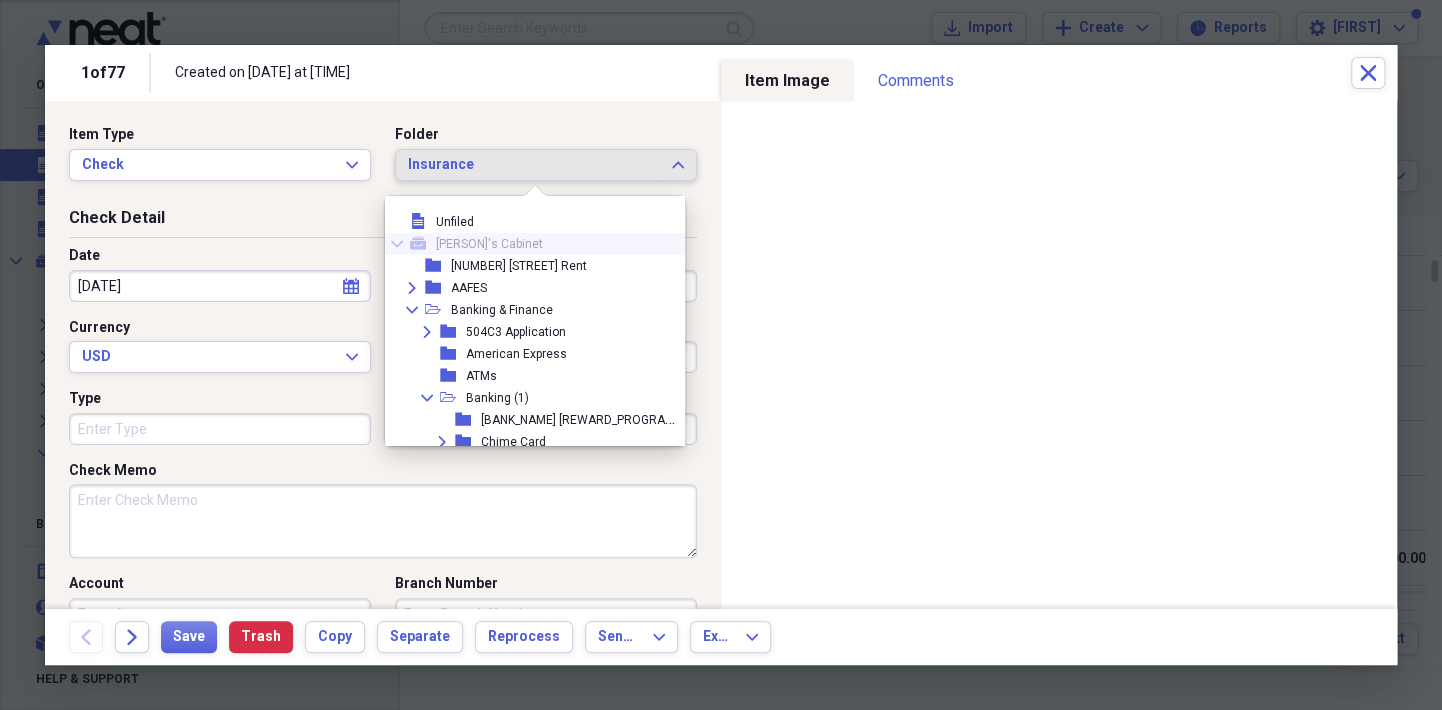 click on "Collapse" at bounding box center [397, 244] 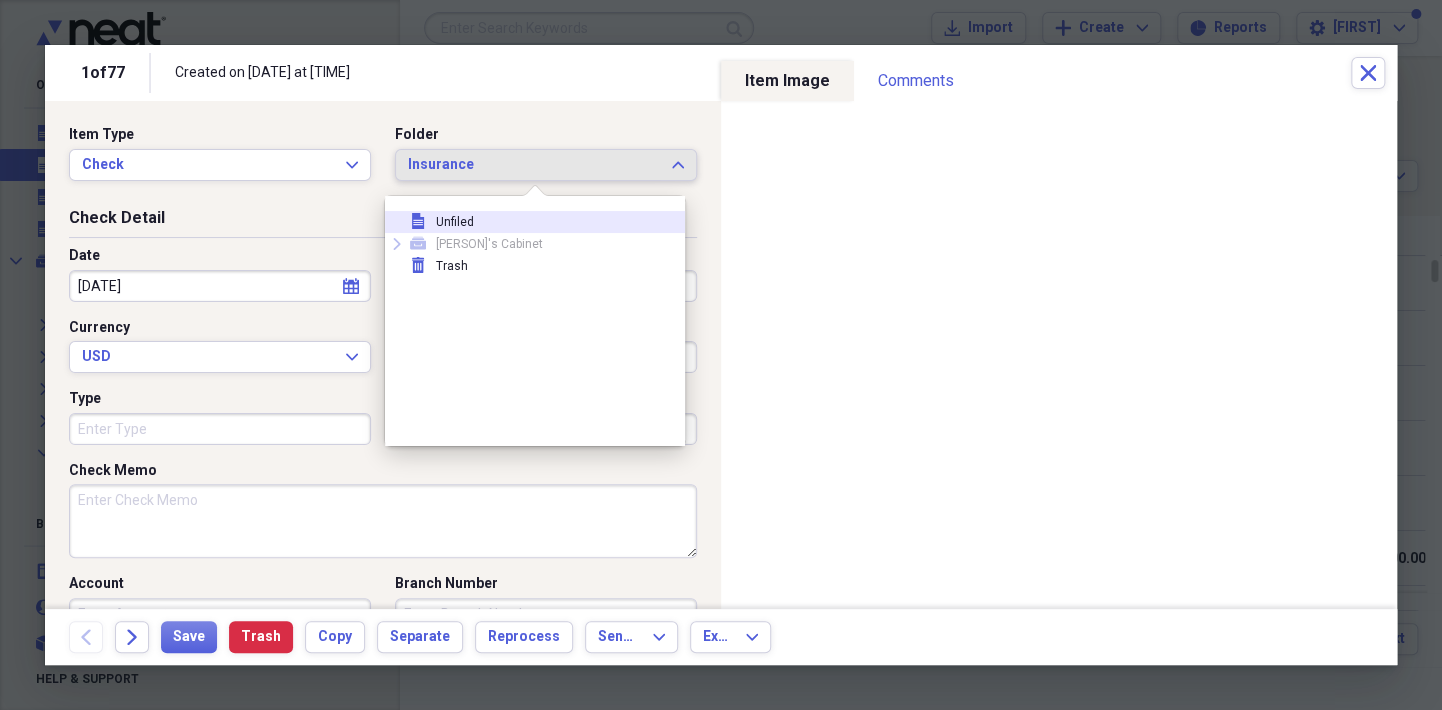 click on "Insurance Expand" at bounding box center (546, 165) 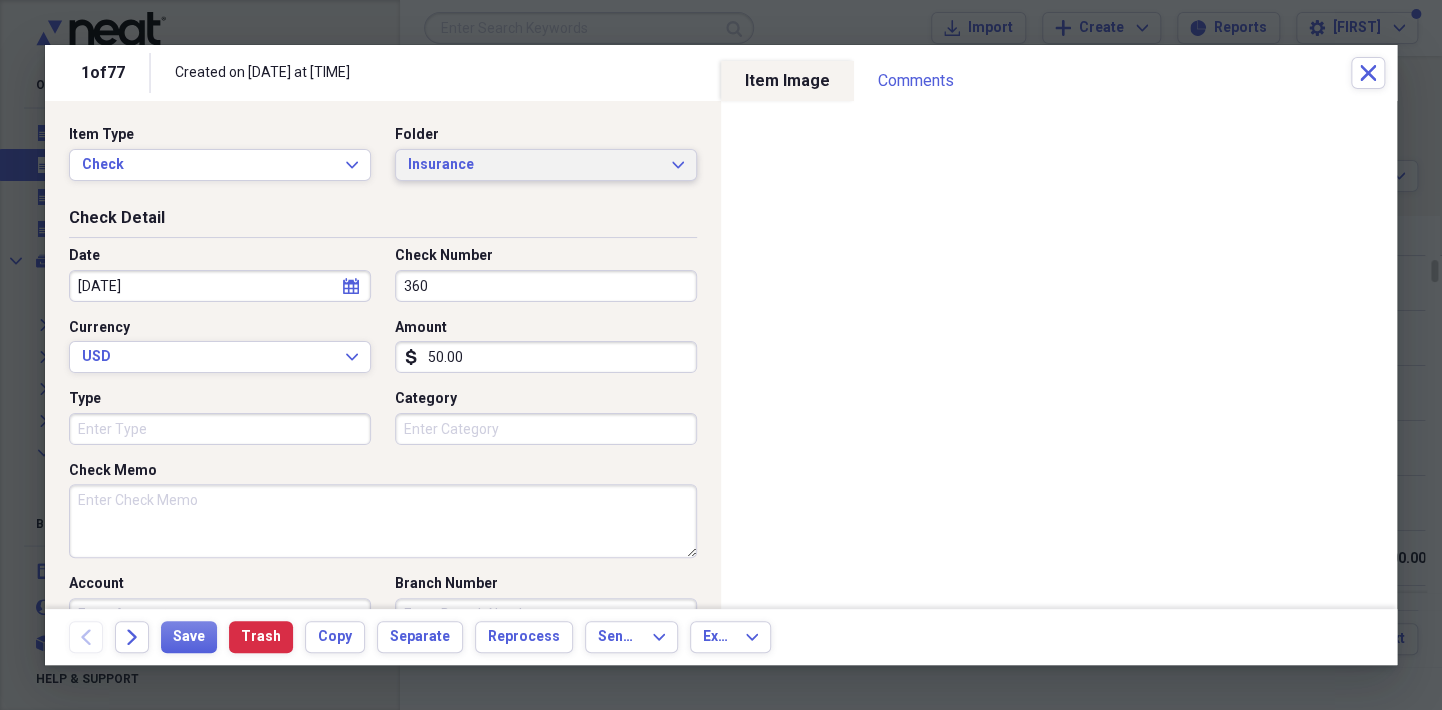 click on "Expand" 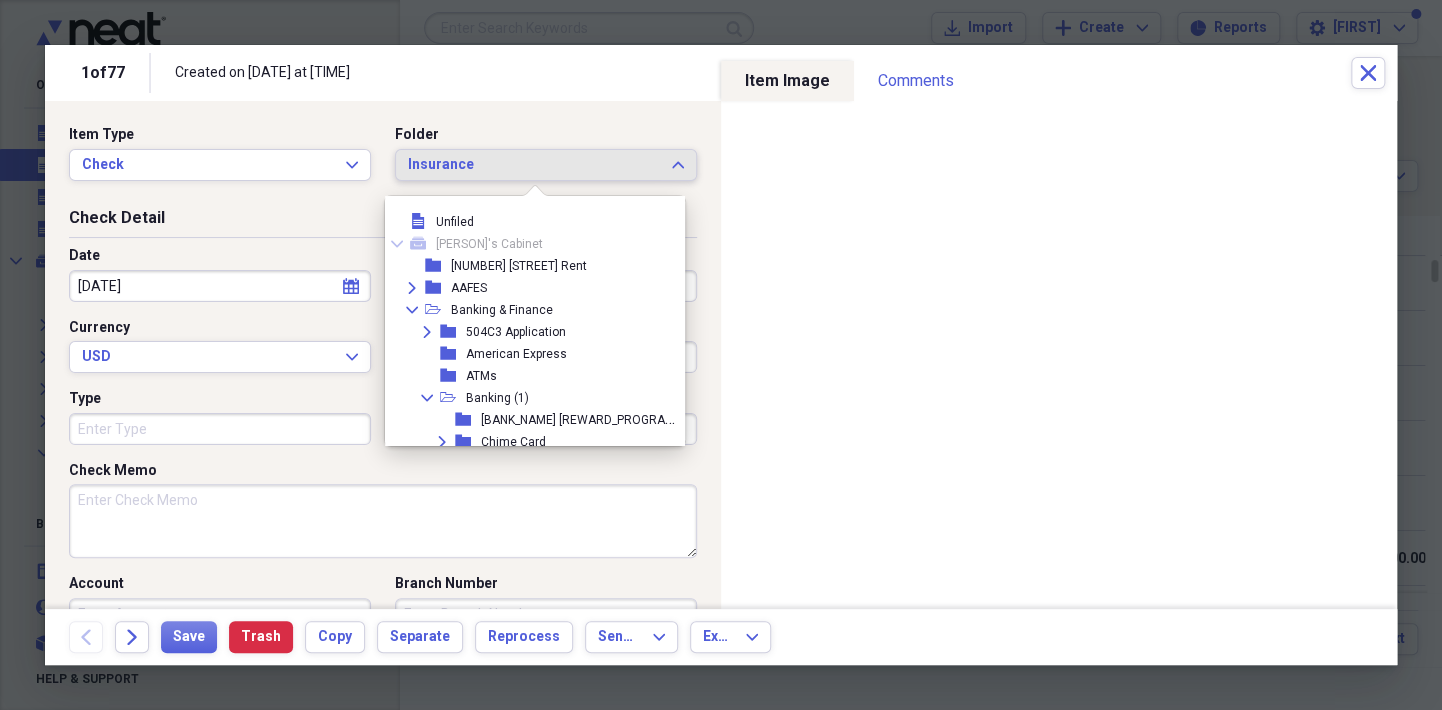 scroll, scrollTop: 502, scrollLeft: 0, axis: vertical 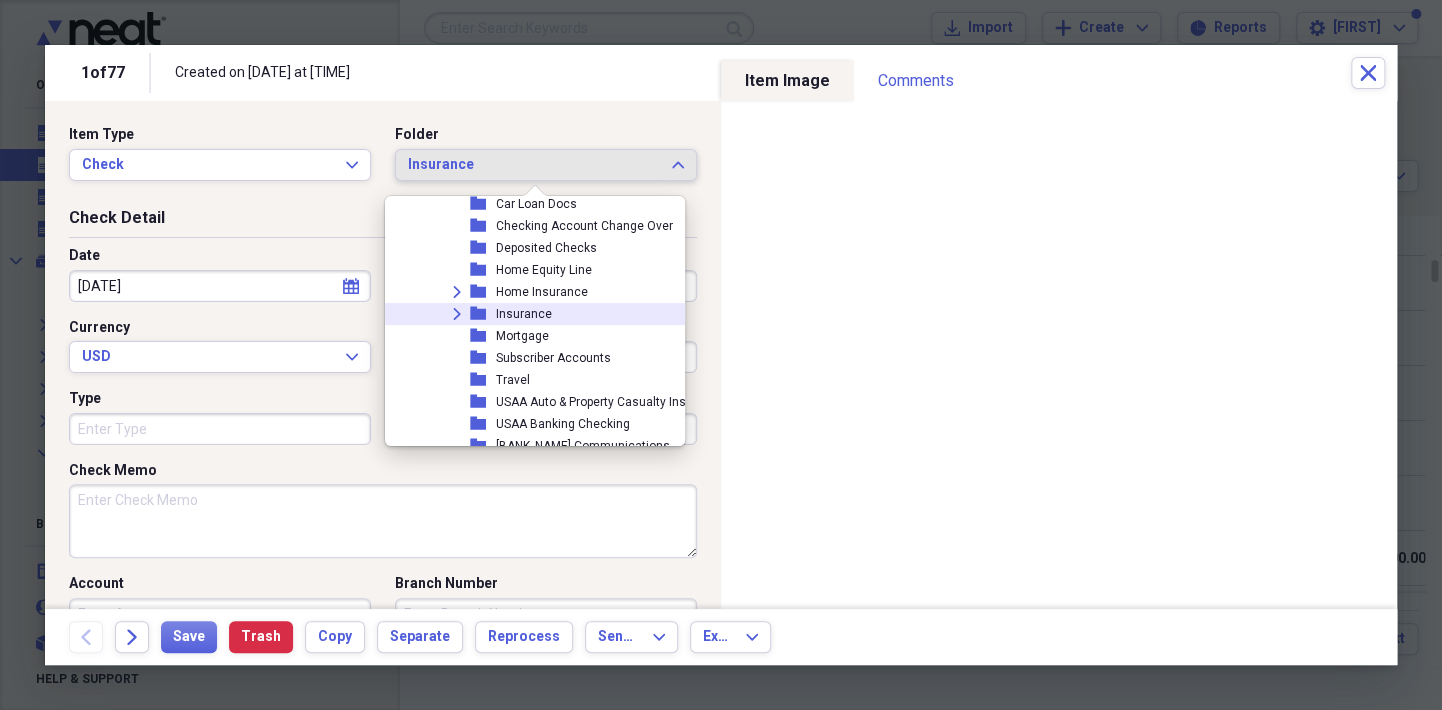 click on "Expand" 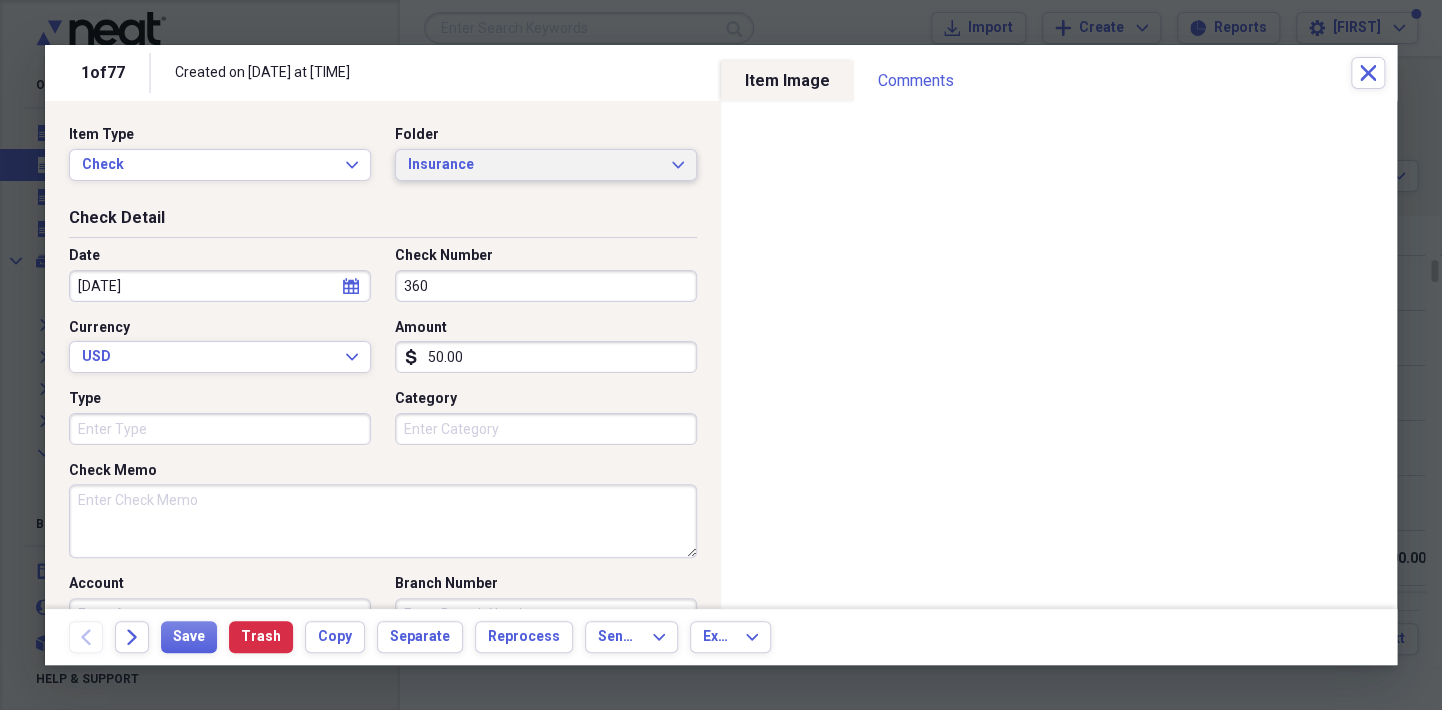 click on "Expand" 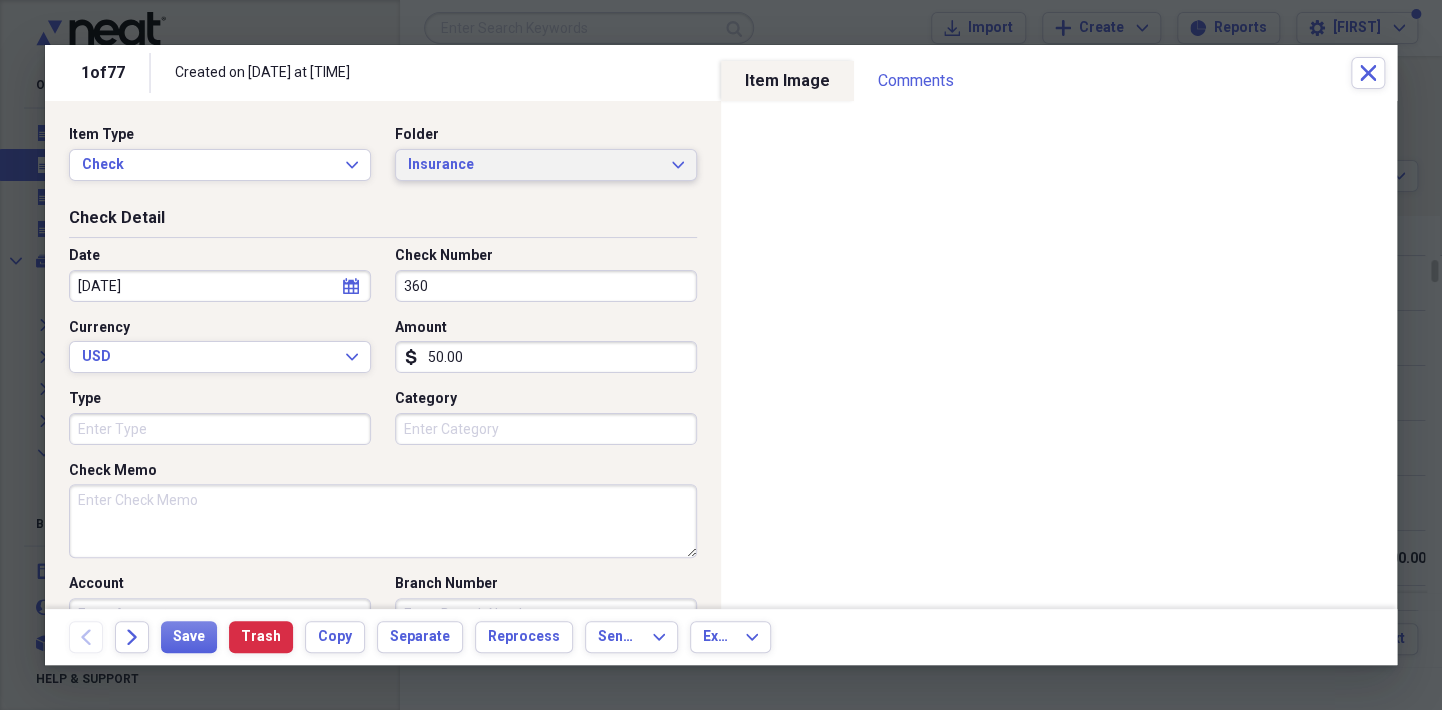 click on "Expand" 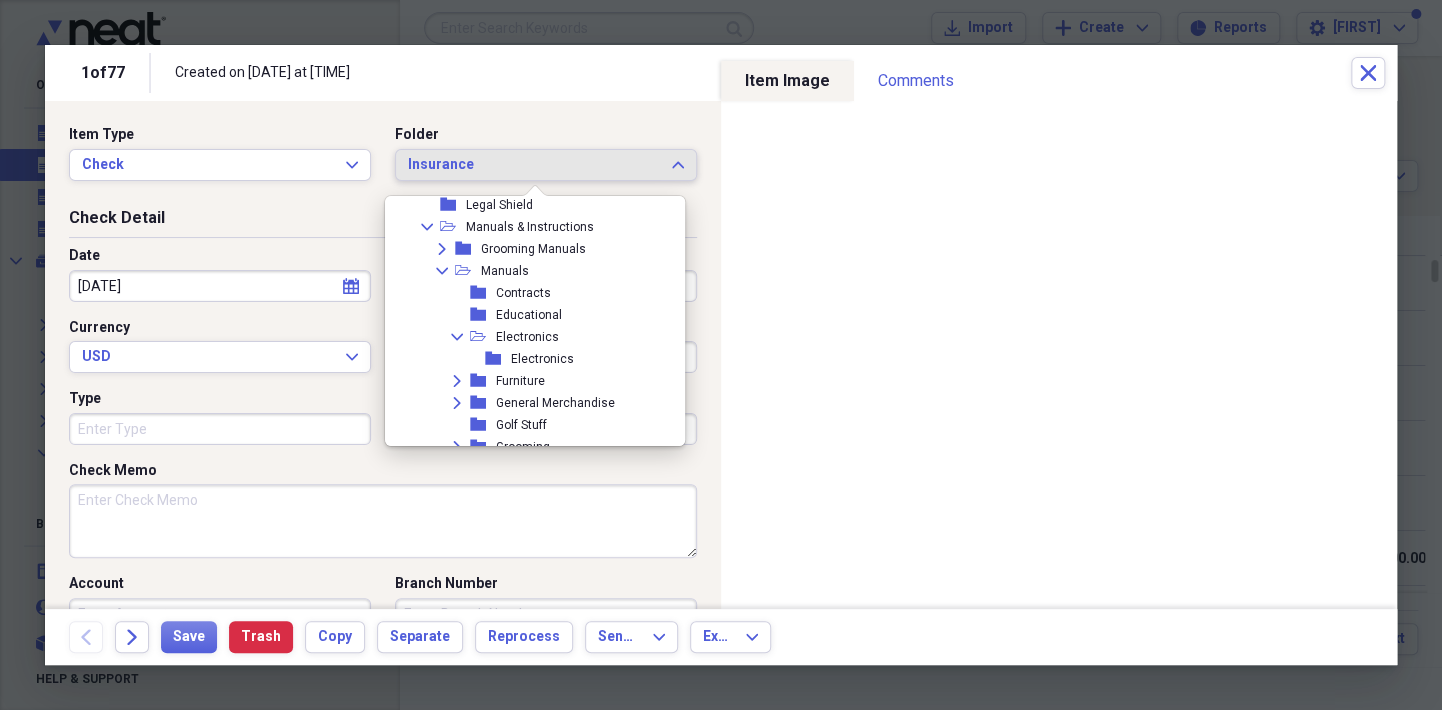 scroll, scrollTop: 2477, scrollLeft: 0, axis: vertical 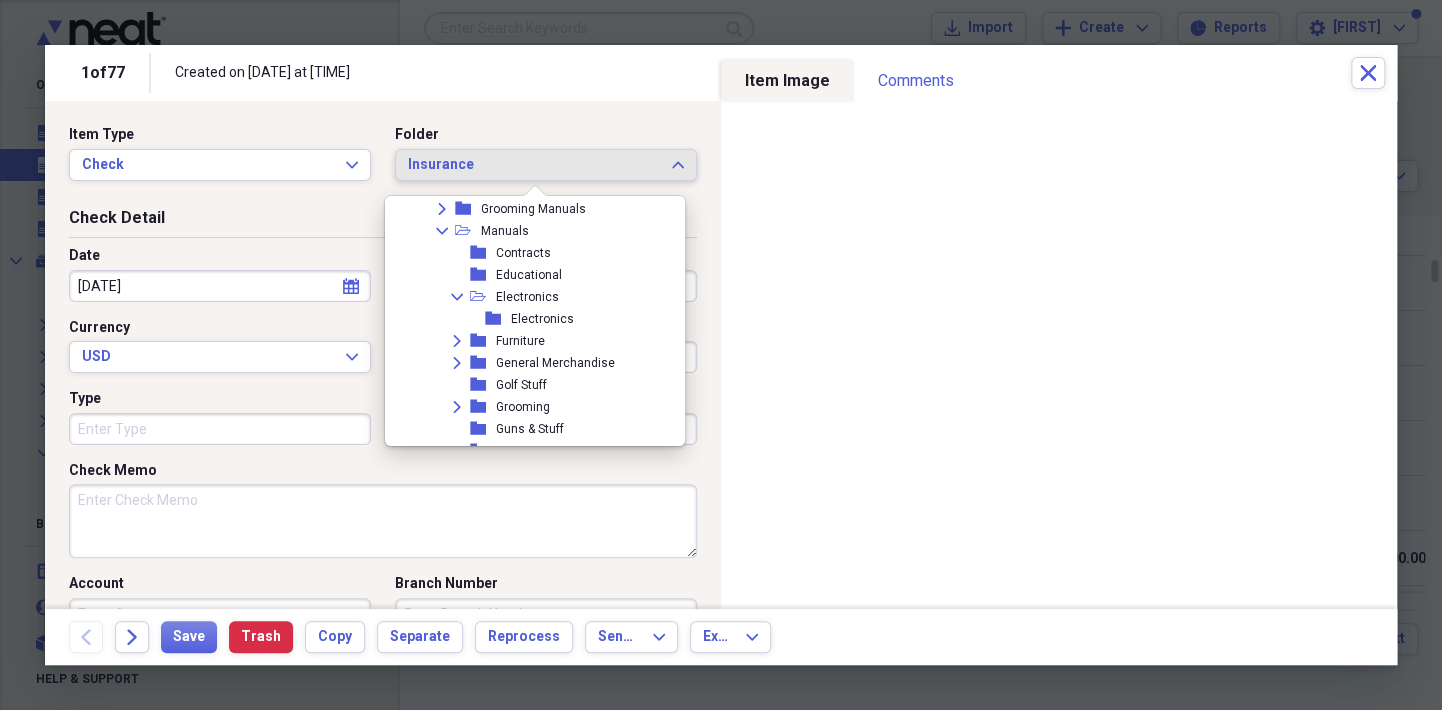 click on "Unfiled Needs Review 99+ Unfiled All Files Unfiled Unfiled Unfiled Saved Reports Collapse My Cabinet [FIRST]'s Cabinet Add Folder Folder [NUMBER] [STREET] Rent Add Folder Expand Folder AAFES Add Folder Expand Folder Banking & Finance Add Folder Expand Folder Contacts Business Cards Add Folder Expand Folder [FIRST]'s BUSINESS VENTURES Add Folder Expand Folder [FIRST]'s Personal Stuff Add Folder Expand Folder [FIRST] Businesses Add Folder Expand Folder Englehardt Drive Repairs Add Folder Folder Go Pro Camera Add Folder Expand Folder Golfing Add Folder Expand Folder [FIRST]'s Stuff Add Folder Expand Folder Hand Gun Information Add Folder Collapse Open Folder [FIRST]'s Cabinet Add Folder Folder [NUMBER] [STREET] #[NUMBER] Add Folder Folder [NUMBER]-[NUMBER] Weight Loss Add Folder Folder AARP Add Folder Folder Bills Summaries Add Folder Folder [FIRST] [LAST] Add Folder Expand Folder [FIRST] & [FIRST] Joint Bills [Copy] Add Folder Folder Grand Kids Add Folder Collapse Open Folder [FIRST] Add Folder Folder [FIRST] Add Folder Expand Folder Add Folder" at bounding box center [535, 321] 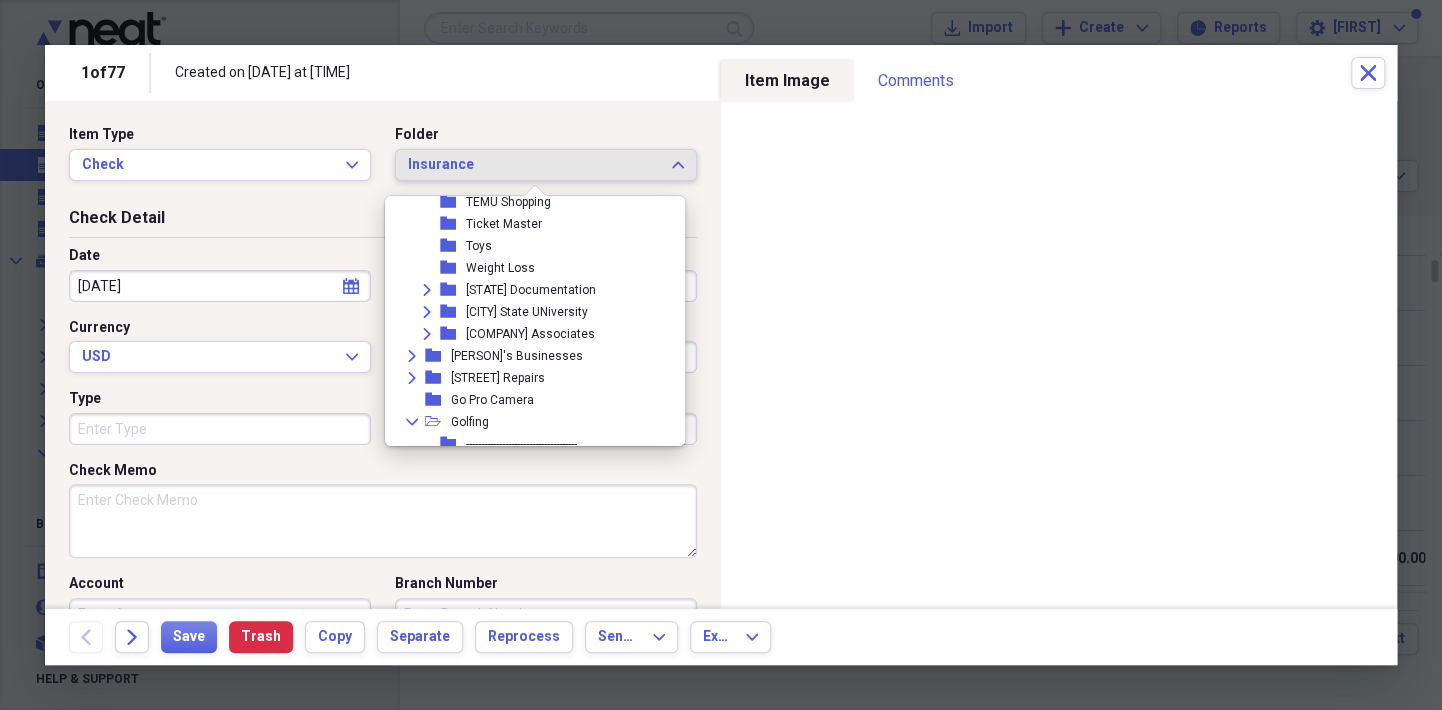 scroll, scrollTop: 5450, scrollLeft: 0, axis: vertical 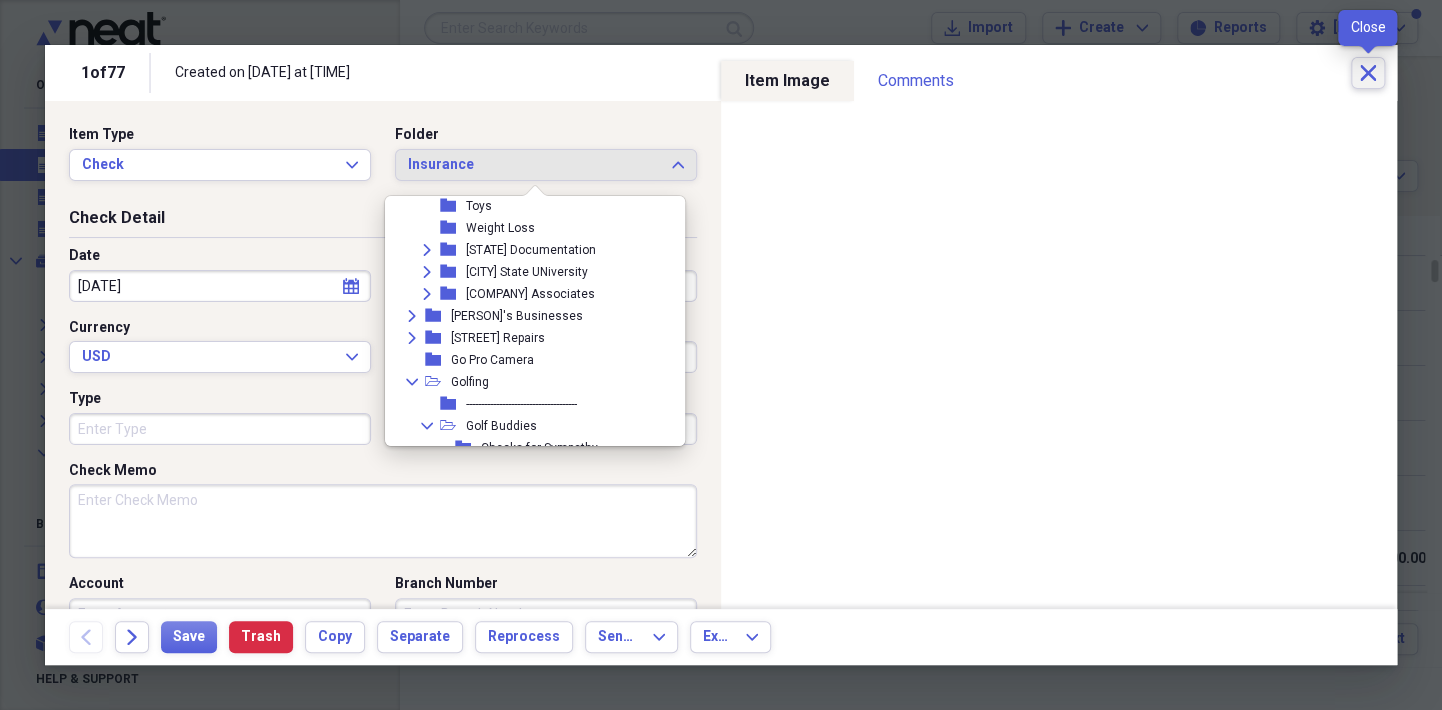 click on "Close" at bounding box center [1368, 73] 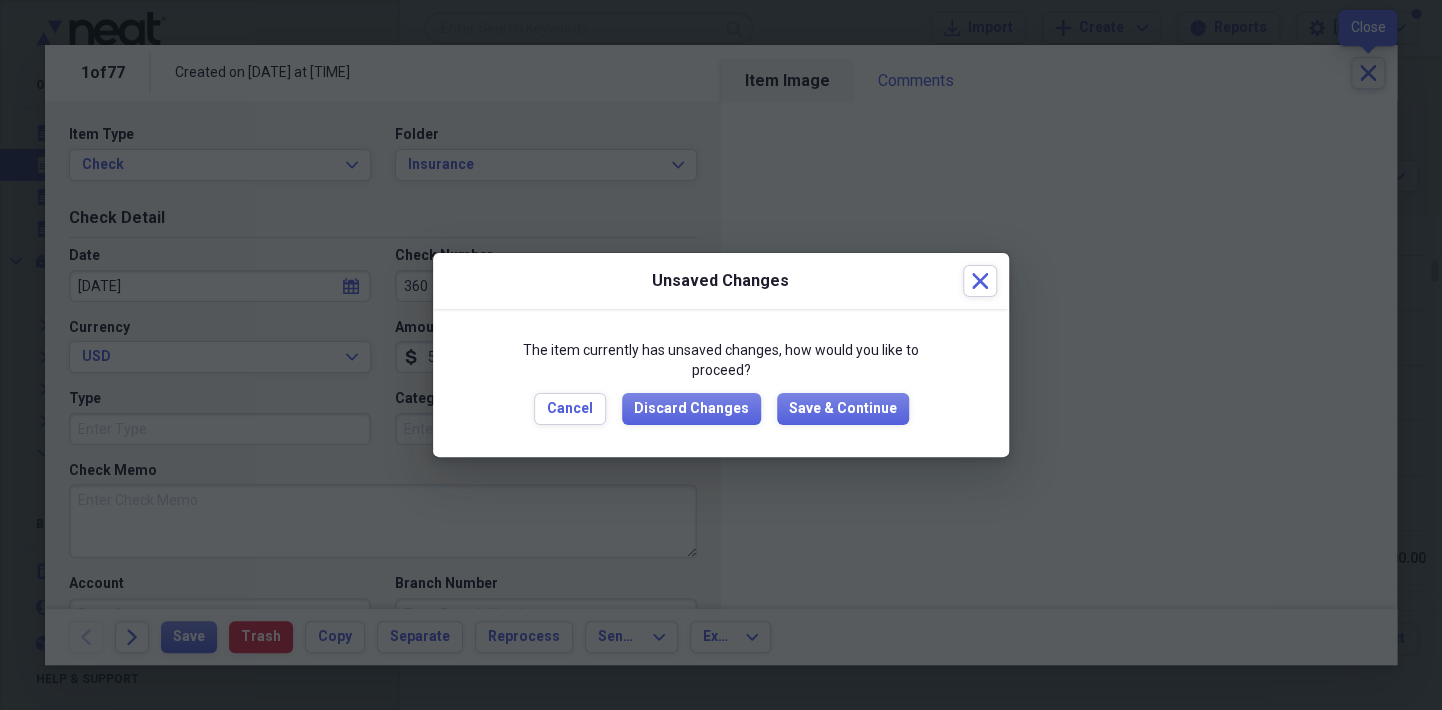 scroll, scrollTop: 502, scrollLeft: 0, axis: vertical 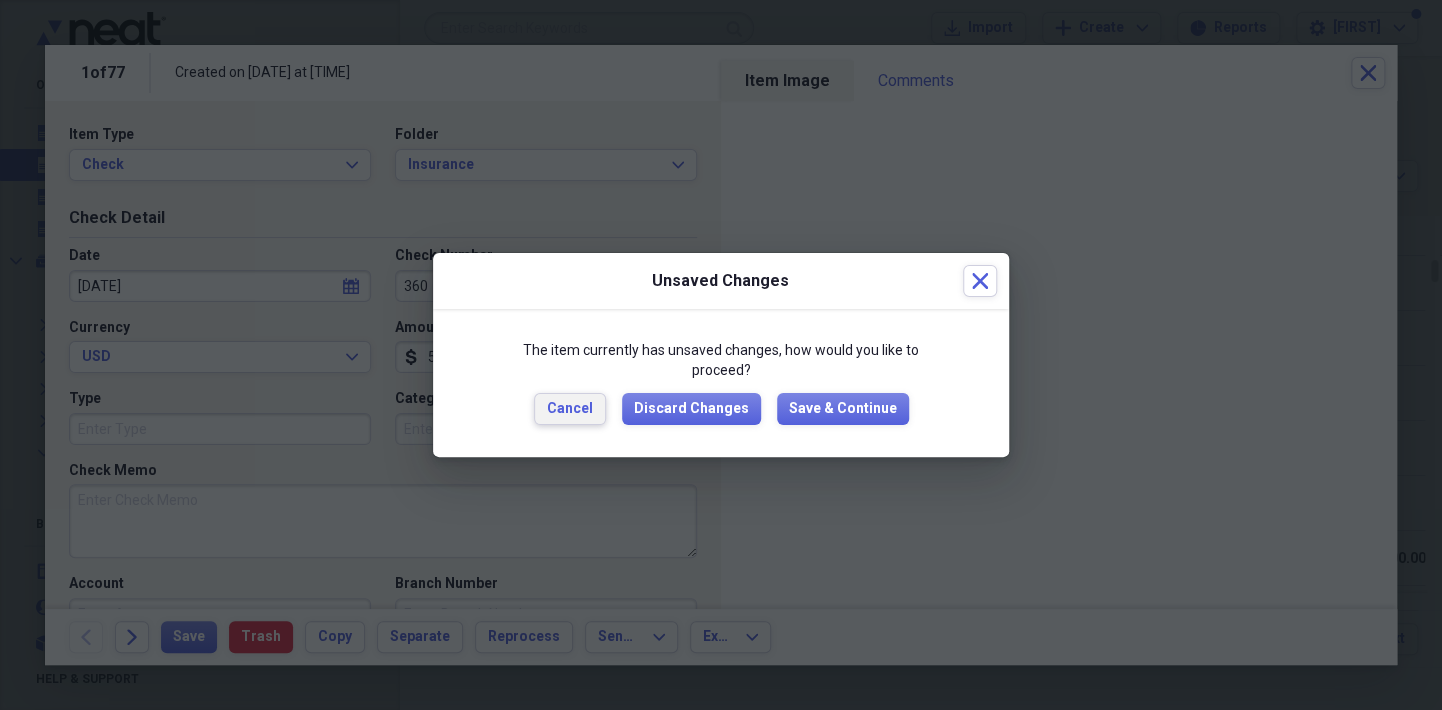 click on "Cancel" at bounding box center (570, 409) 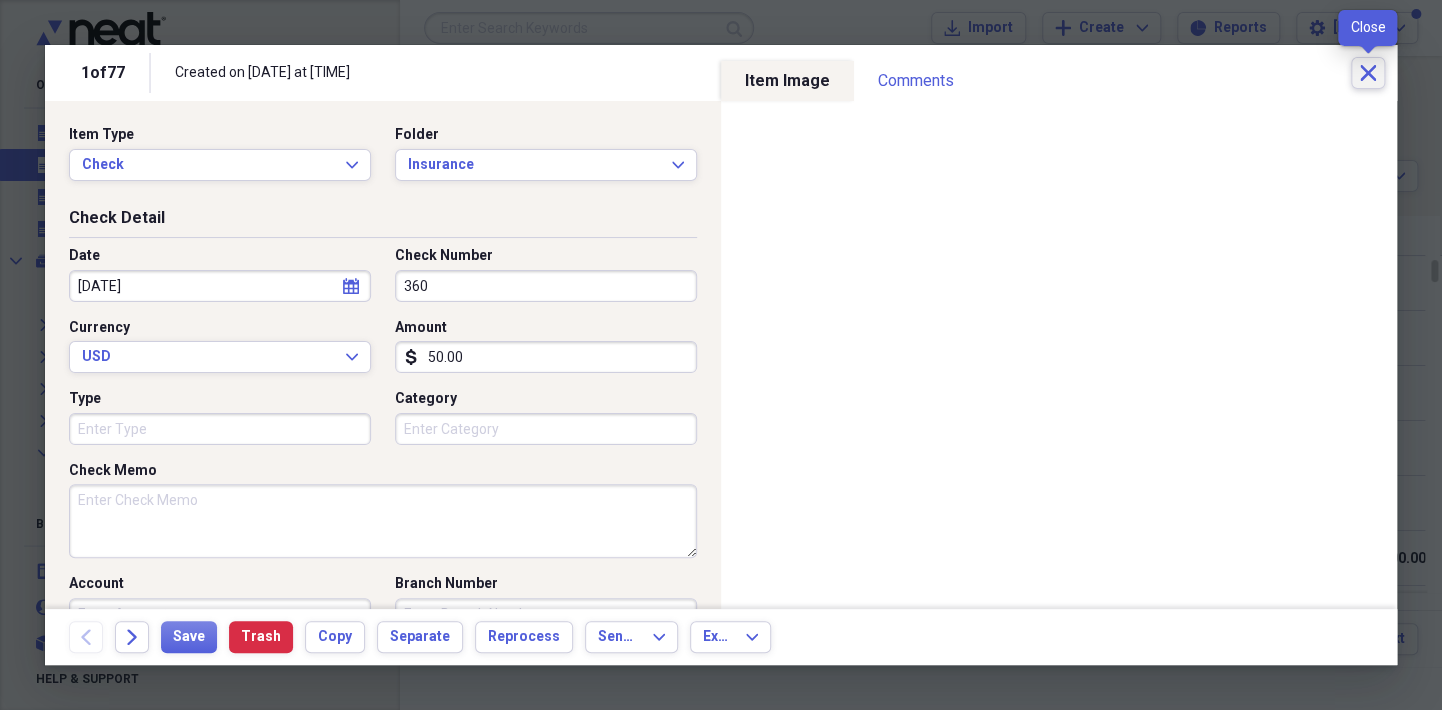 click 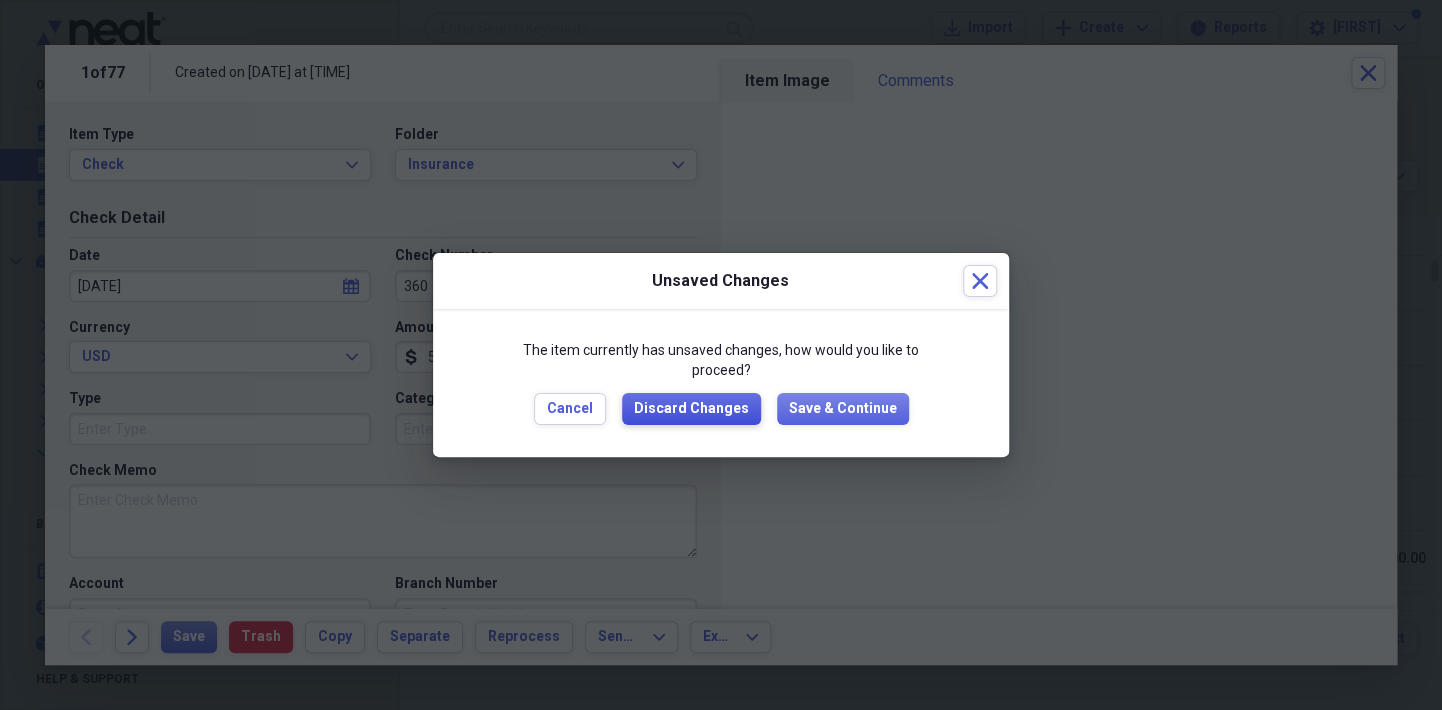click on "Discard Changes" at bounding box center [691, 409] 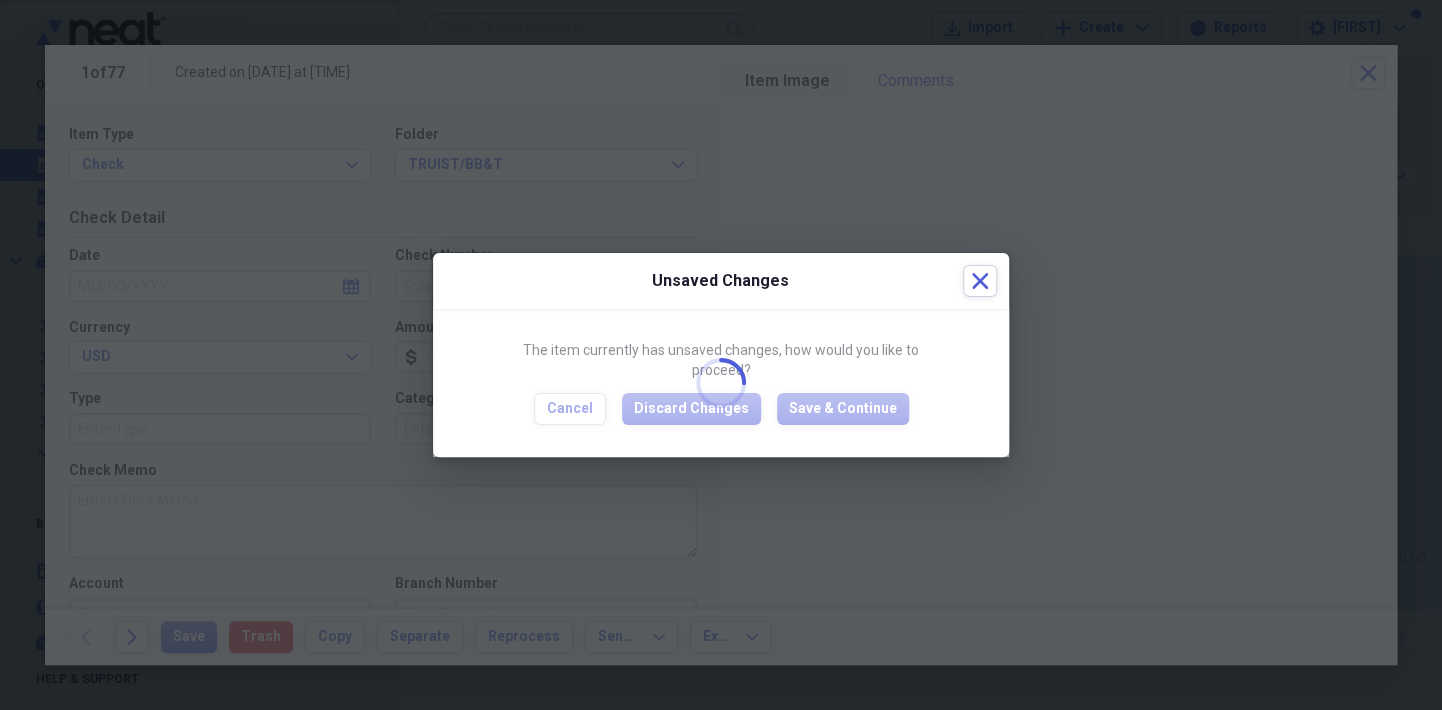 click at bounding box center [721, 382] 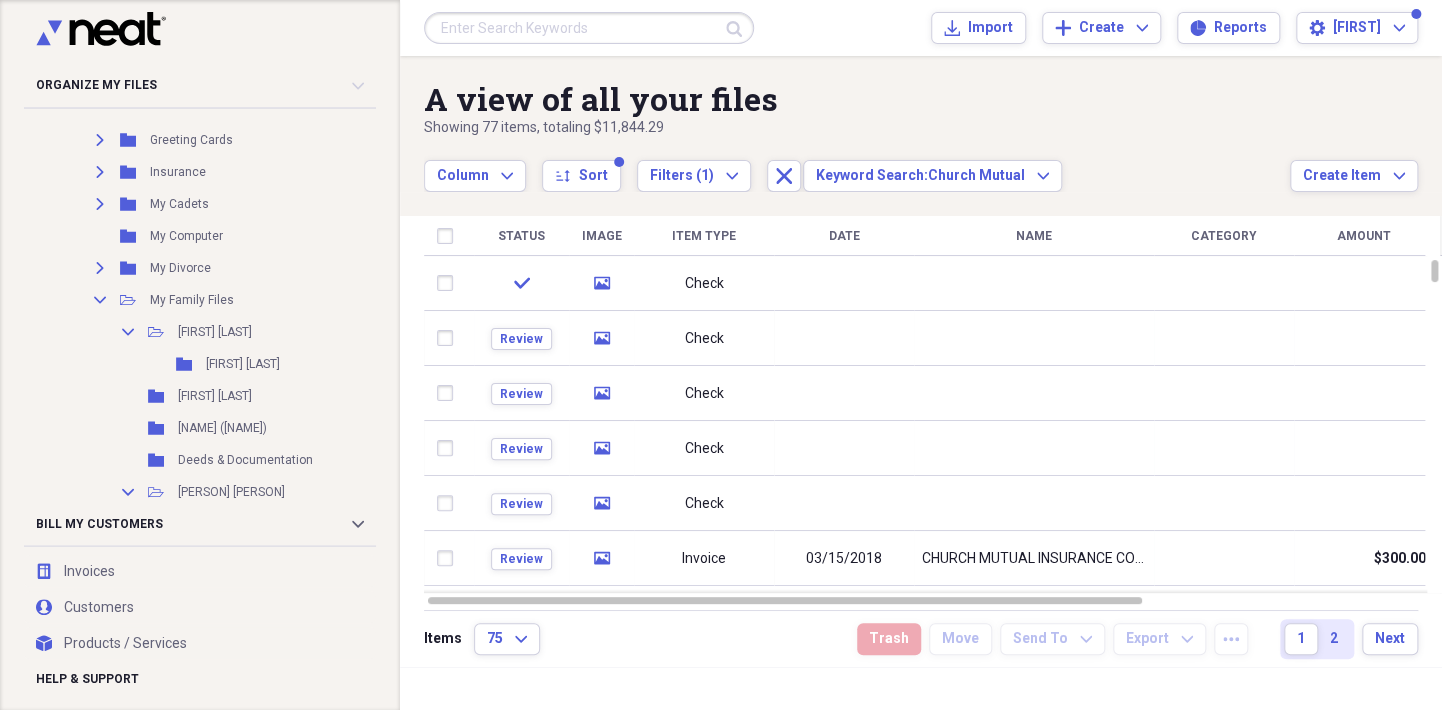 scroll, scrollTop: 2572, scrollLeft: 0, axis: vertical 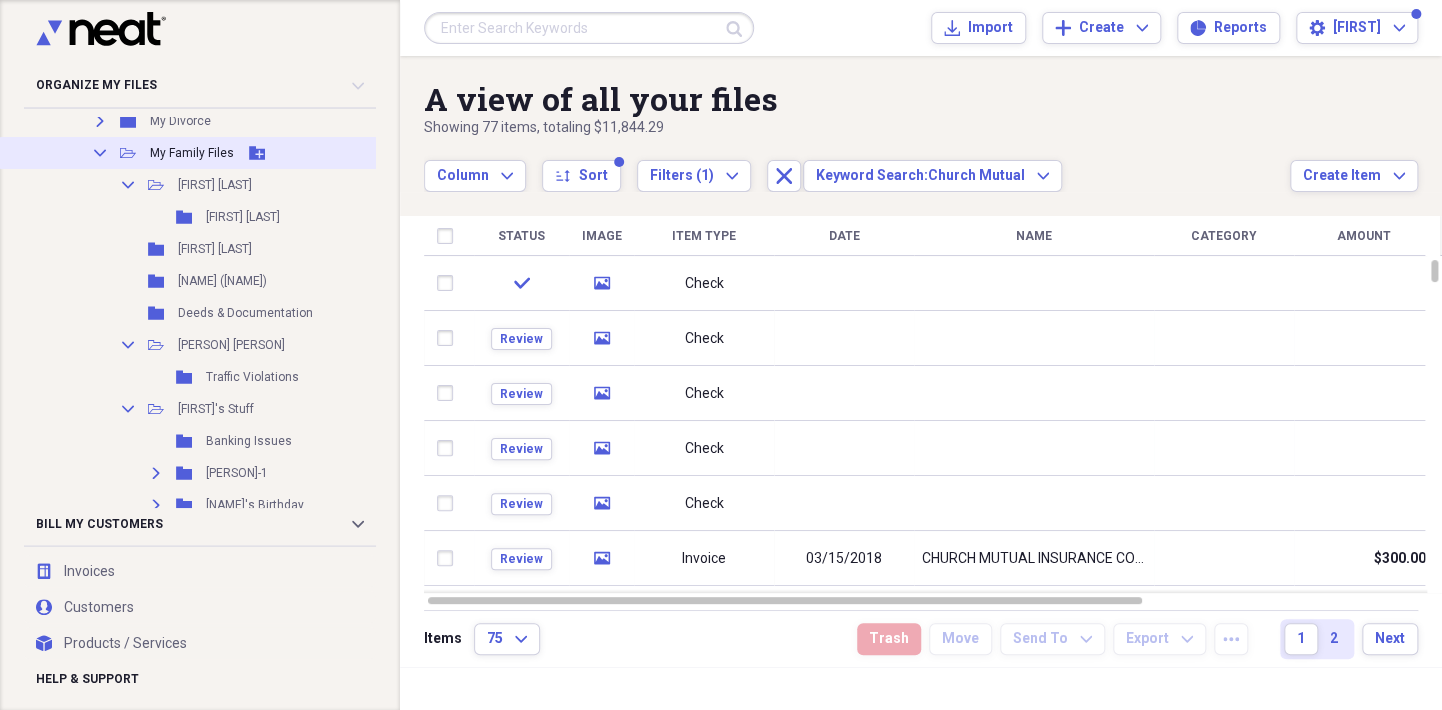 click on "Collapse" 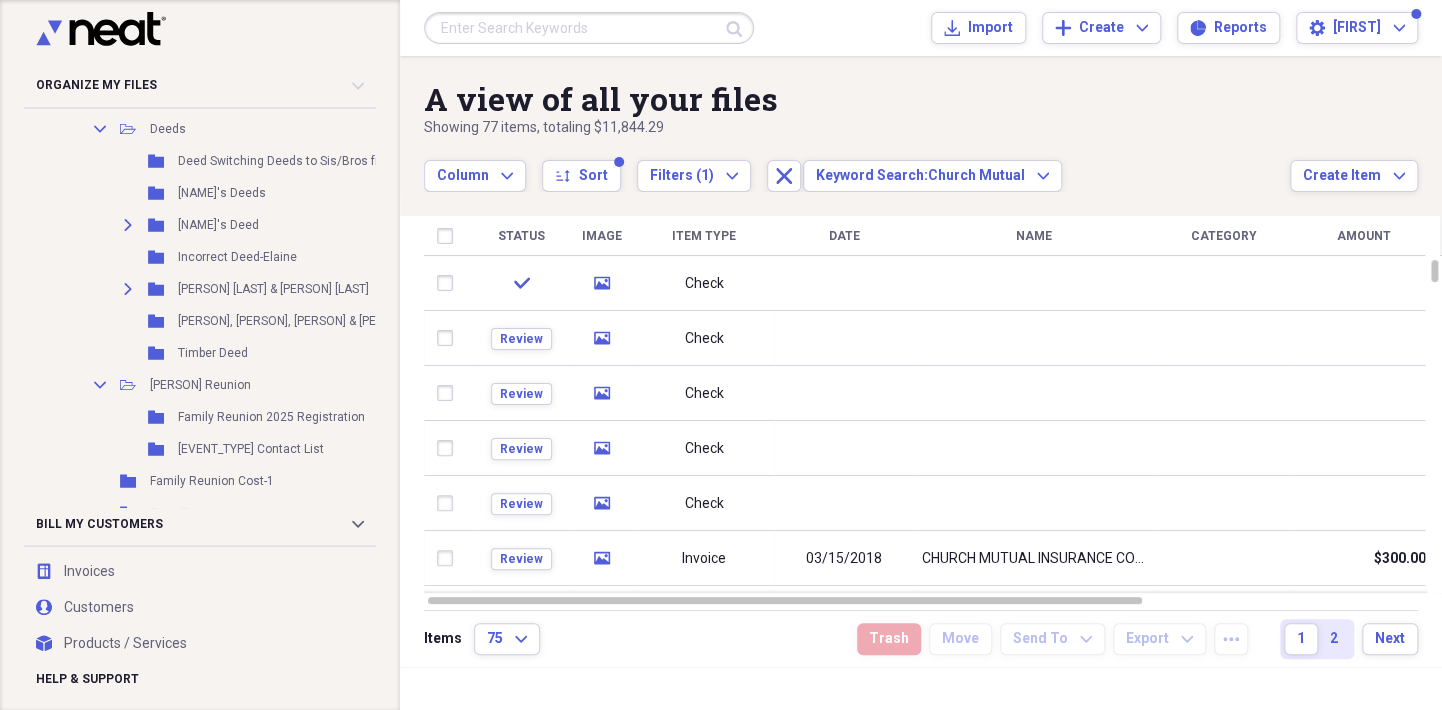 scroll, scrollTop: 1240, scrollLeft: 0, axis: vertical 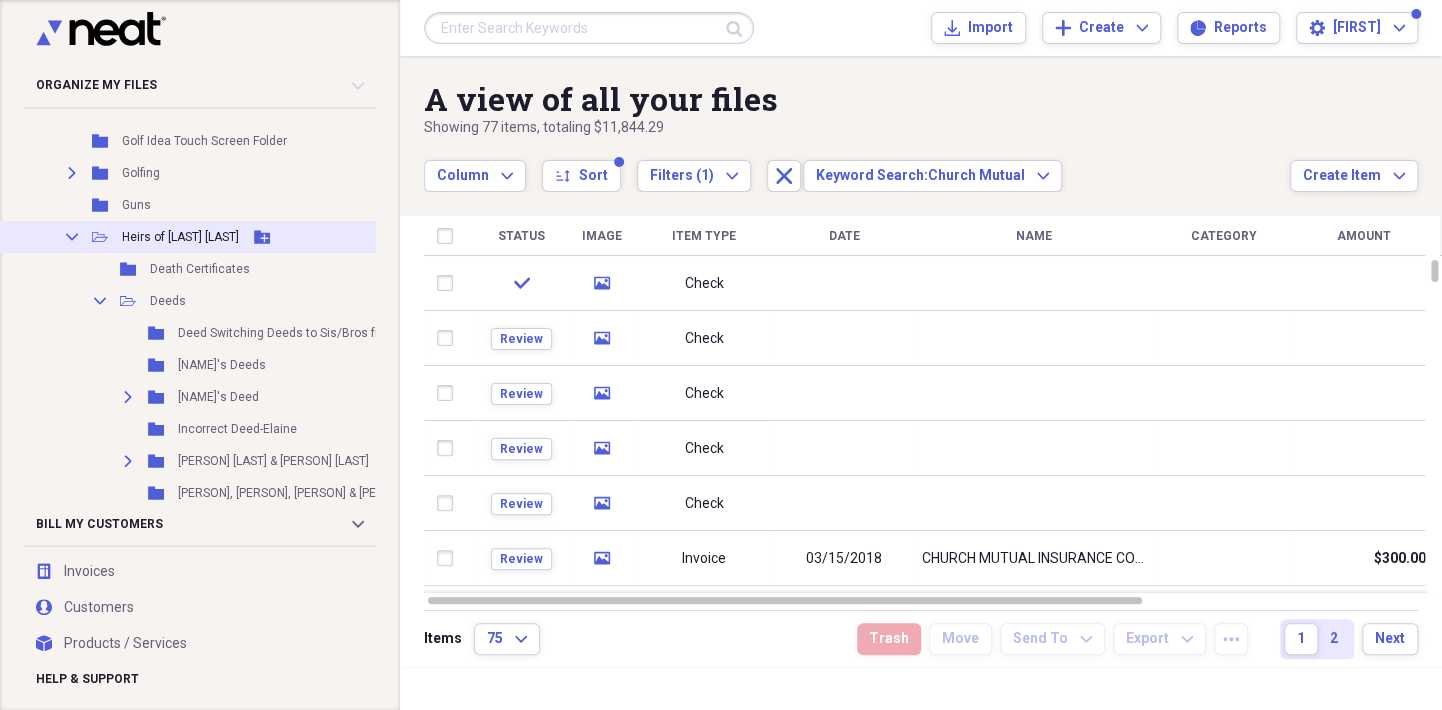 click on "Collapse" at bounding box center [72, 237] 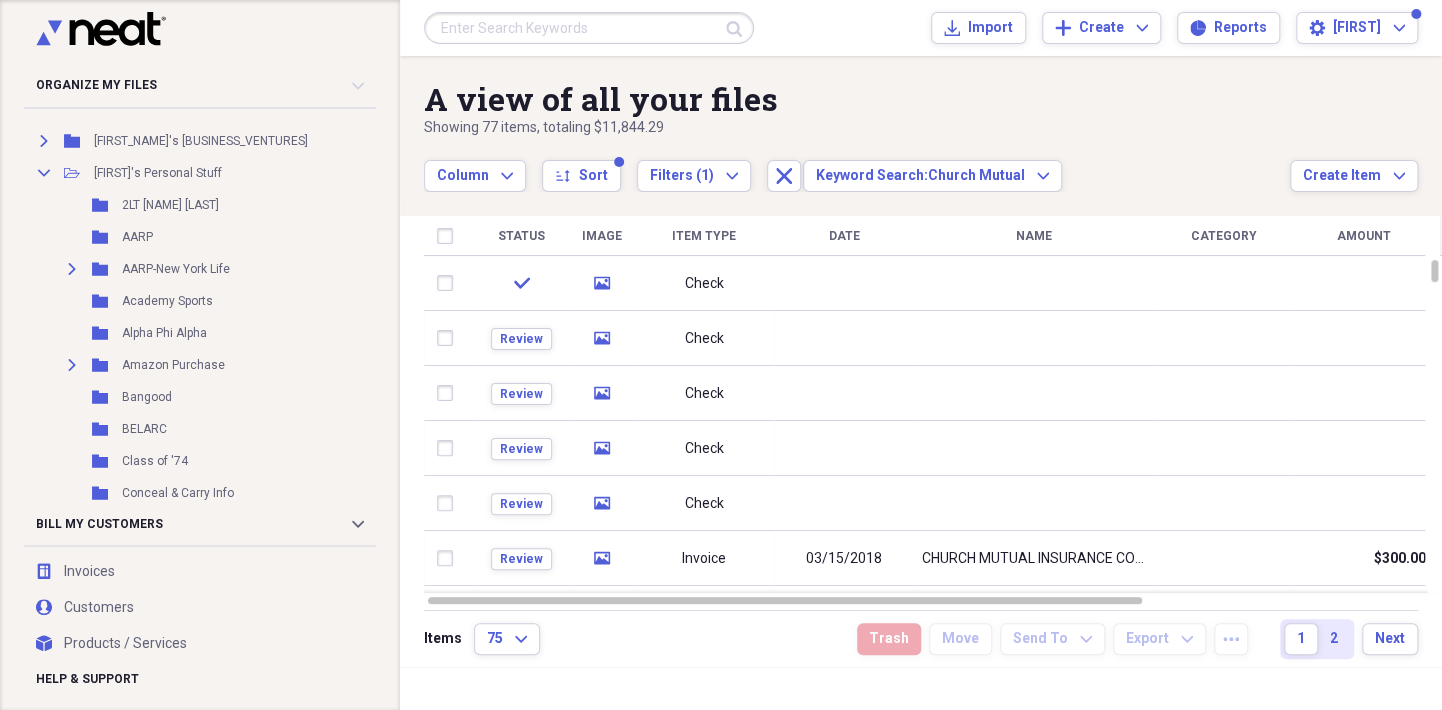 scroll, scrollTop: 240, scrollLeft: 0, axis: vertical 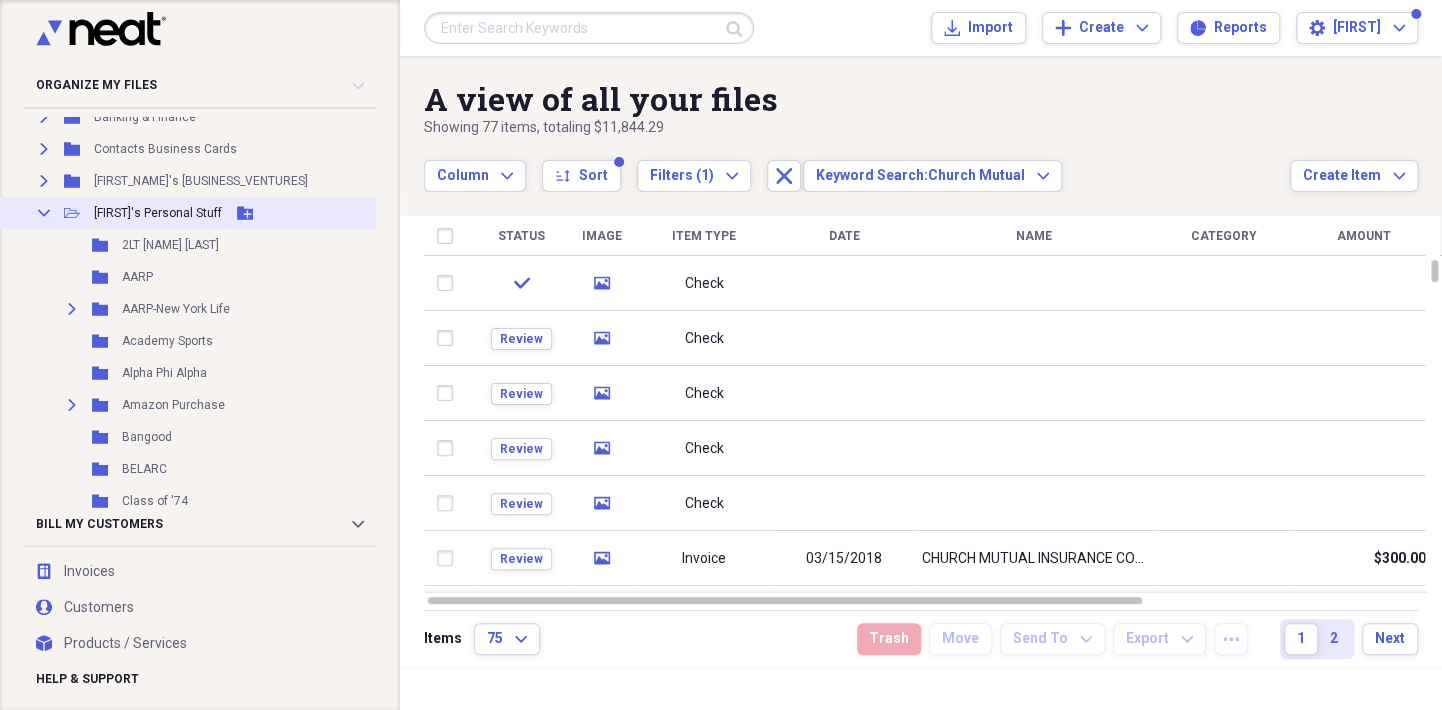 click 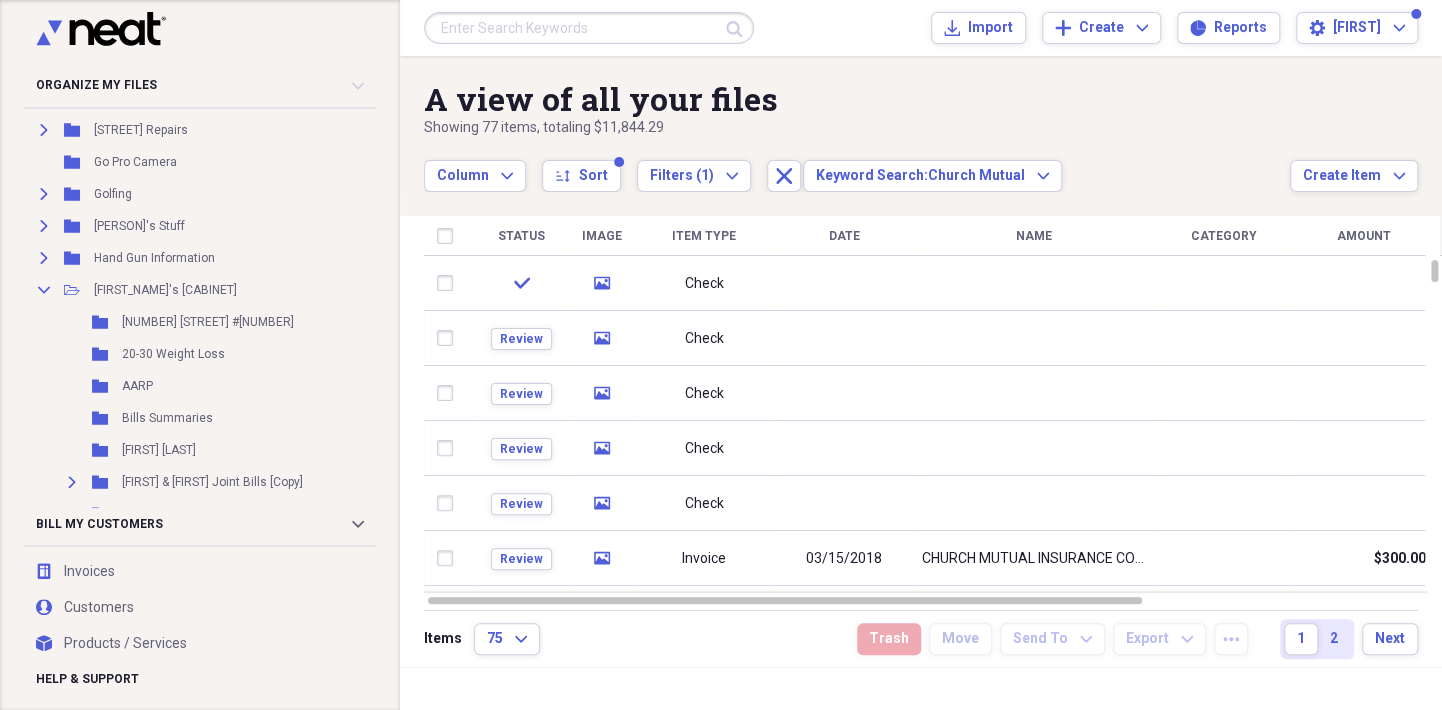scroll, scrollTop: 440, scrollLeft: 0, axis: vertical 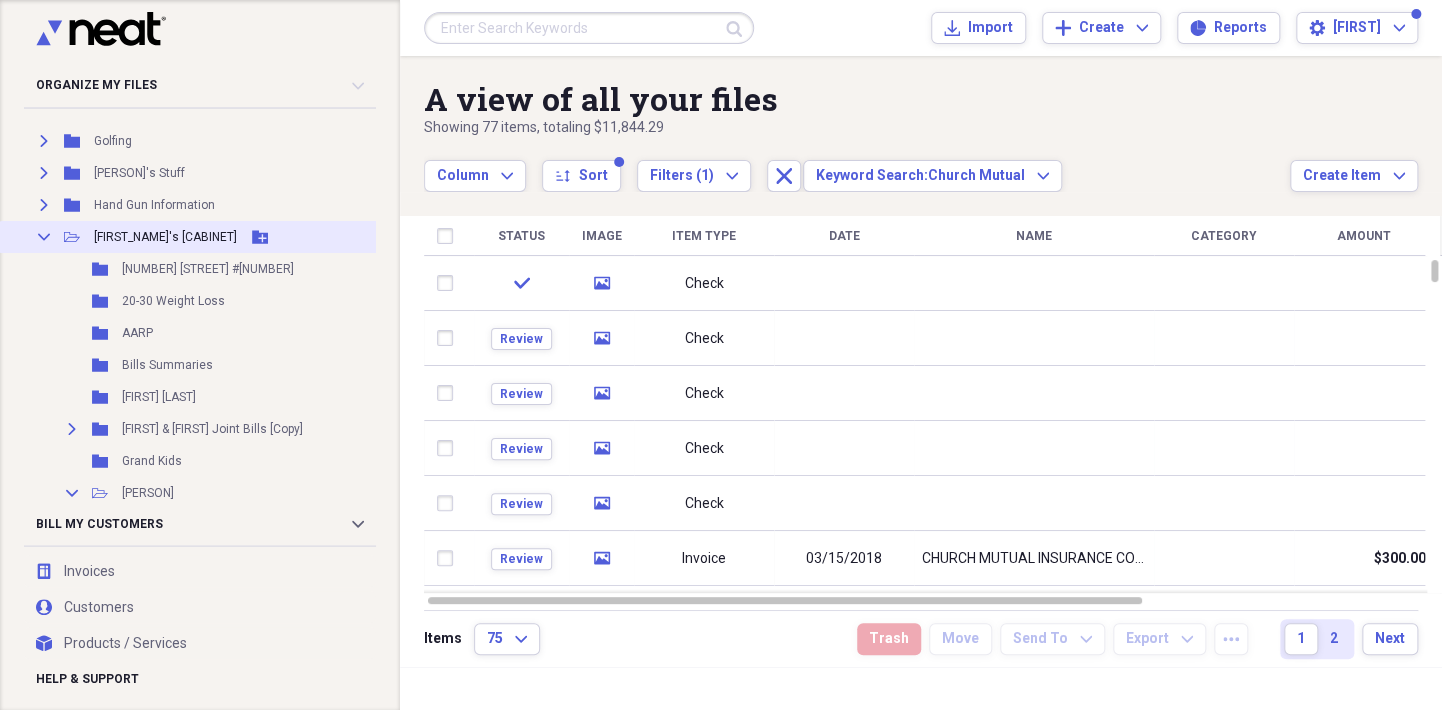 click on "Collapse" at bounding box center [44, 237] 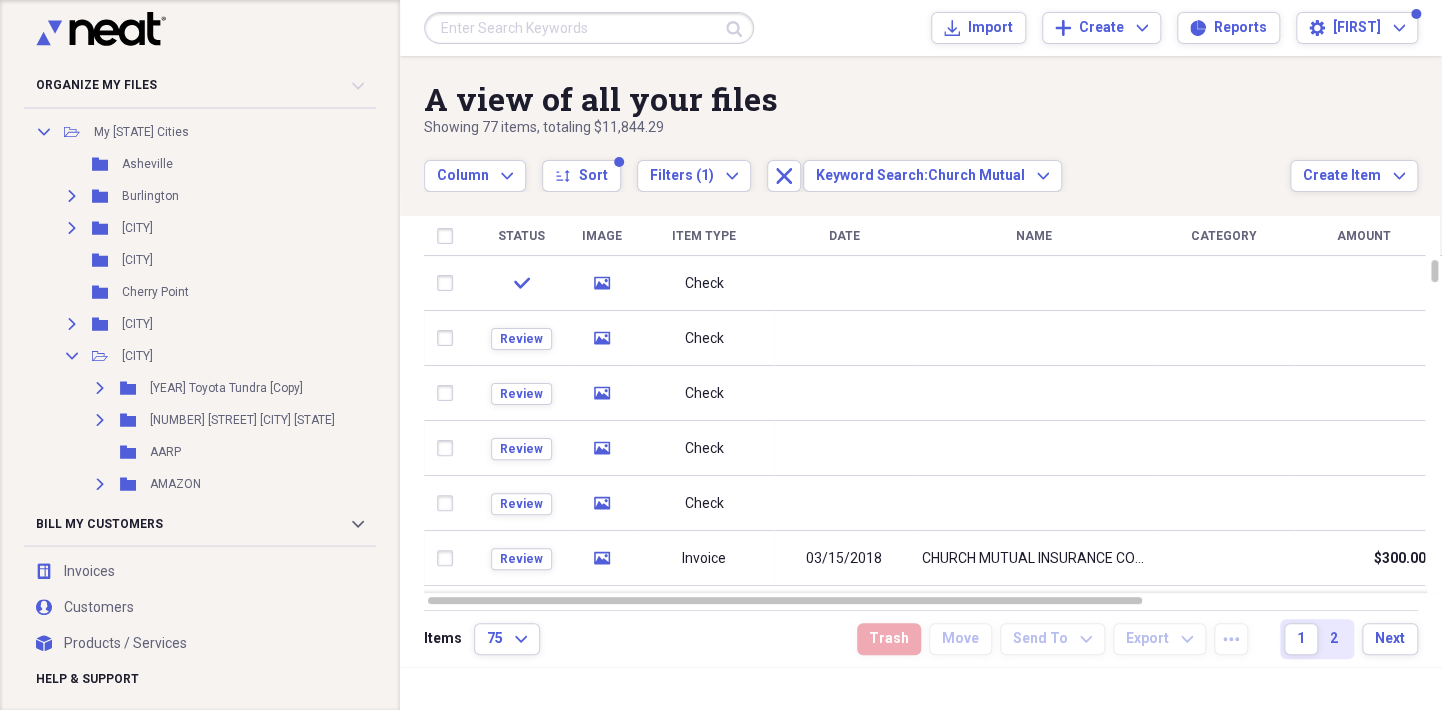 scroll, scrollTop: 653, scrollLeft: 0, axis: vertical 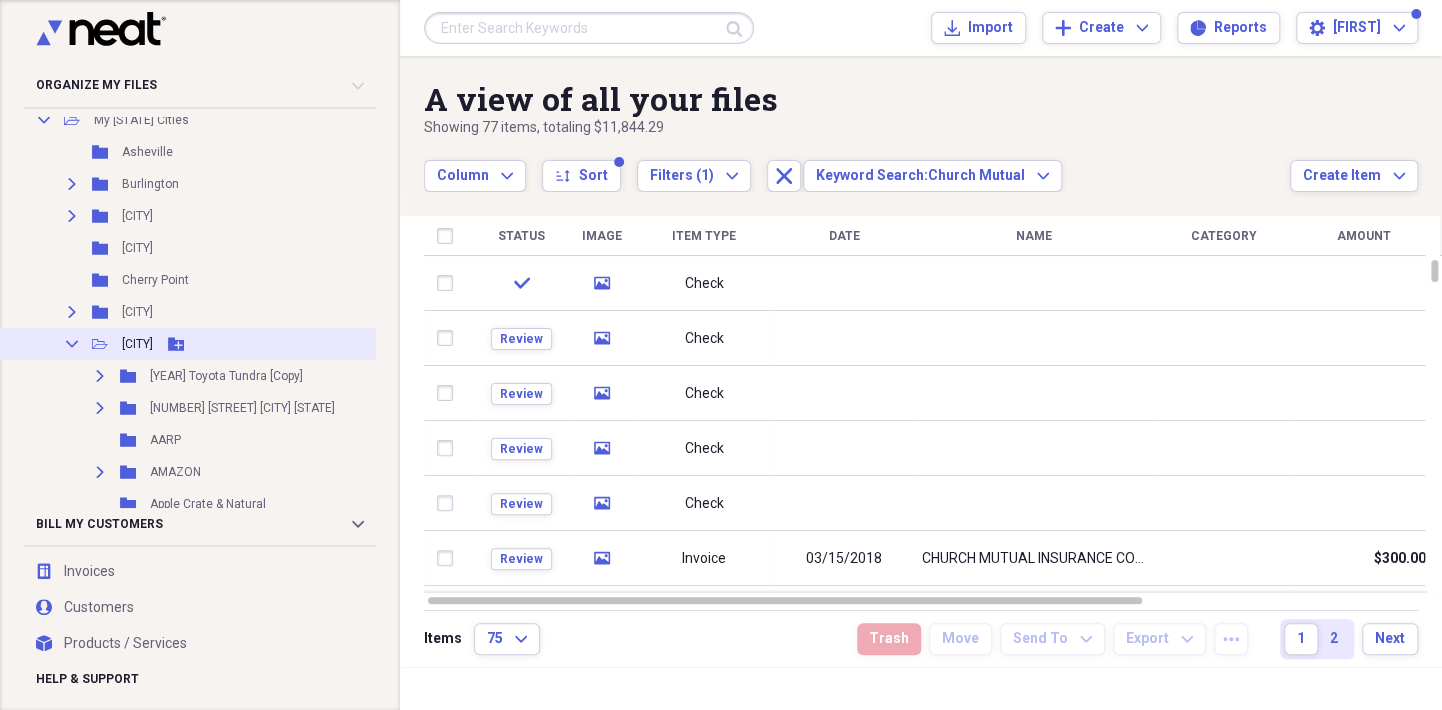 click 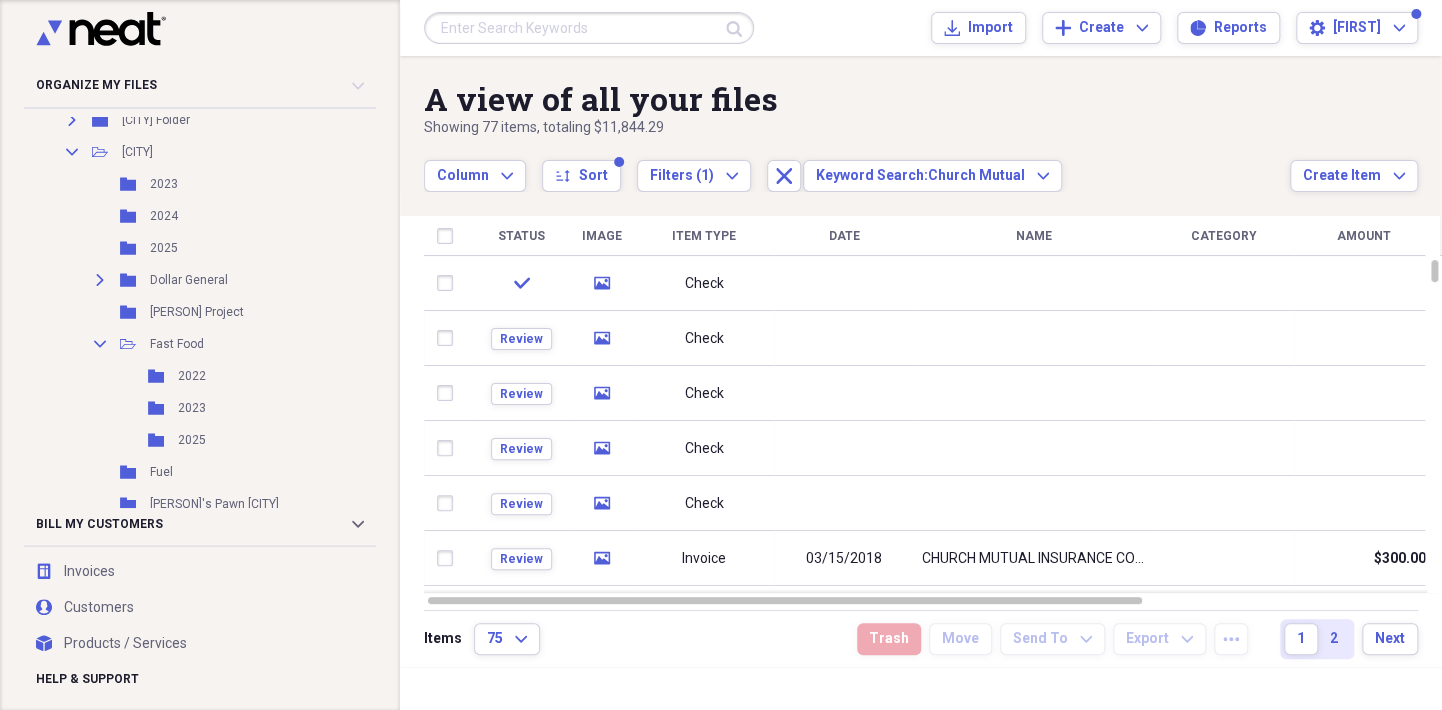 scroll, scrollTop: 987, scrollLeft: 0, axis: vertical 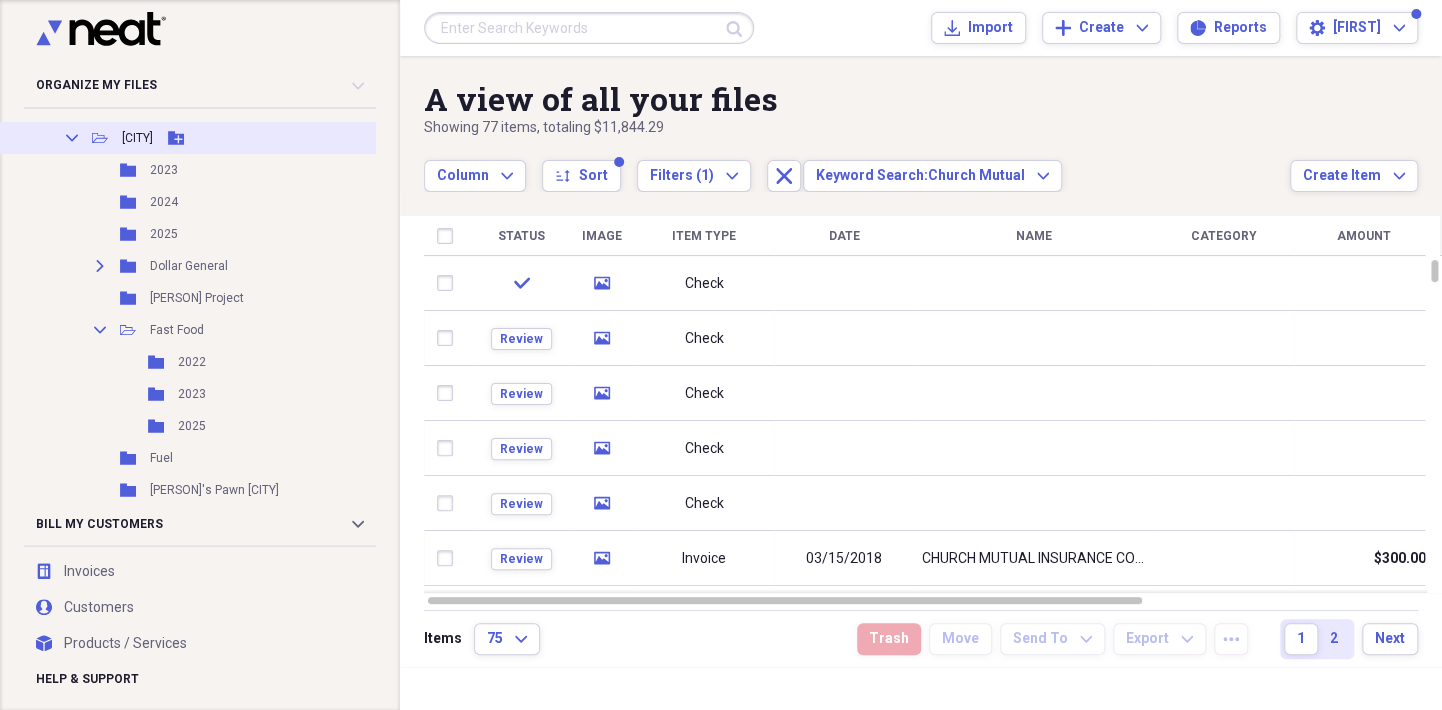 click on "Collapse" 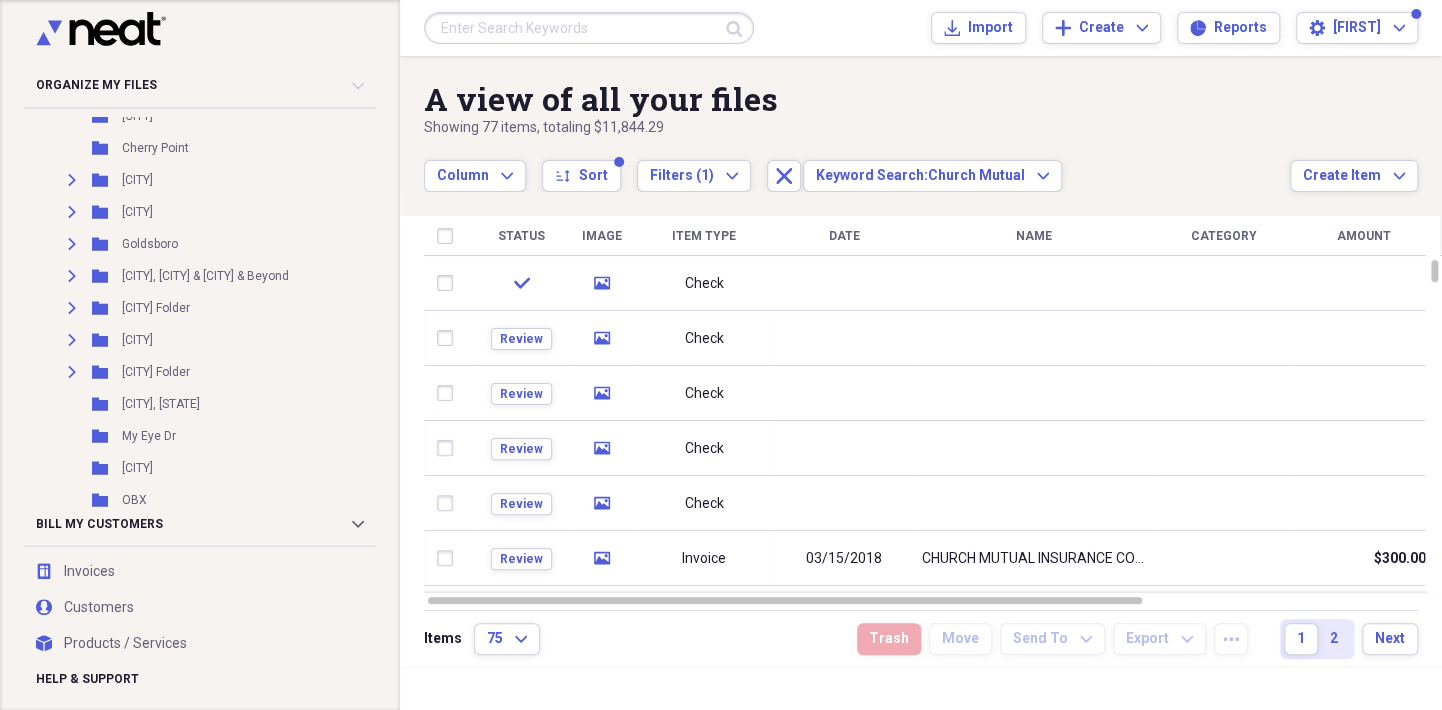 scroll, scrollTop: 773, scrollLeft: 0, axis: vertical 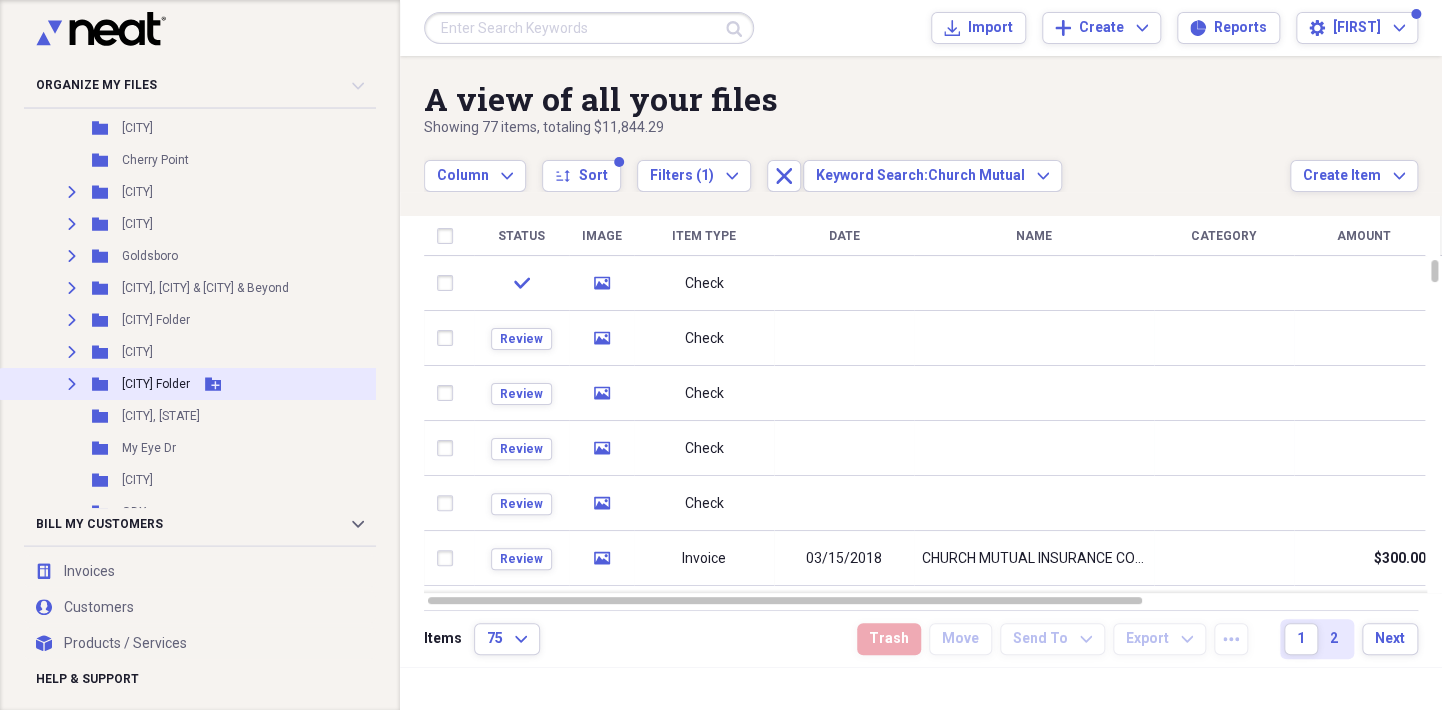 click on "Expand" 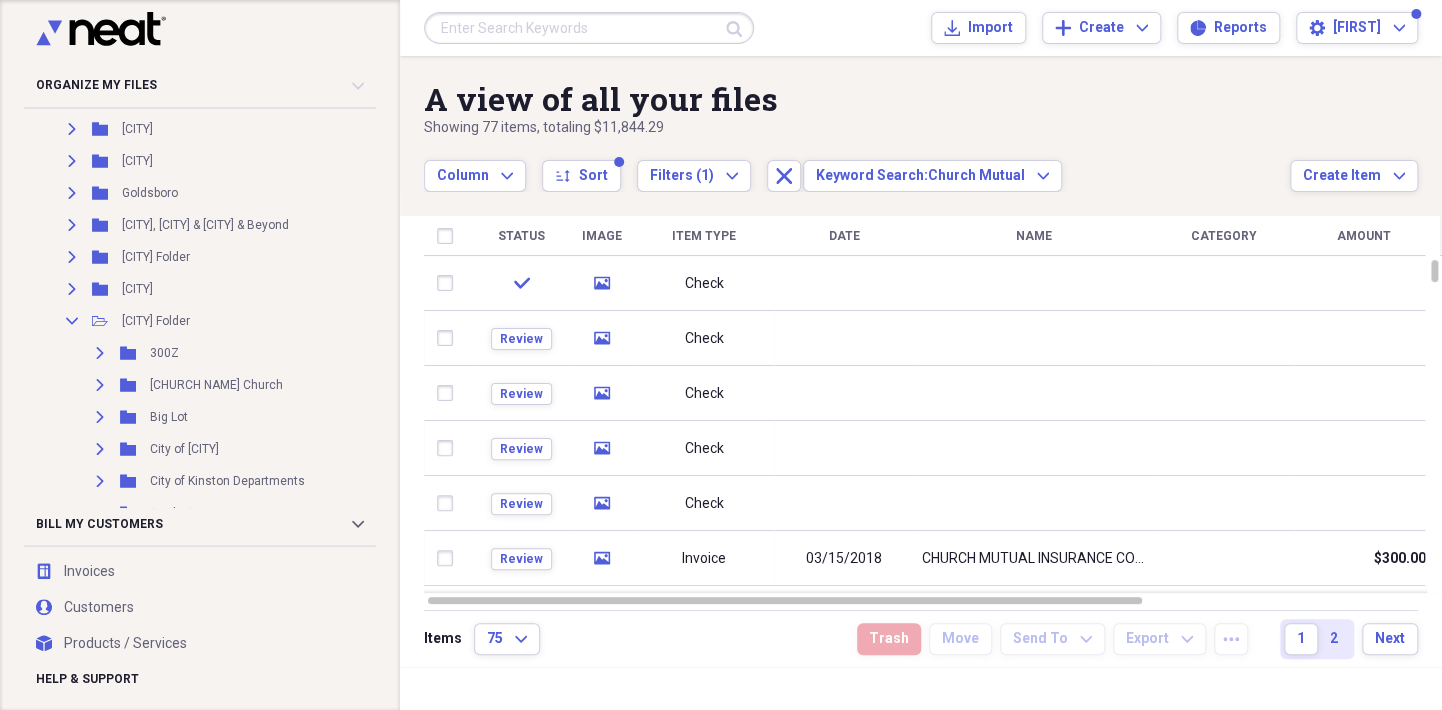 scroll, scrollTop: 853, scrollLeft: 0, axis: vertical 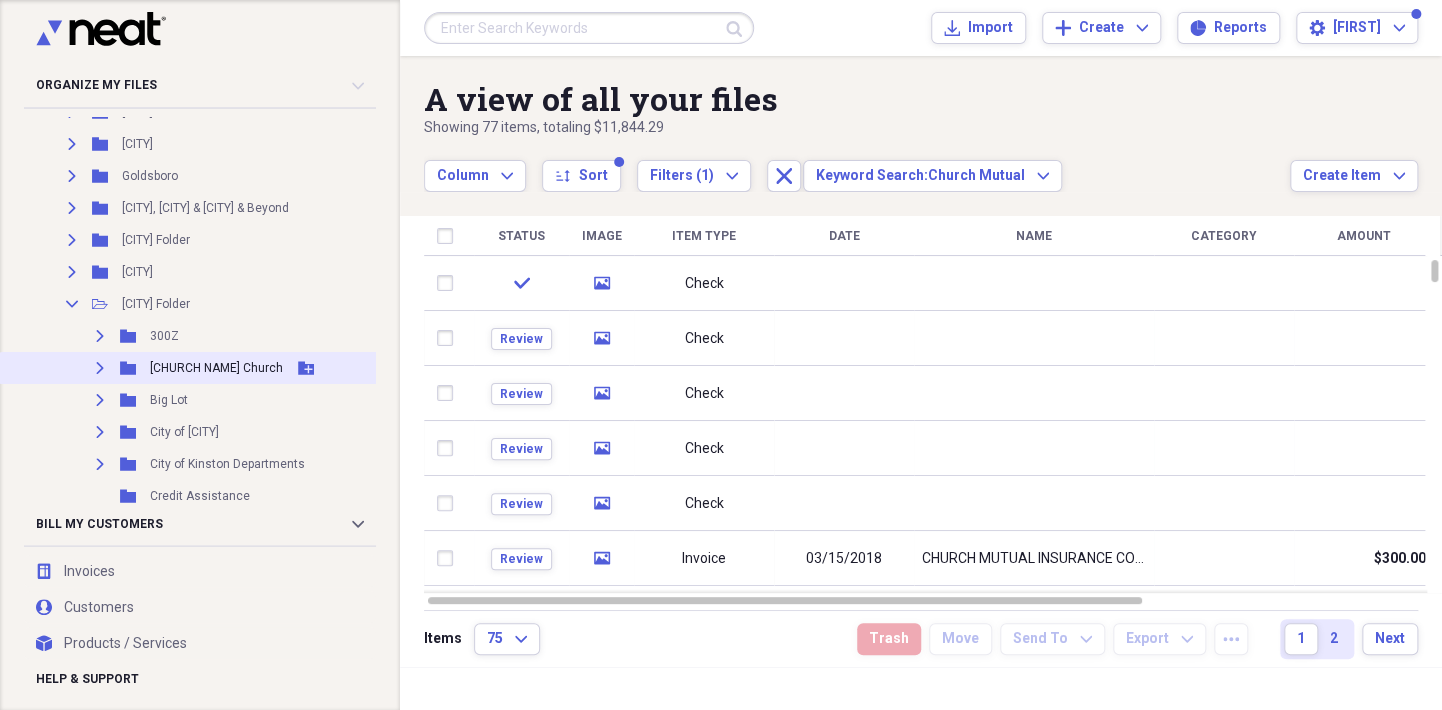click on "Expand" at bounding box center (100, 368) 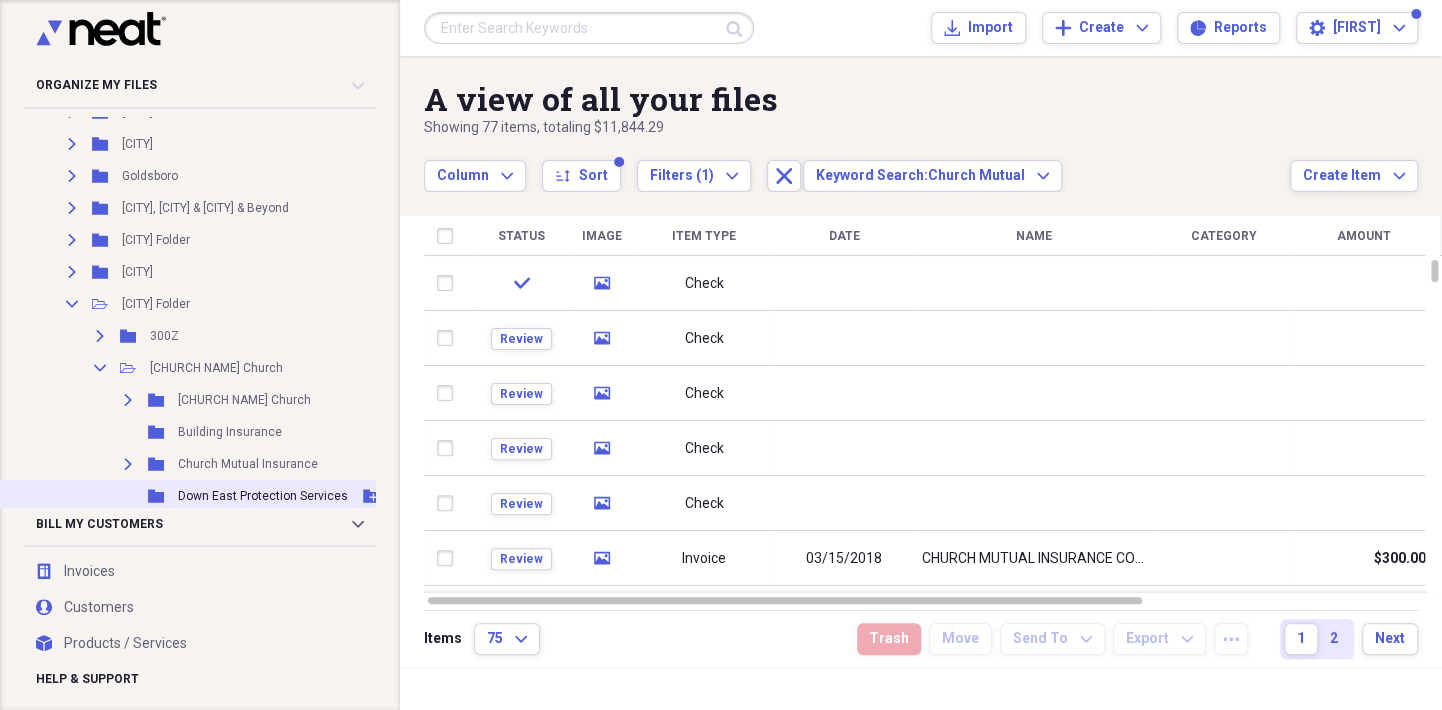 click on "Add Folder" at bounding box center (371, 496) 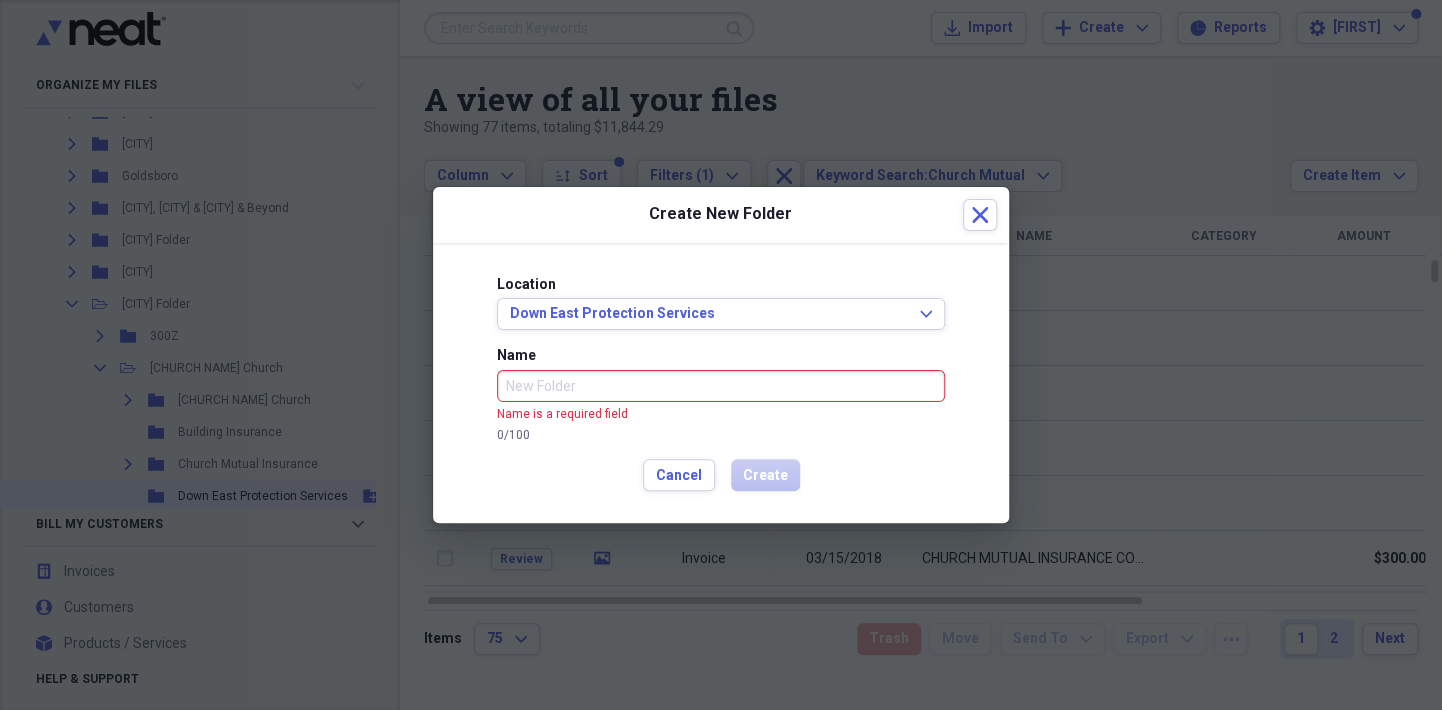 click at bounding box center (721, 355) 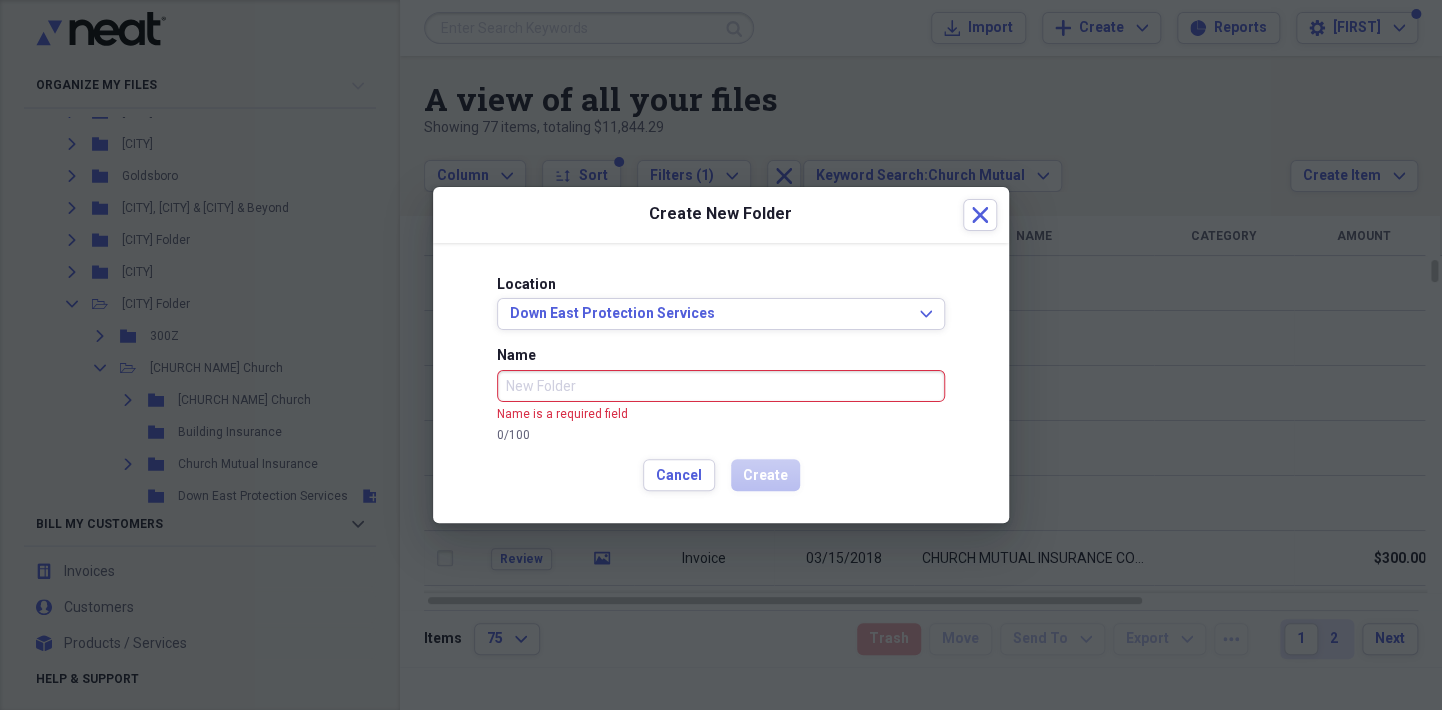 click at bounding box center (721, 355) 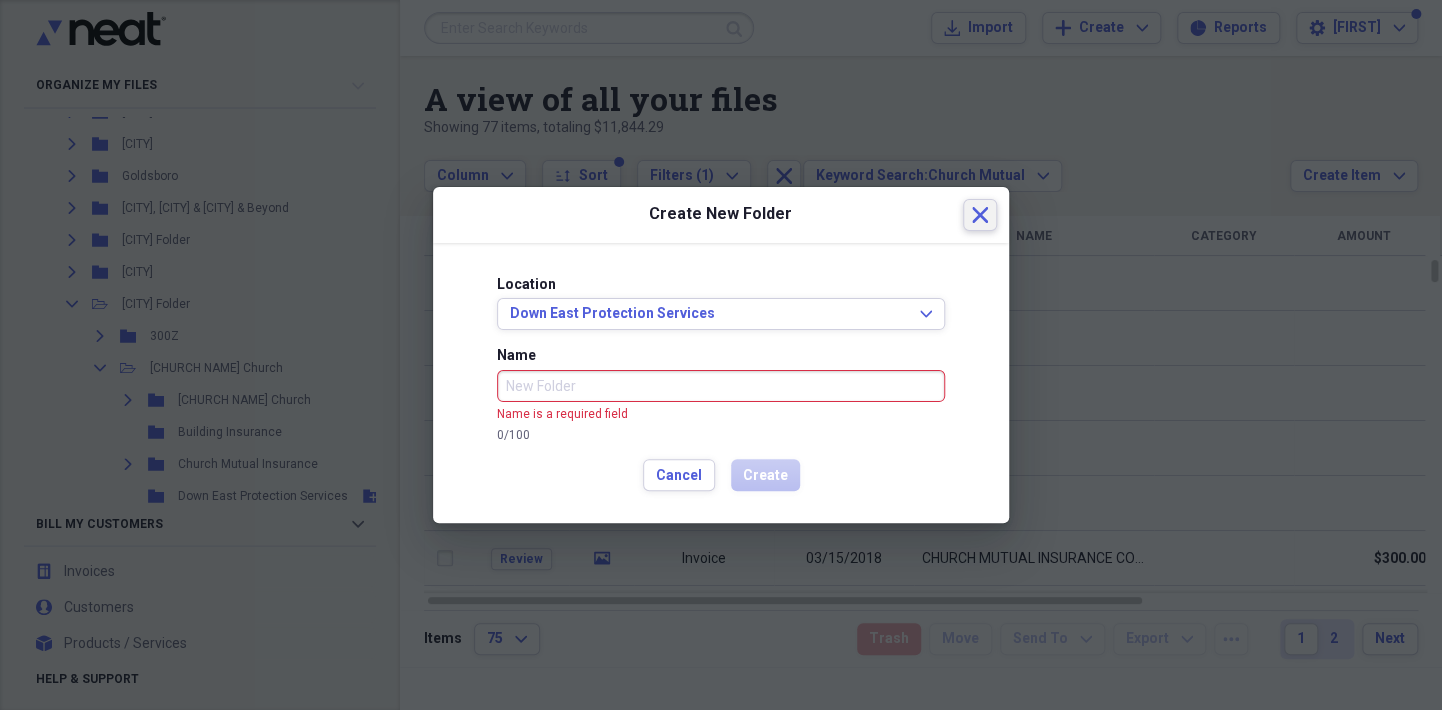 click on "Close" at bounding box center (980, 215) 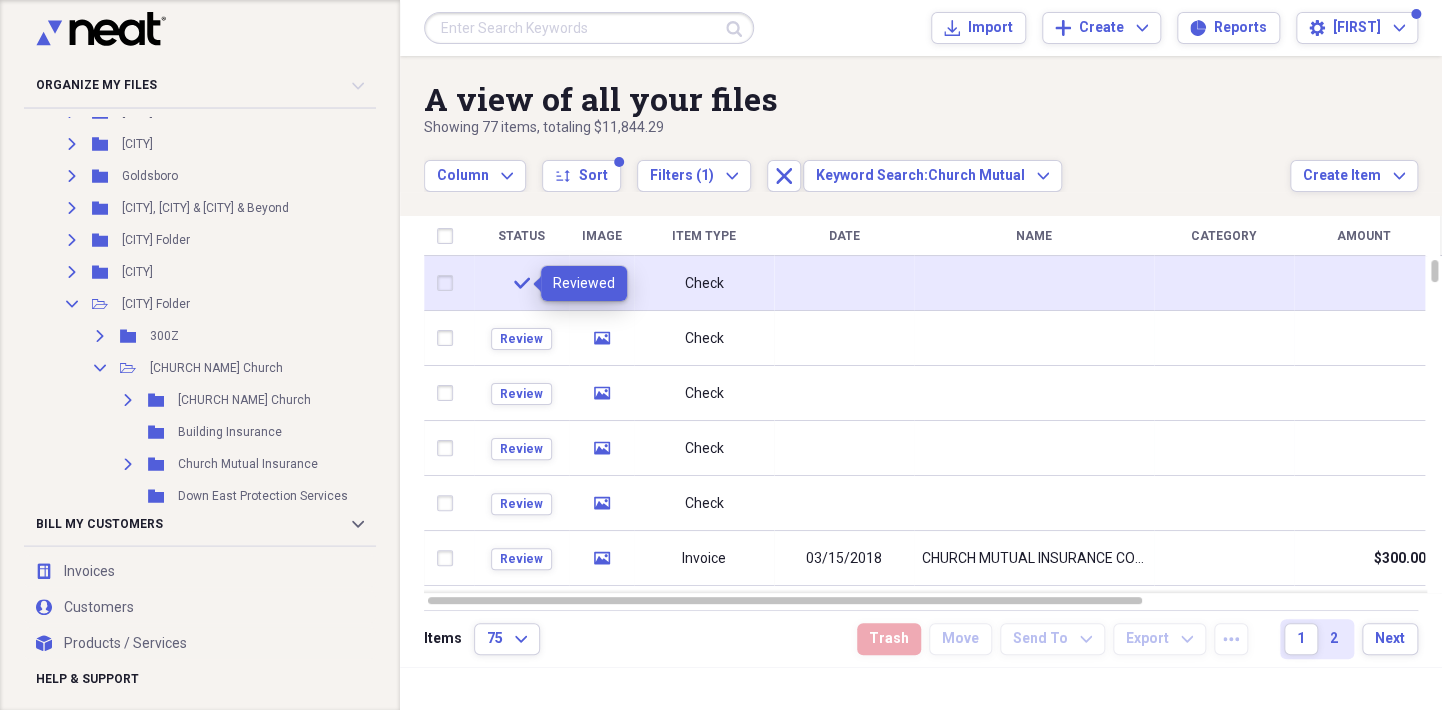 click on "check" 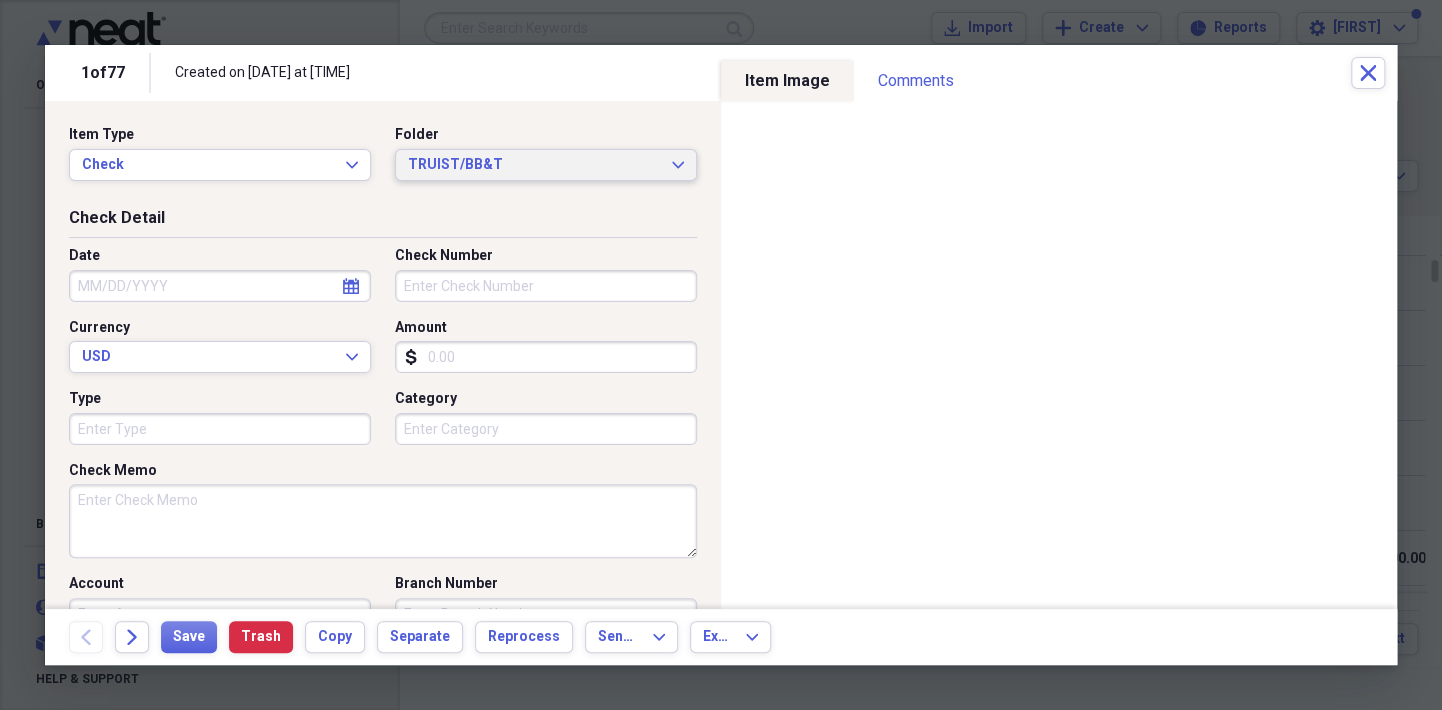 click on "TRUIST/BB&T Expand" at bounding box center (546, 165) 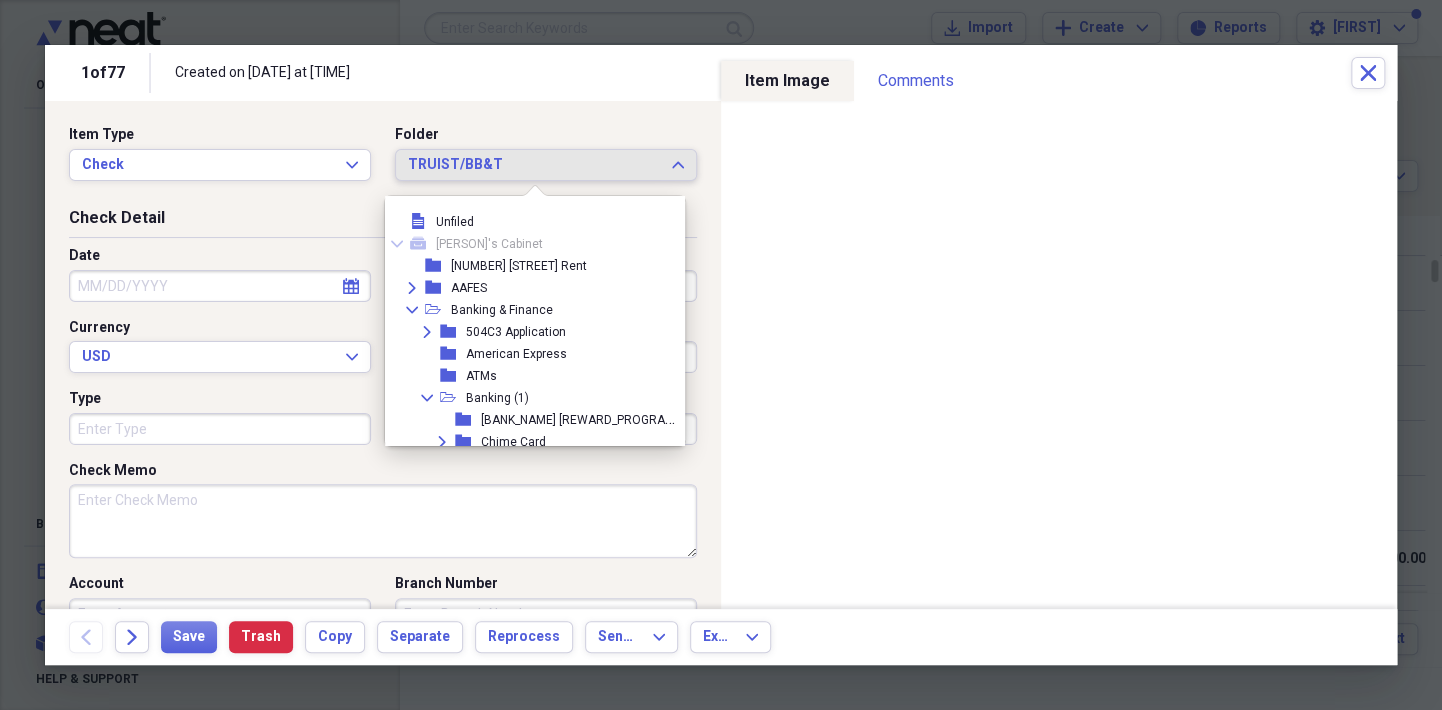 scroll, scrollTop: 260, scrollLeft: 0, axis: vertical 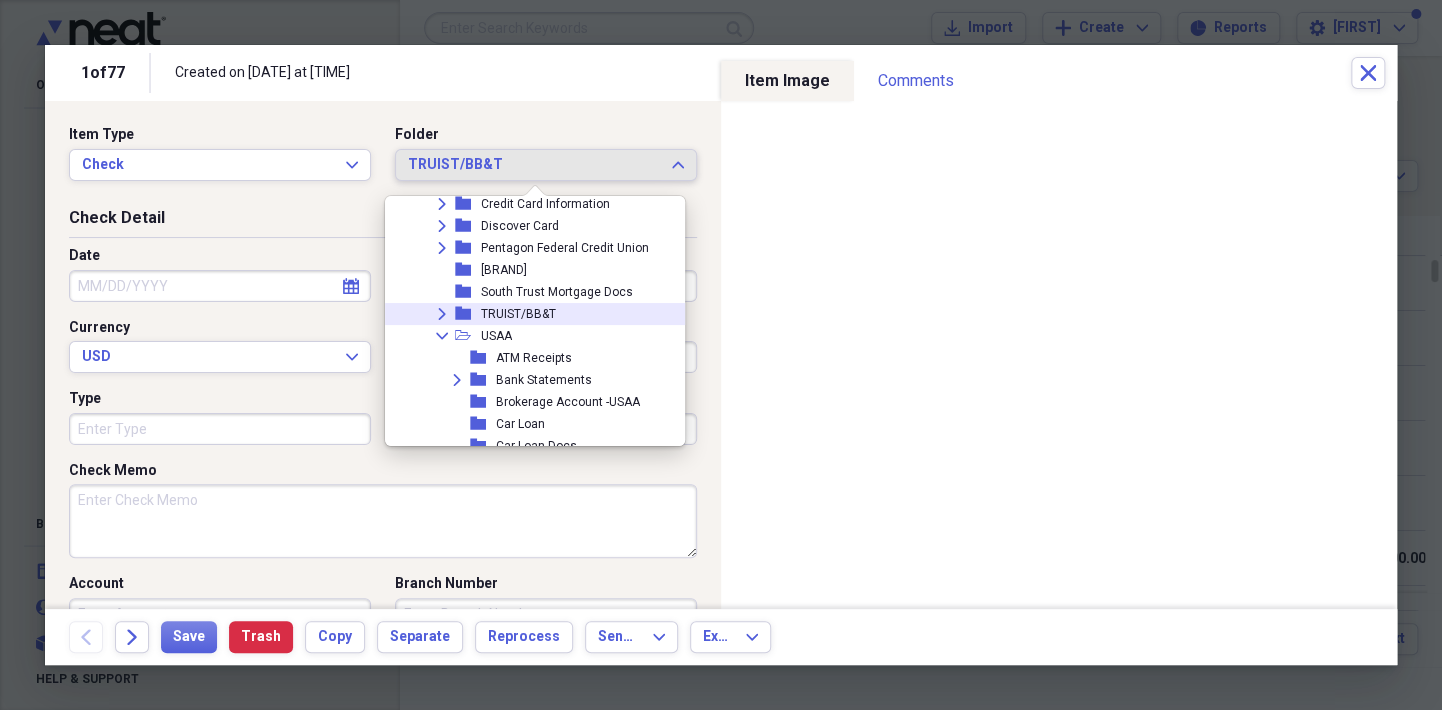 click on "TRUIST/BB&T Expand" at bounding box center [546, 165] 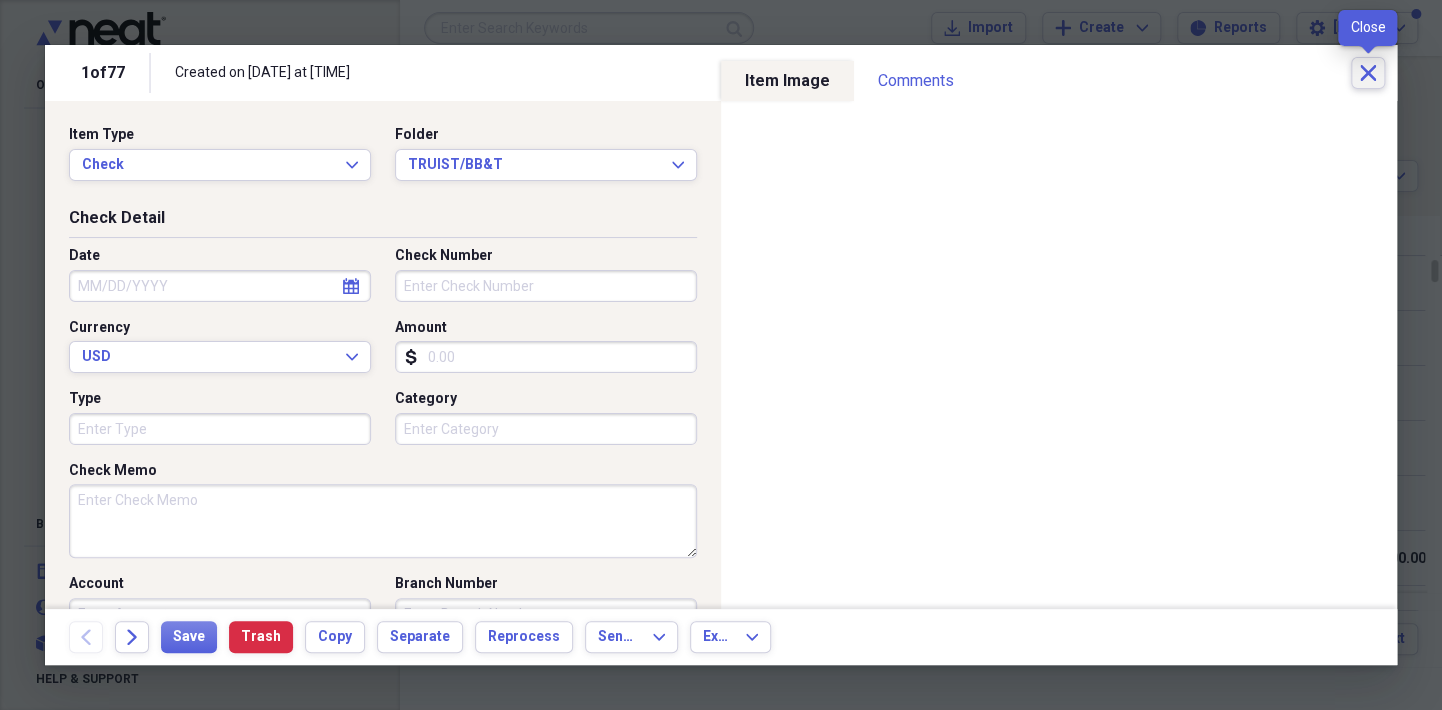 click on "Close" 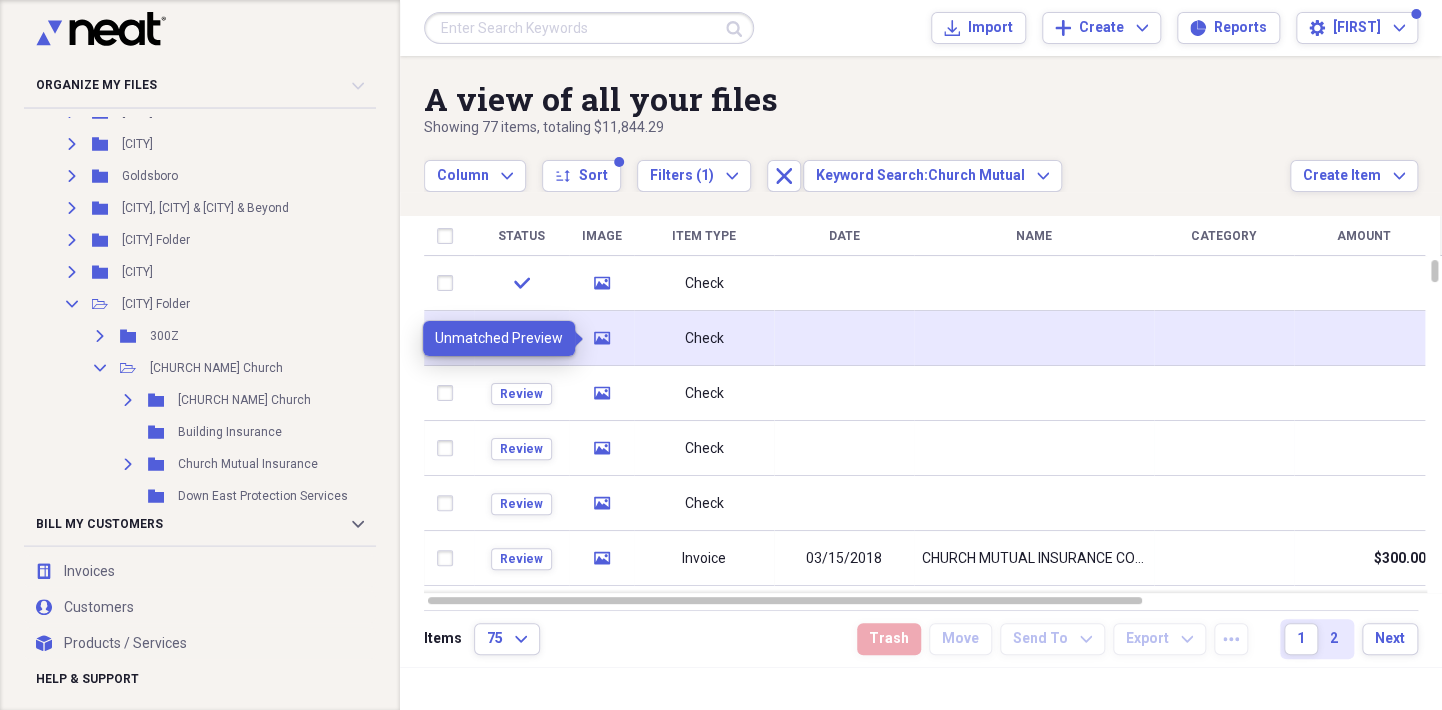click on "media" 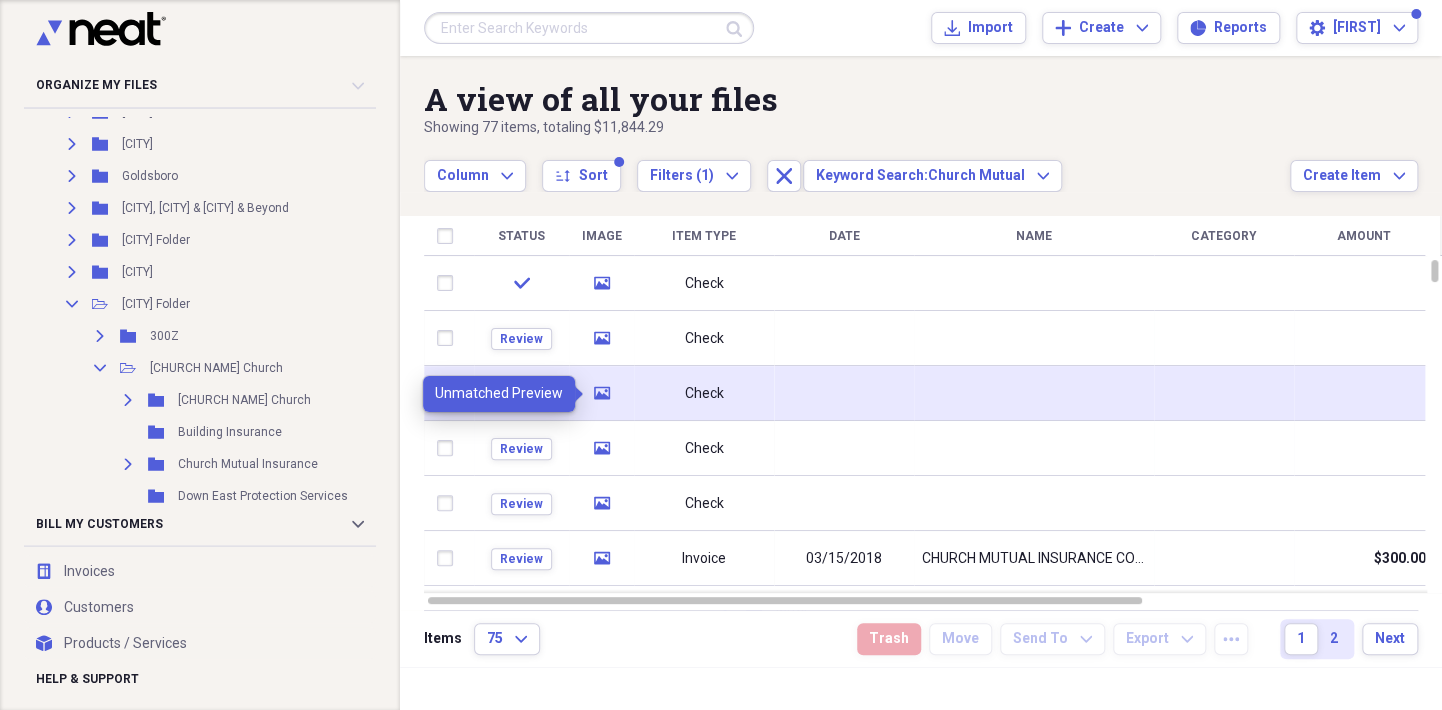 click 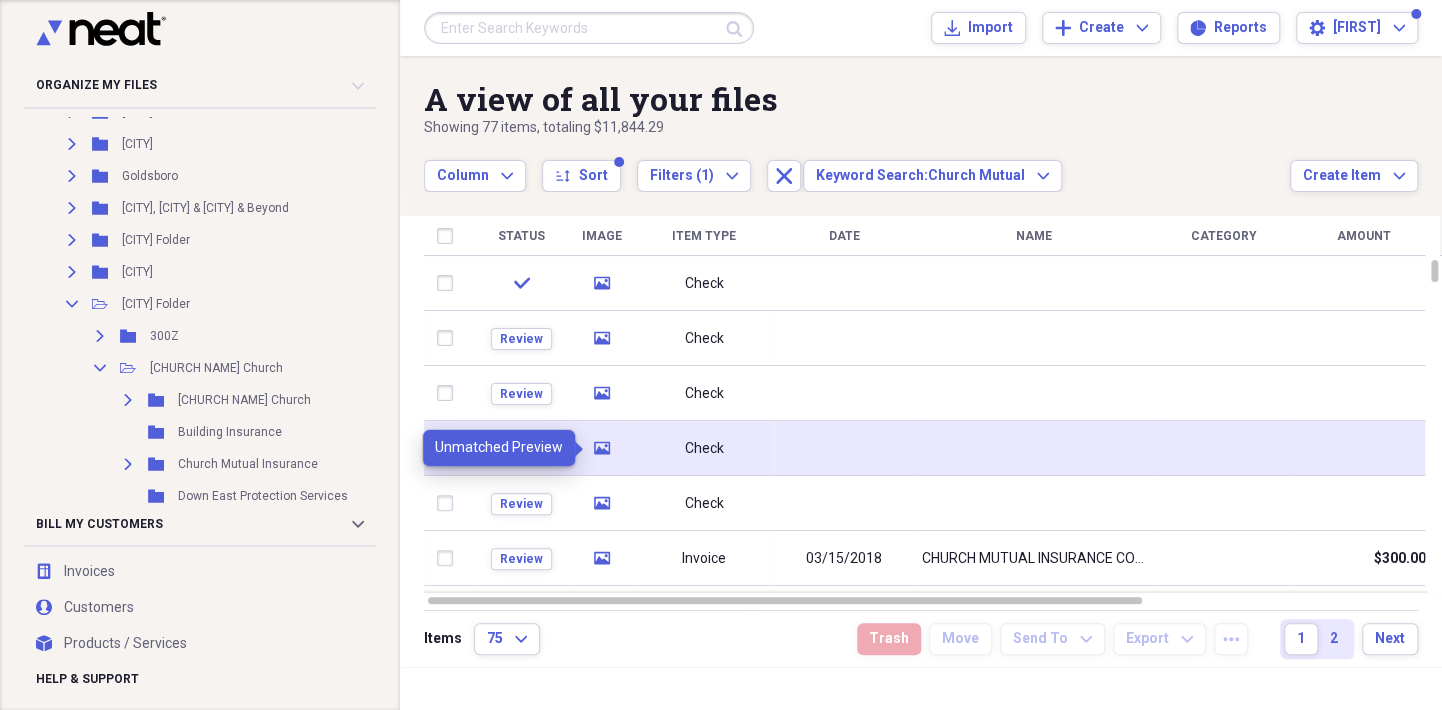 click on "media" at bounding box center (602, 448) 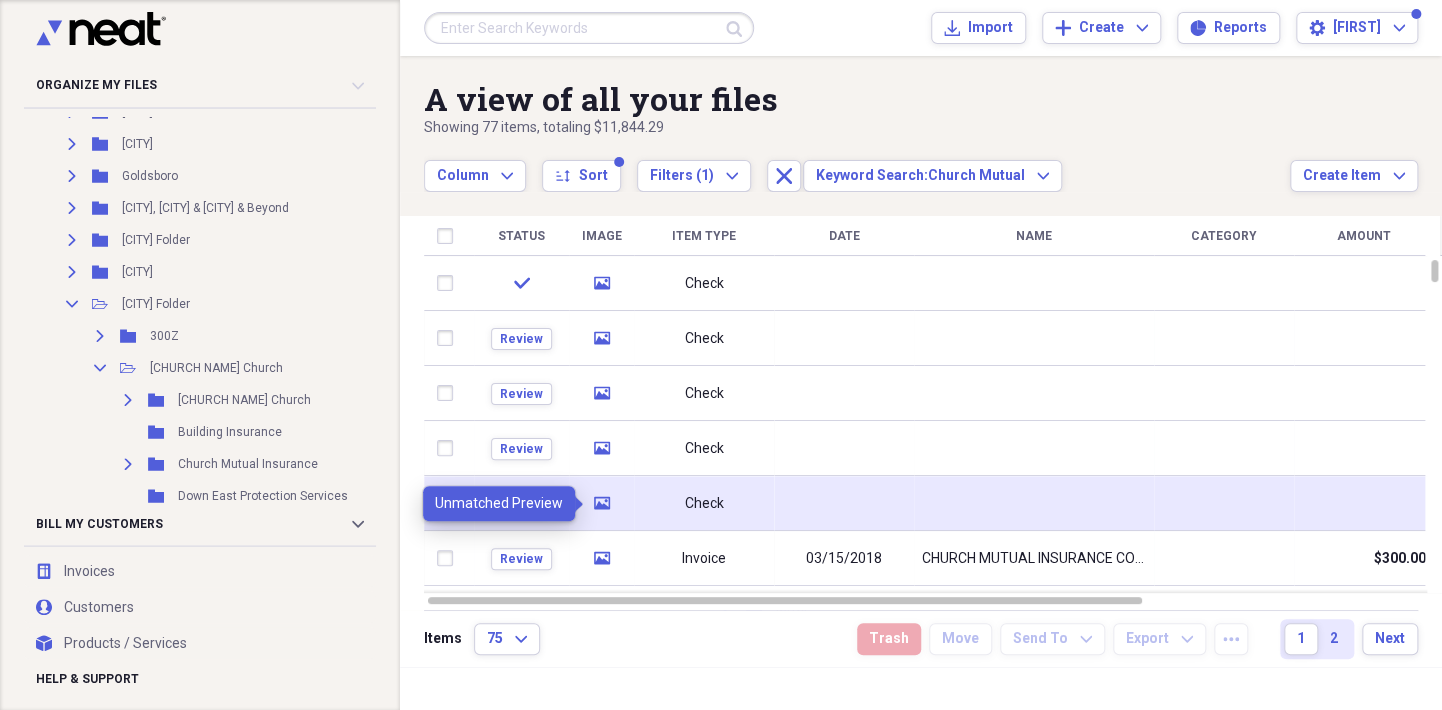 click on "media" at bounding box center (602, 503) 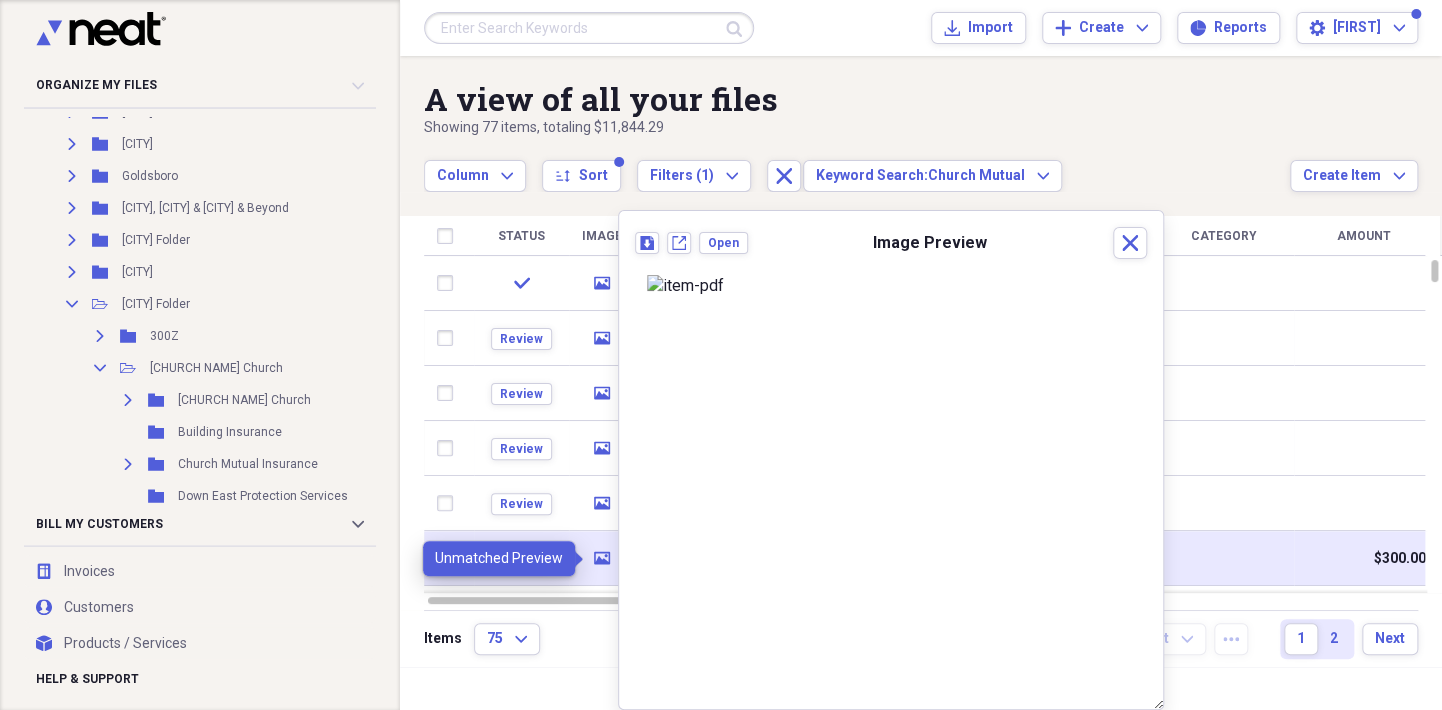 click 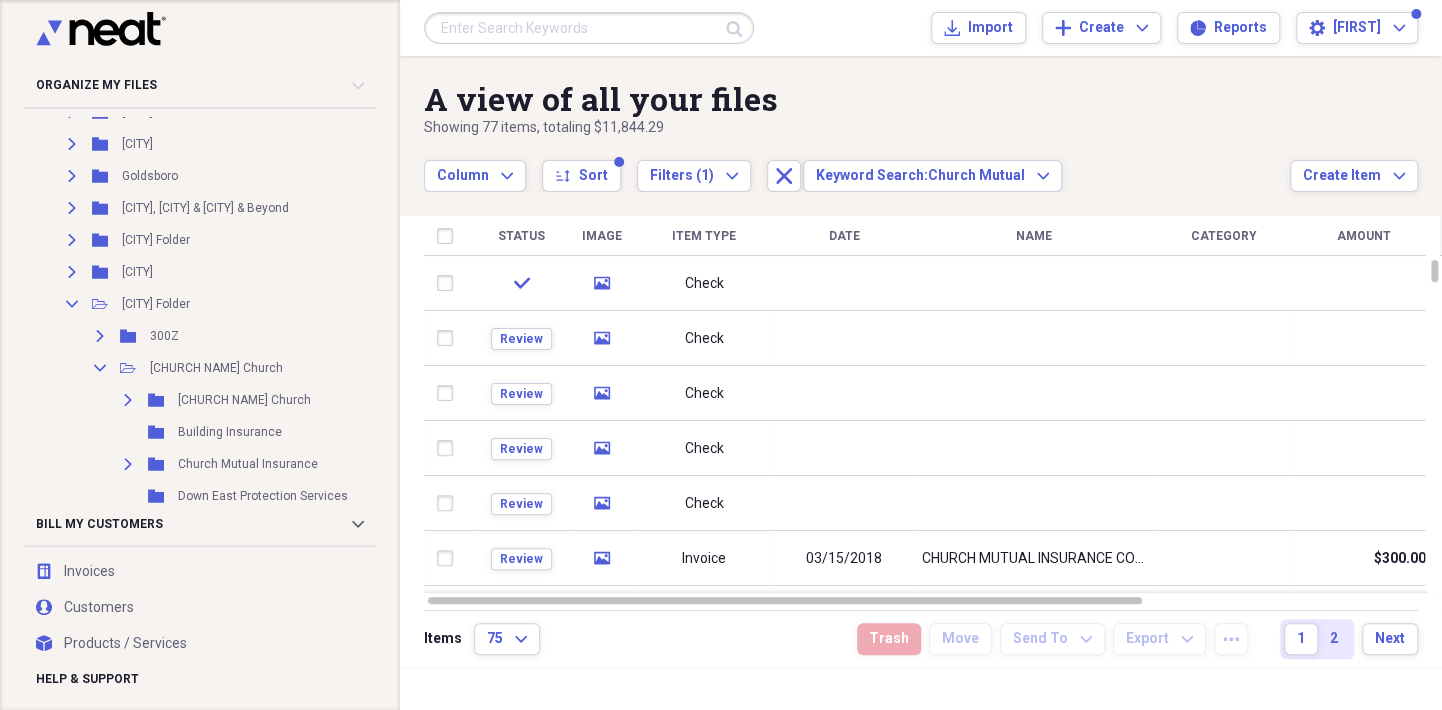 click at bounding box center [589, 28] 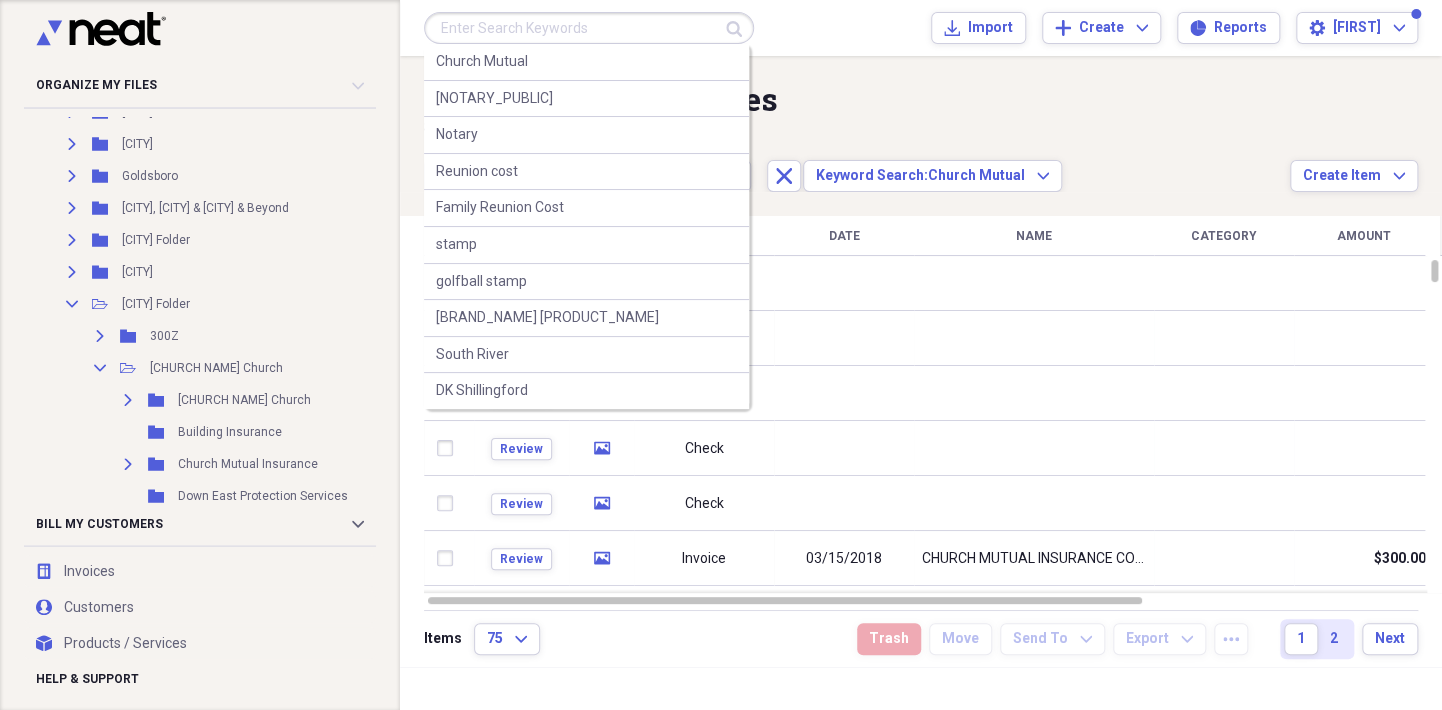 click at bounding box center [589, 28] 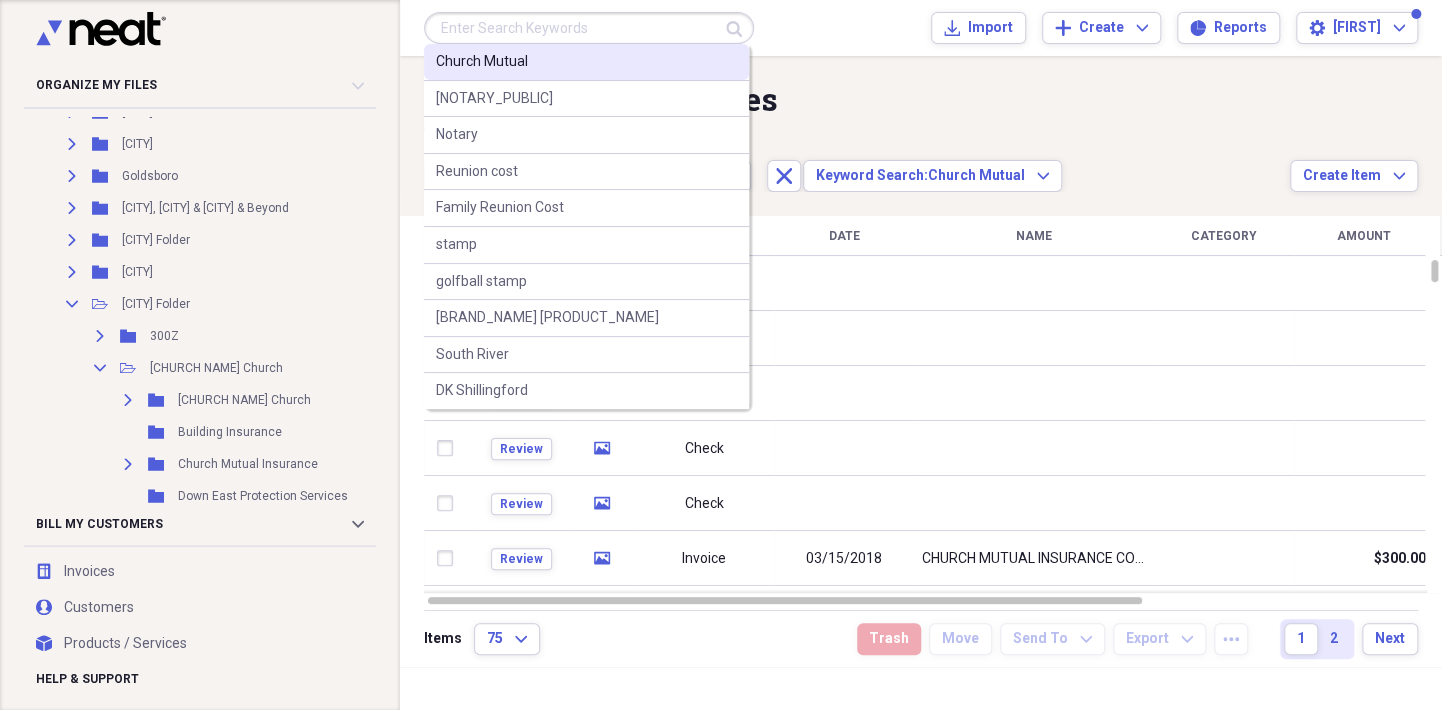 click on "Church Mutual" at bounding box center [482, 62] 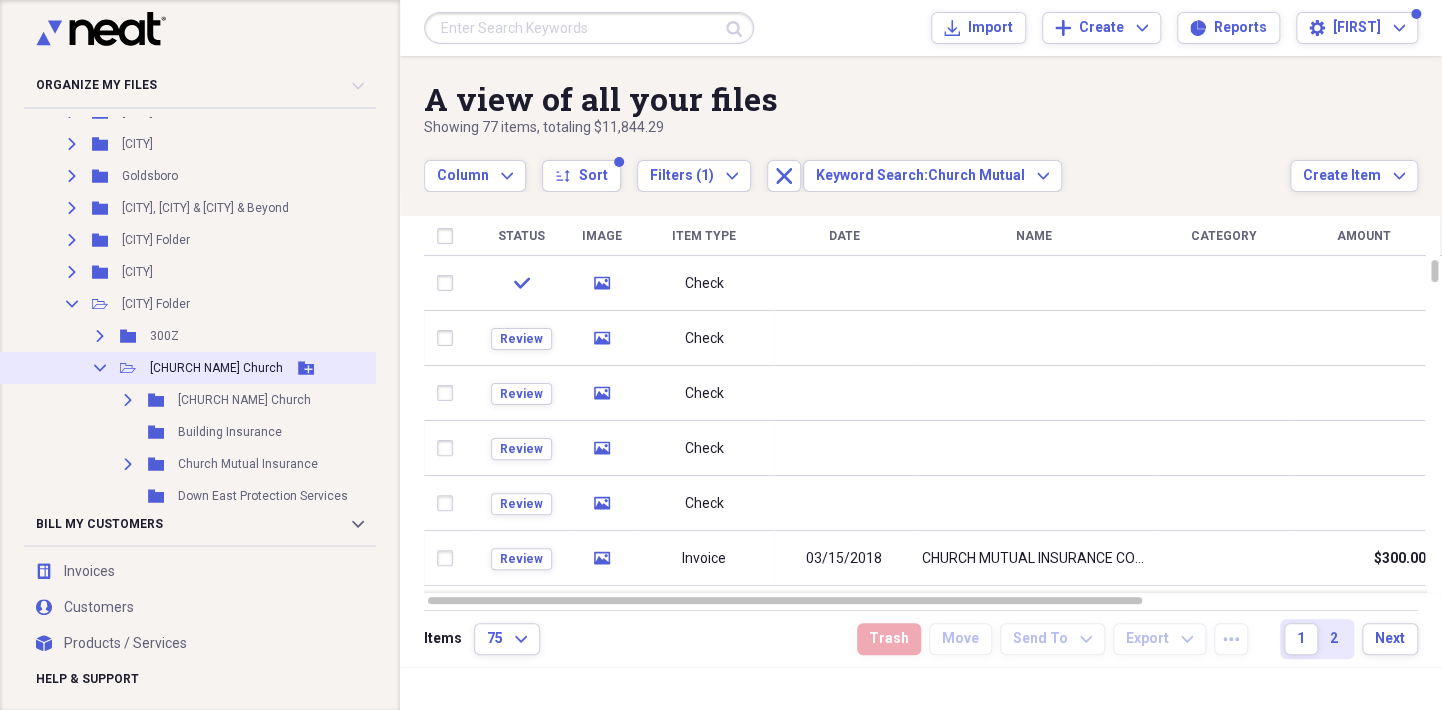 click on "Collapse" at bounding box center (100, 368) 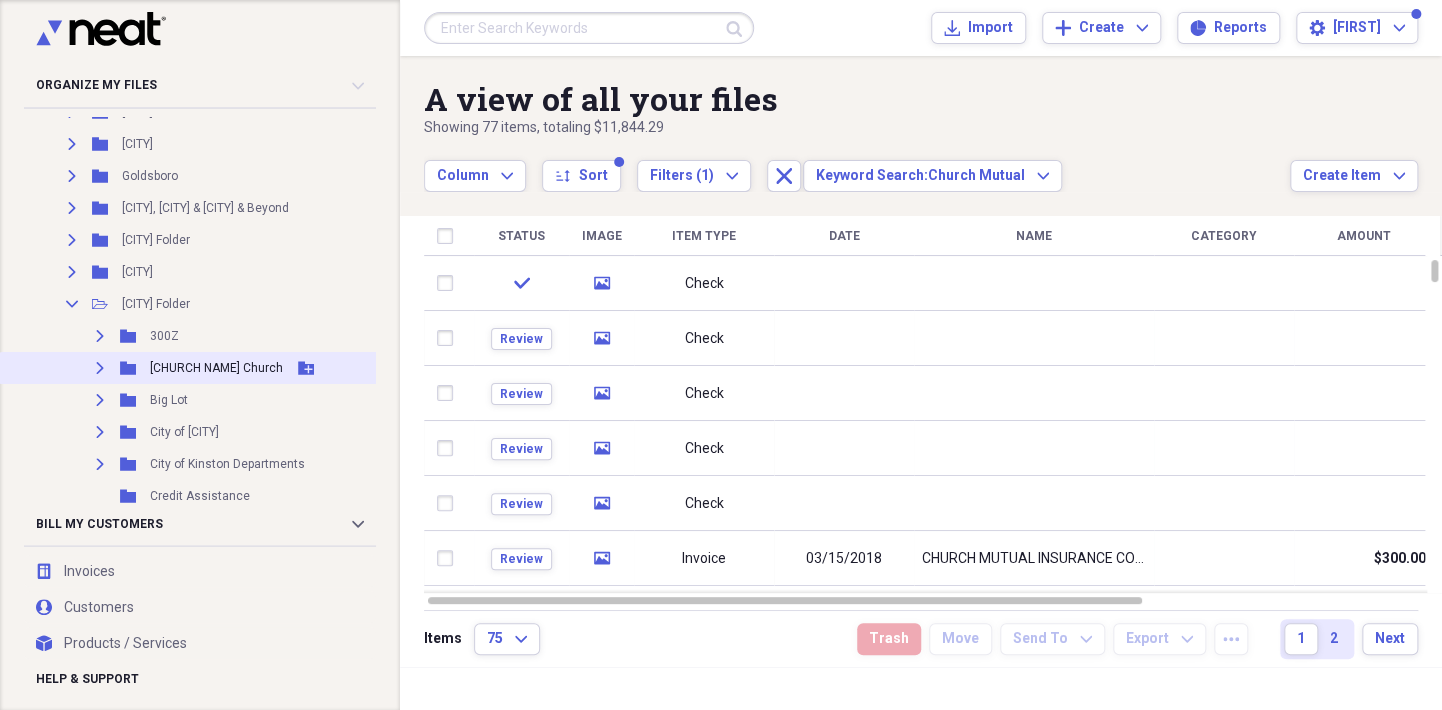 click 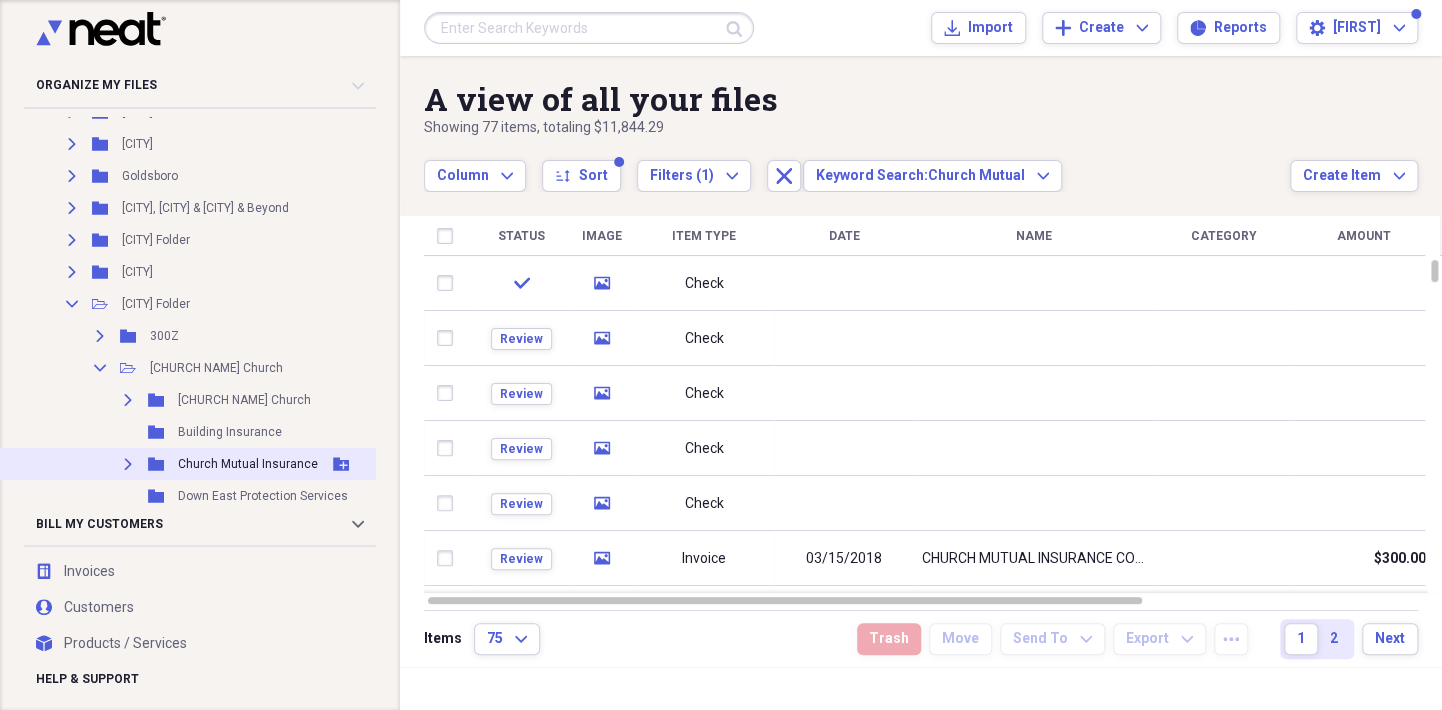 click on "Expand" 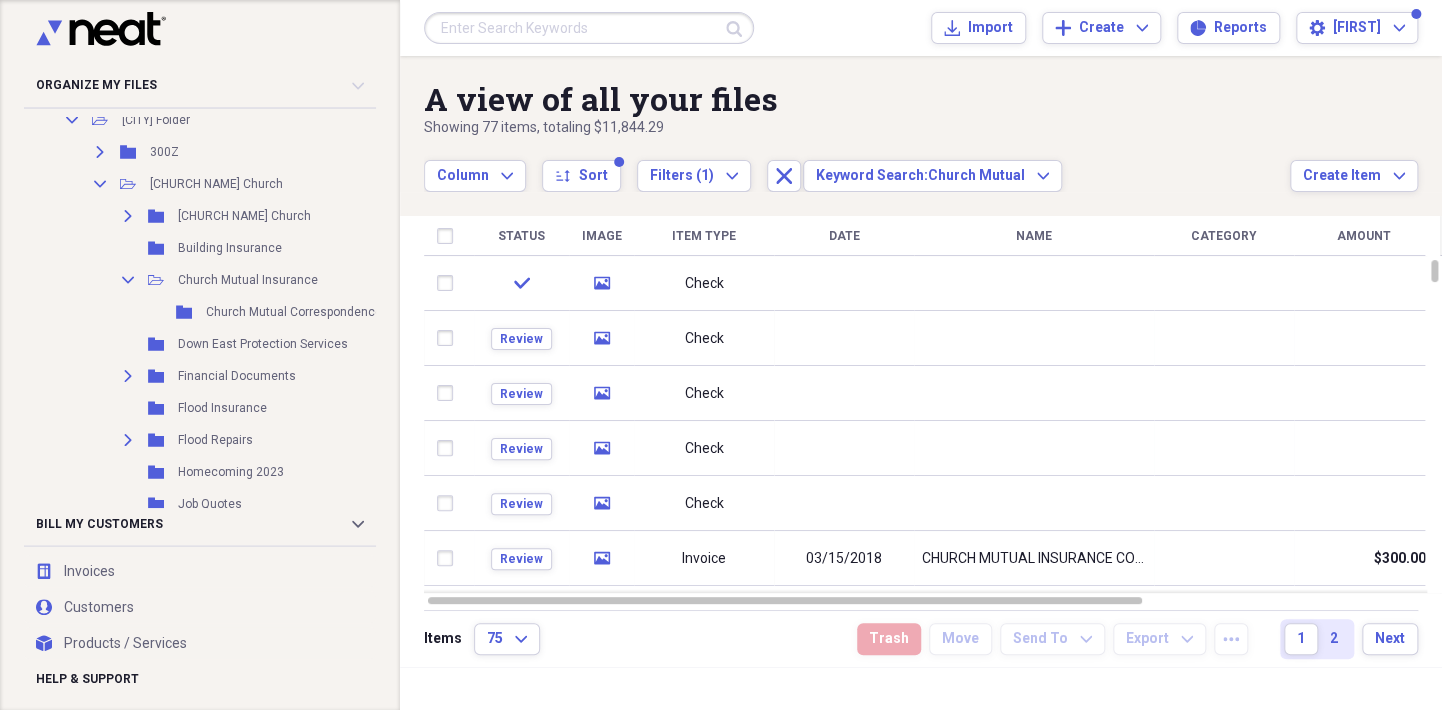 scroll, scrollTop: 1040, scrollLeft: 0, axis: vertical 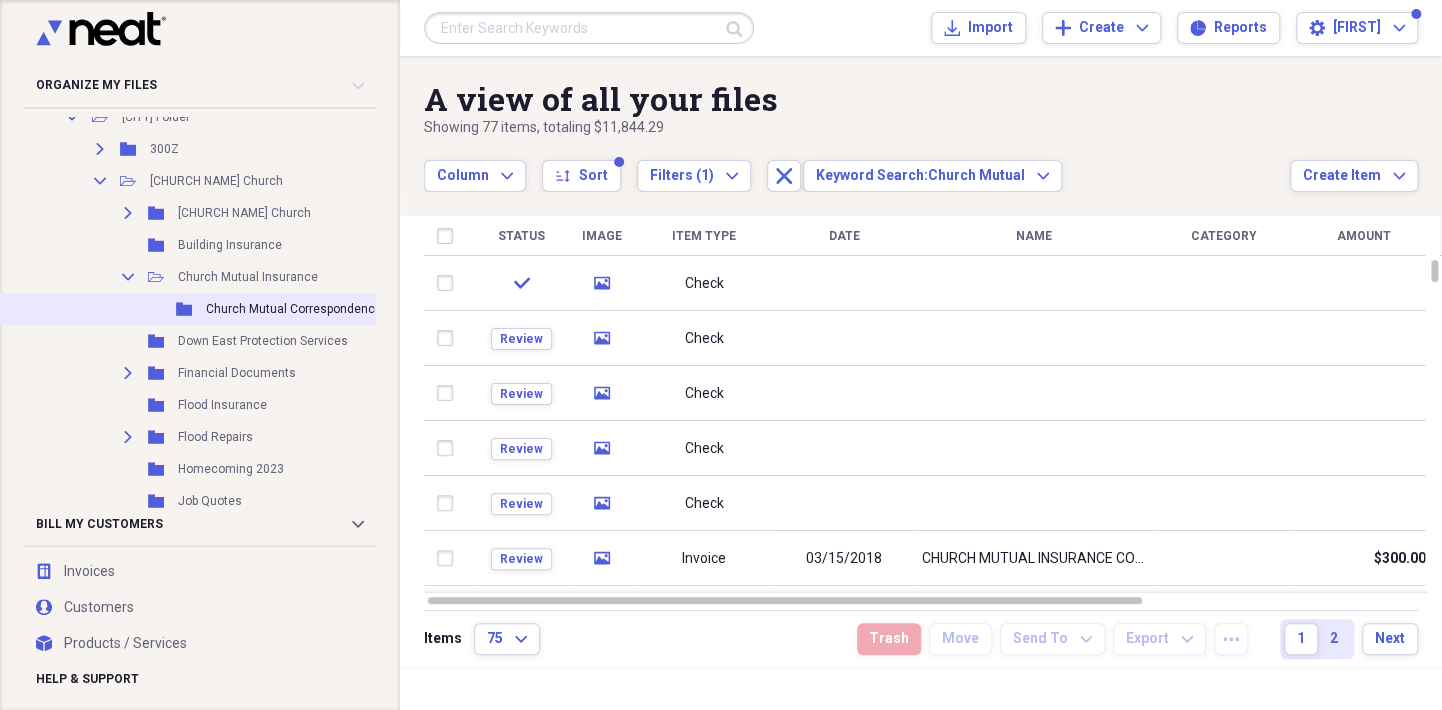 click on "Church Mutual Correspondence" at bounding box center [294, 309] 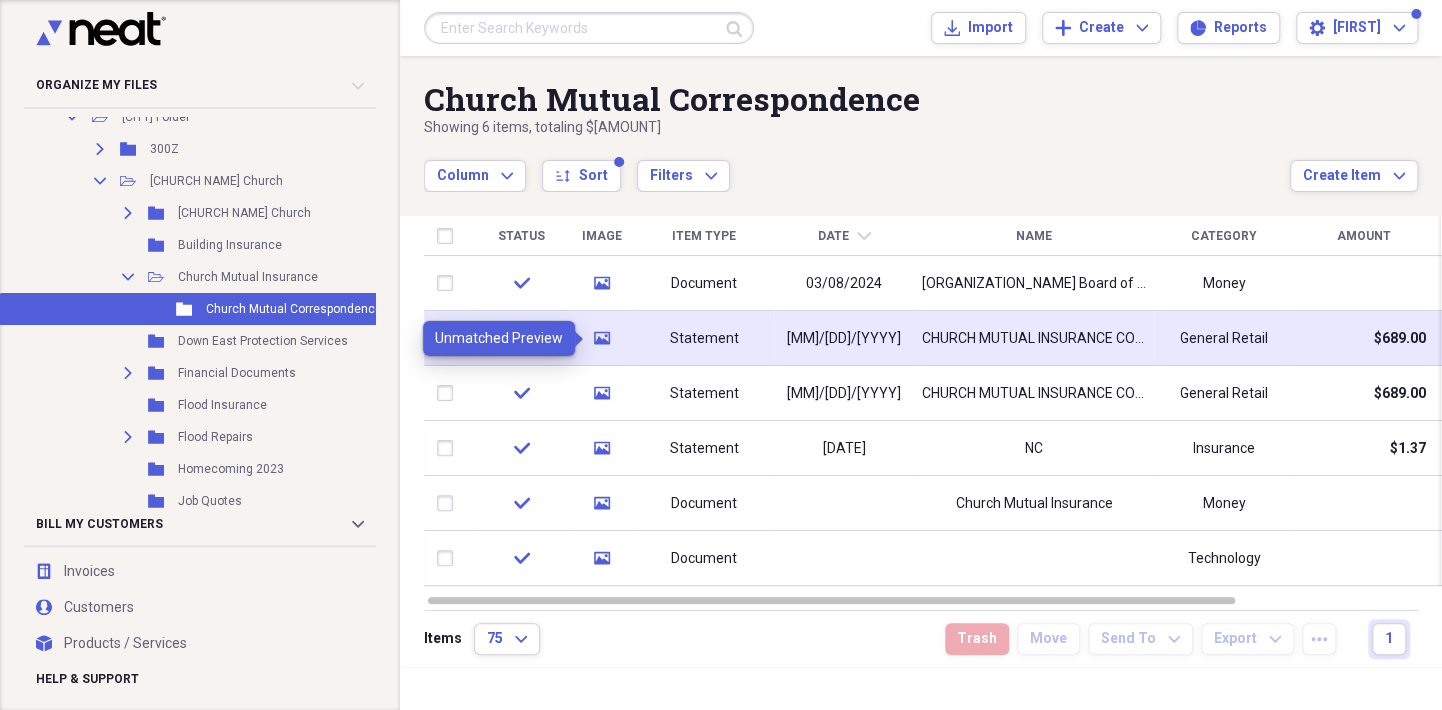 click on "media" 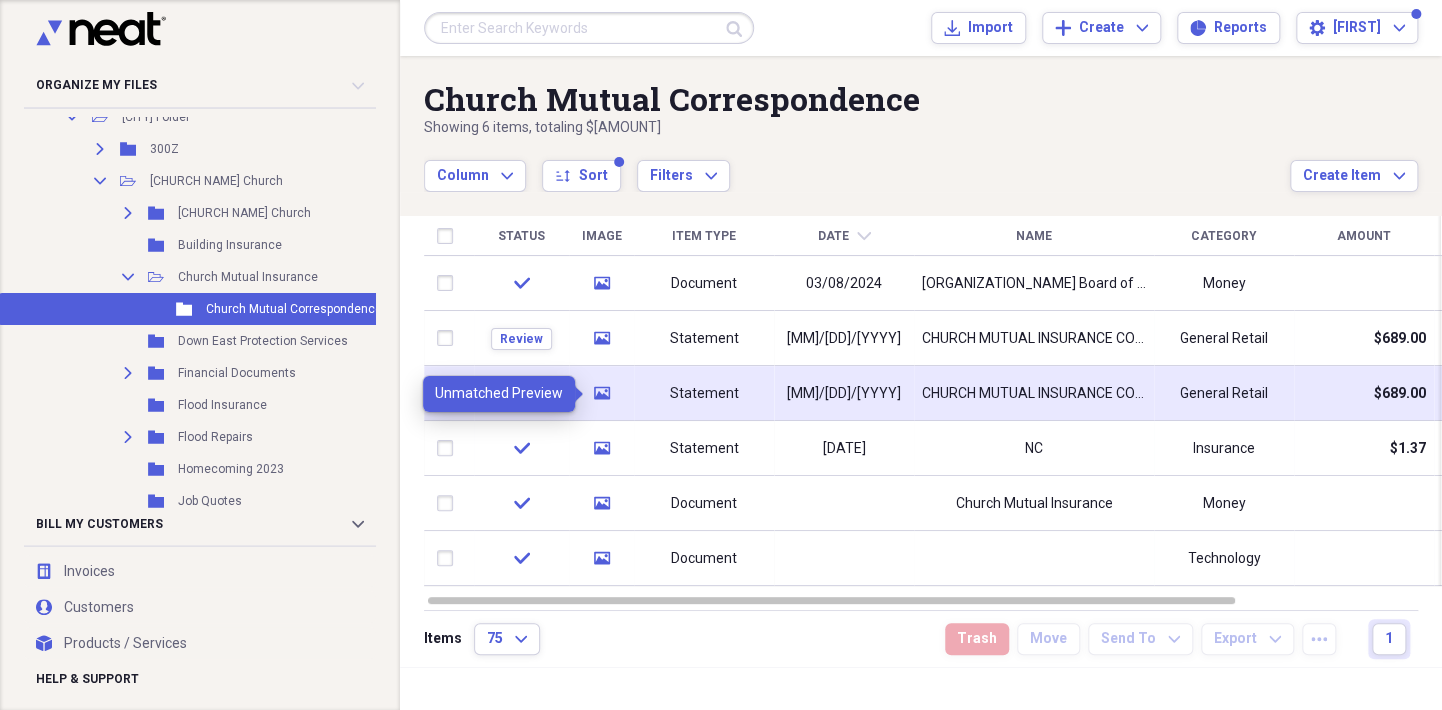 click on "media" 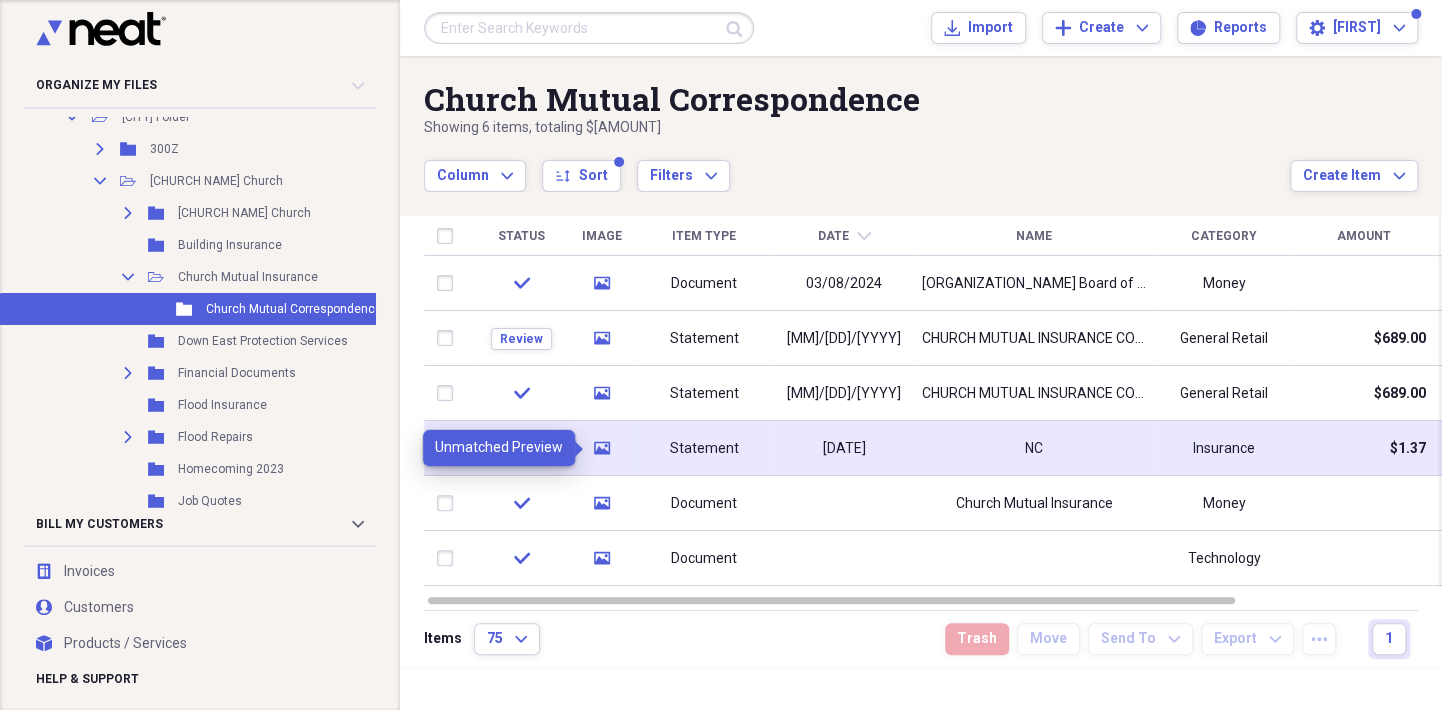 click on "media" 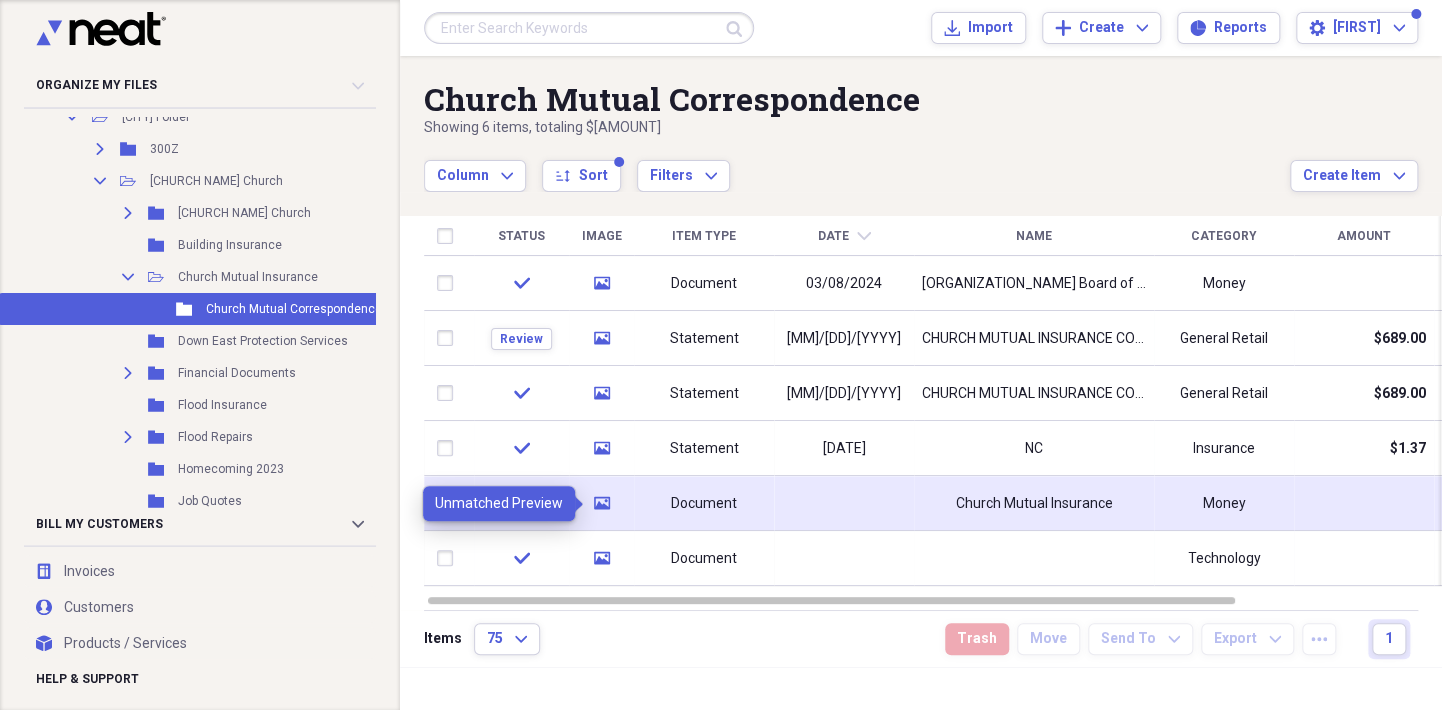 click 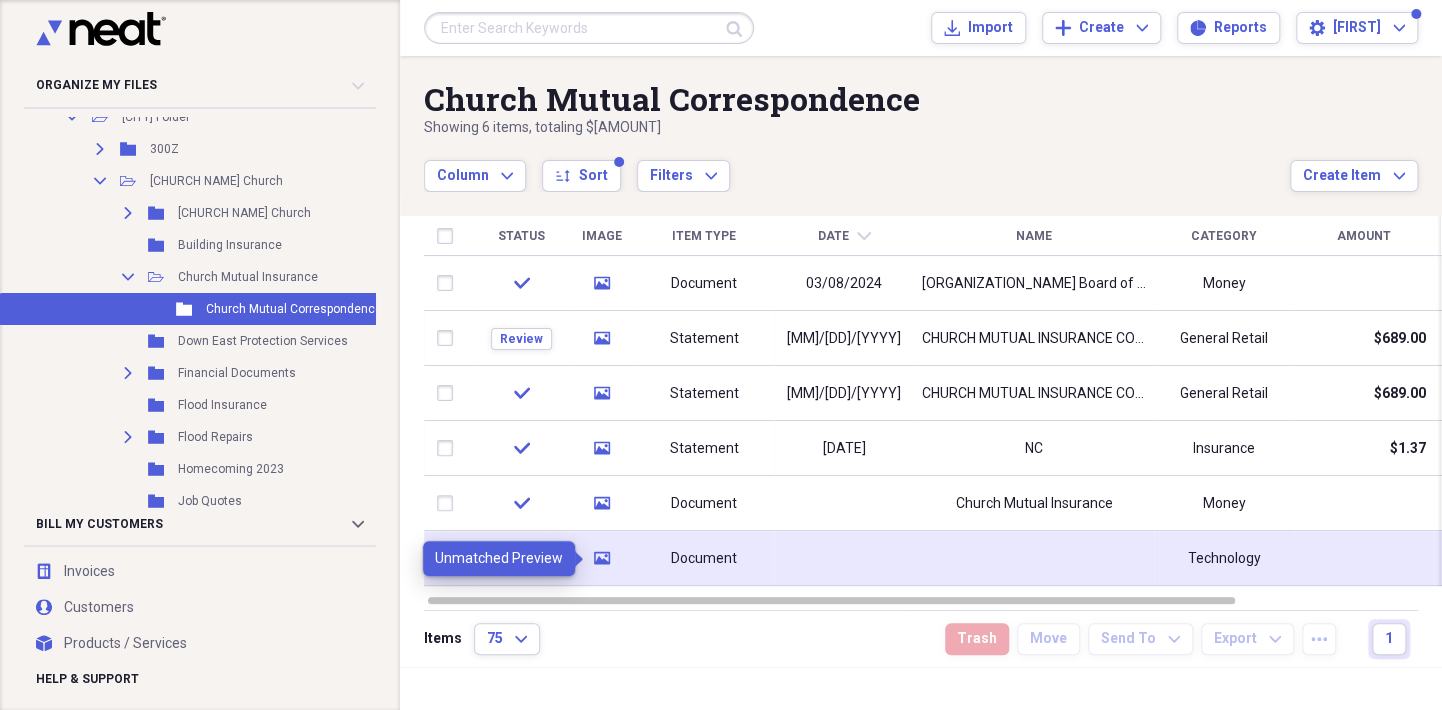 click on "media" 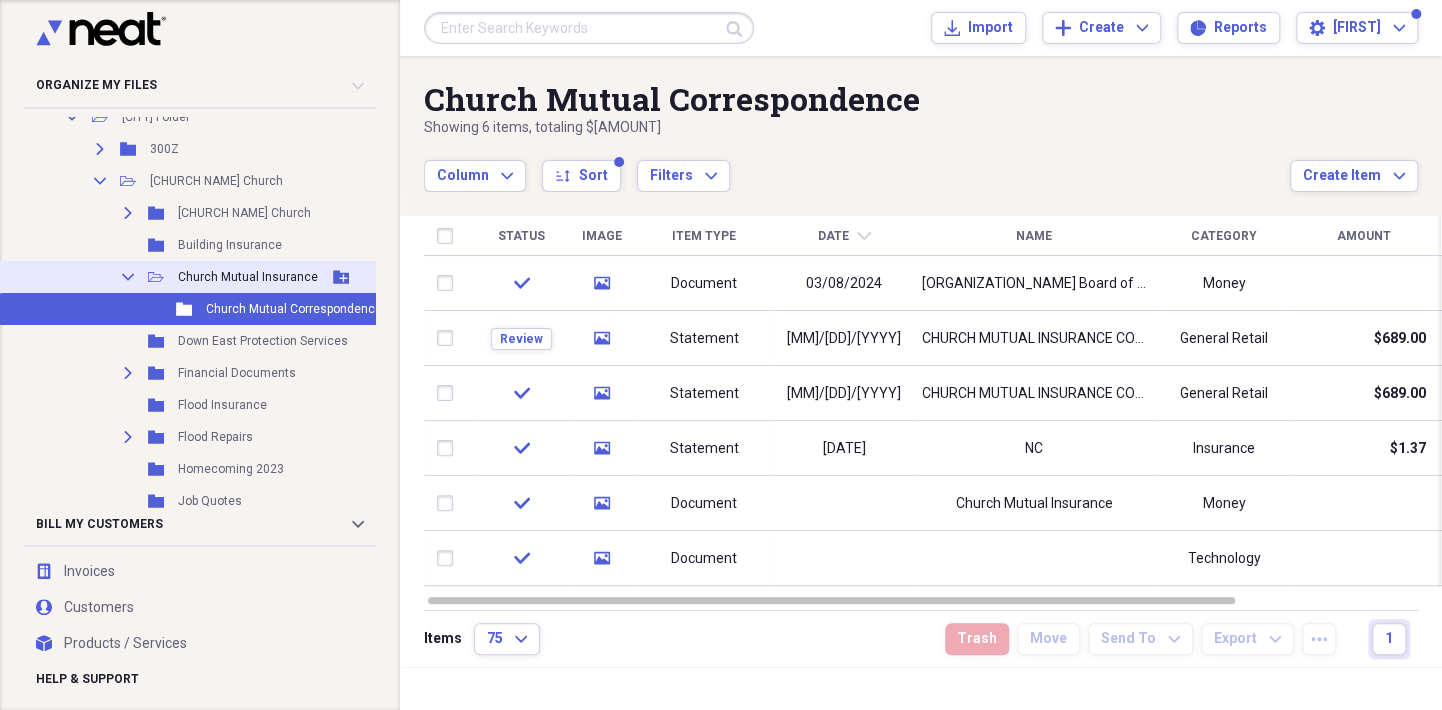 click on "Church Mutual Insurance" at bounding box center [248, 277] 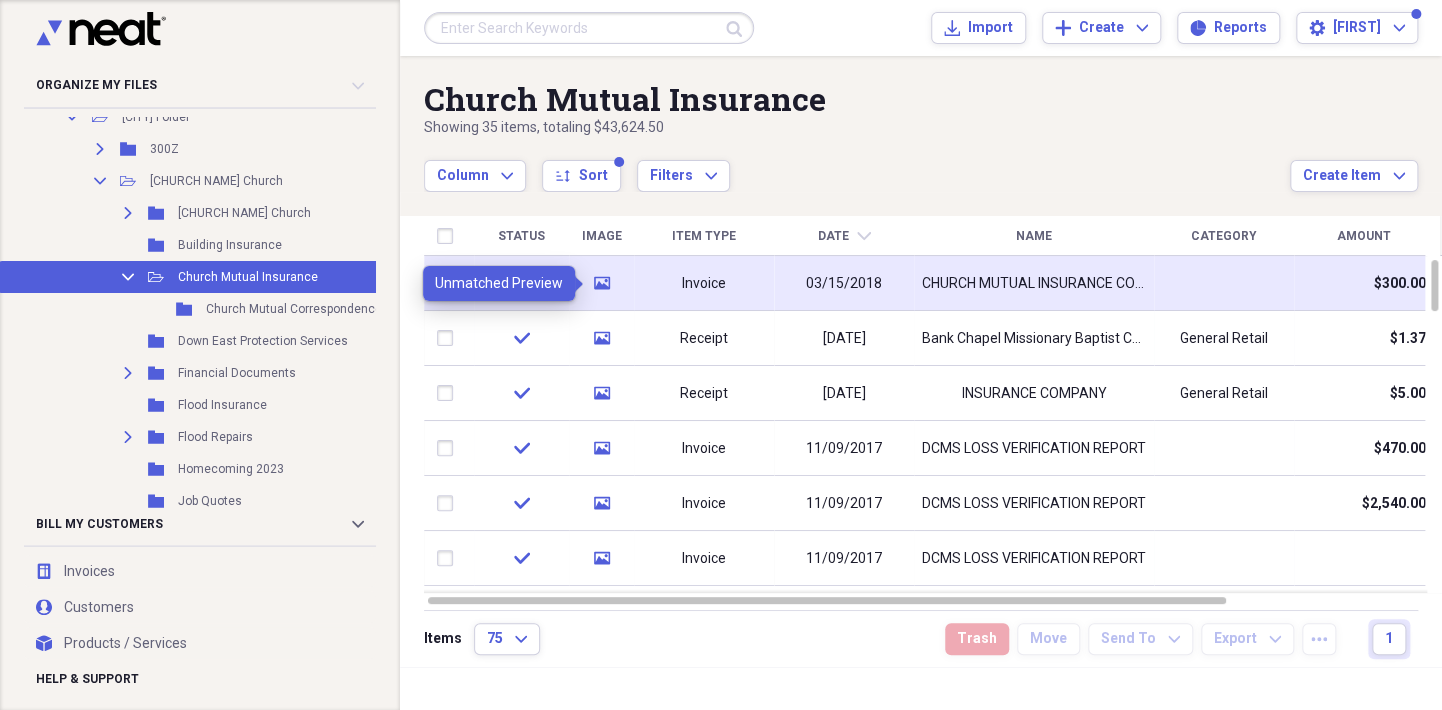 click on "media" 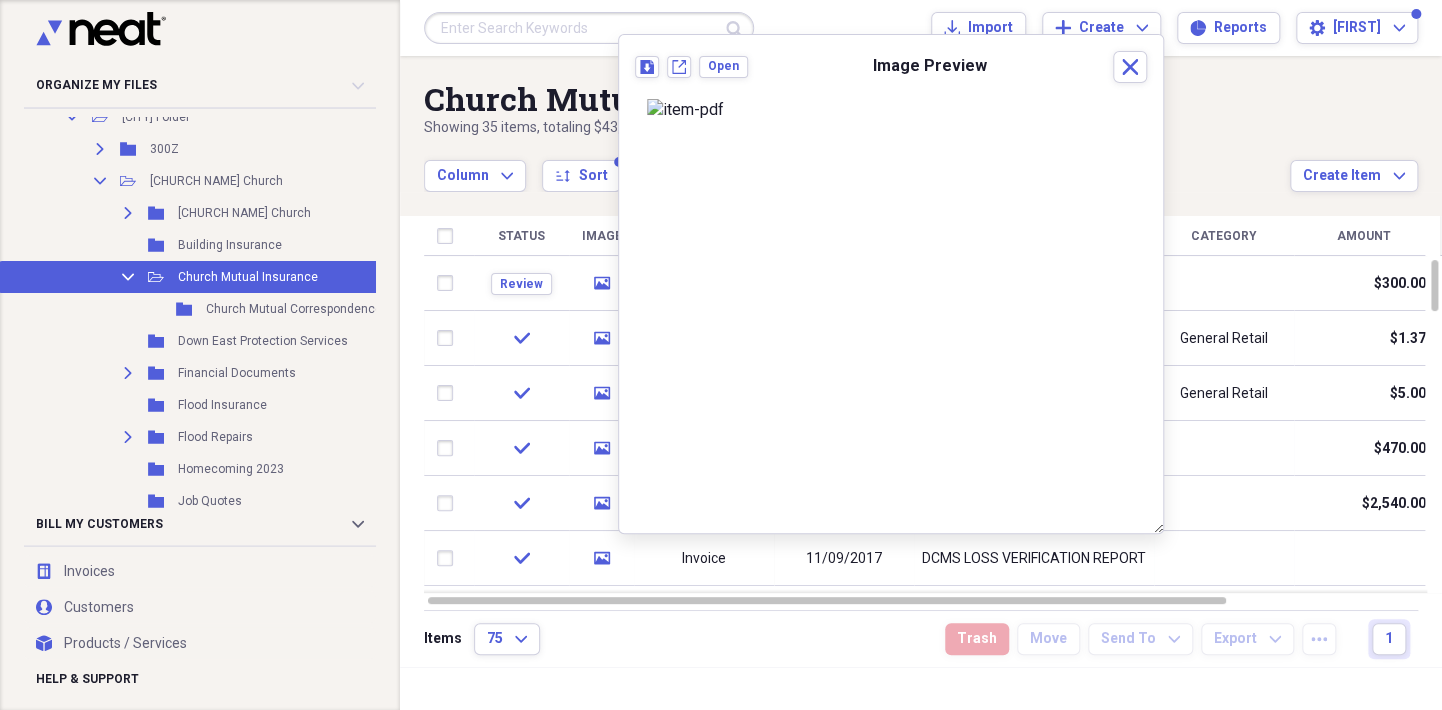 scroll, scrollTop: 0, scrollLeft: 0, axis: both 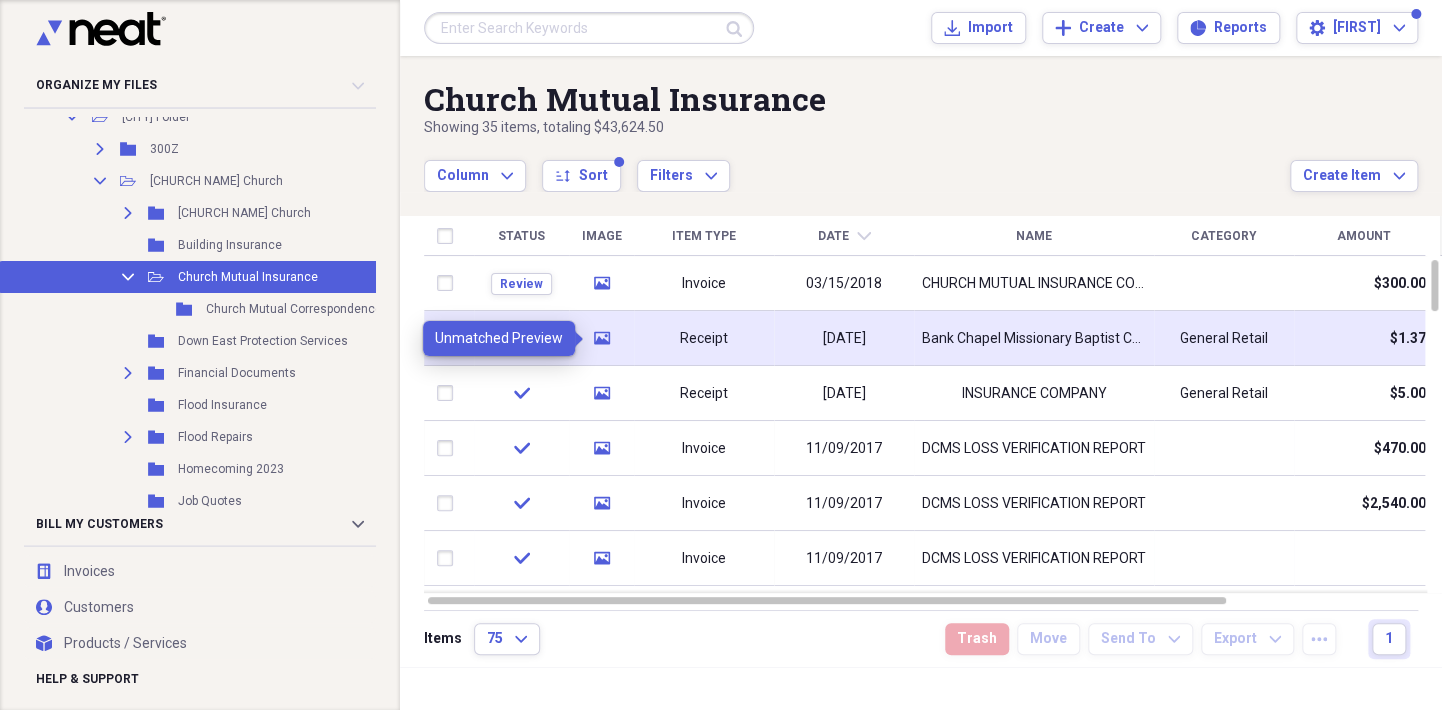 click 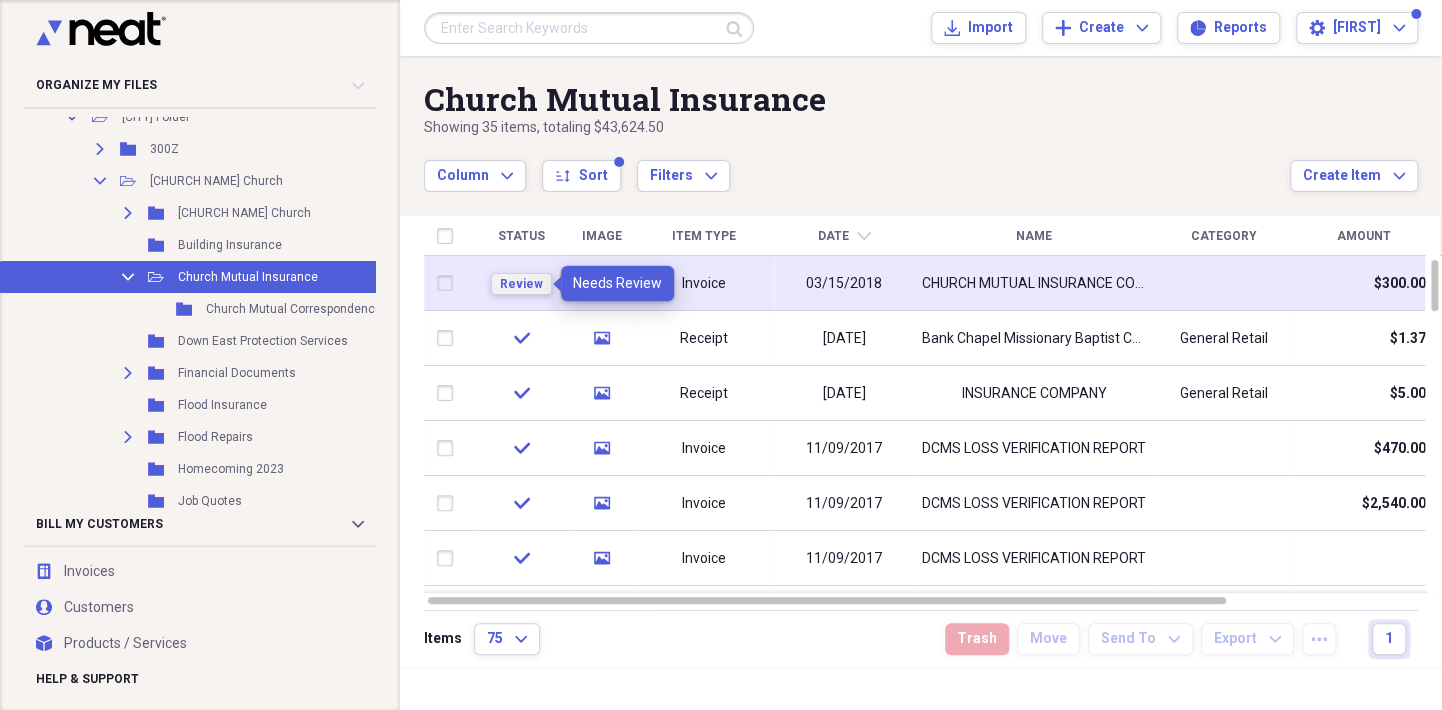 click on "Review" at bounding box center (521, 284) 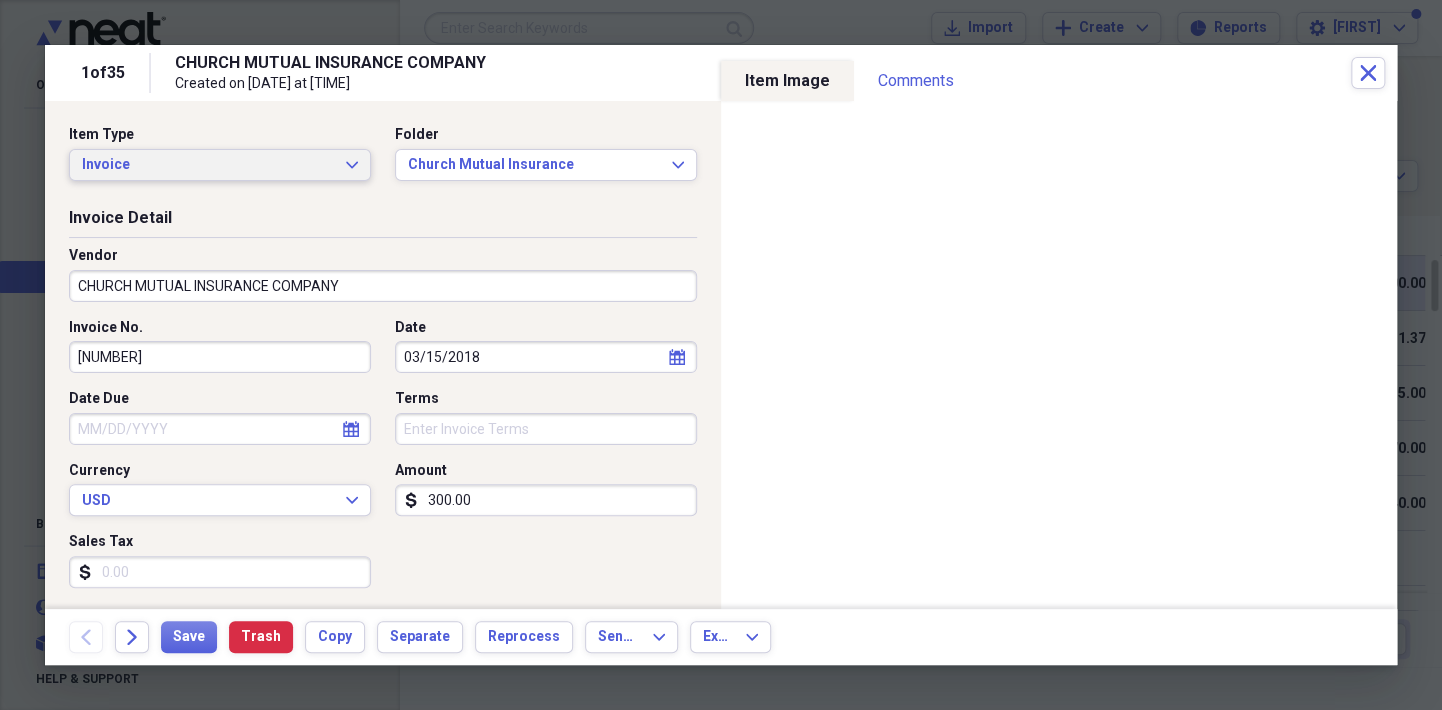 click on "Expand" 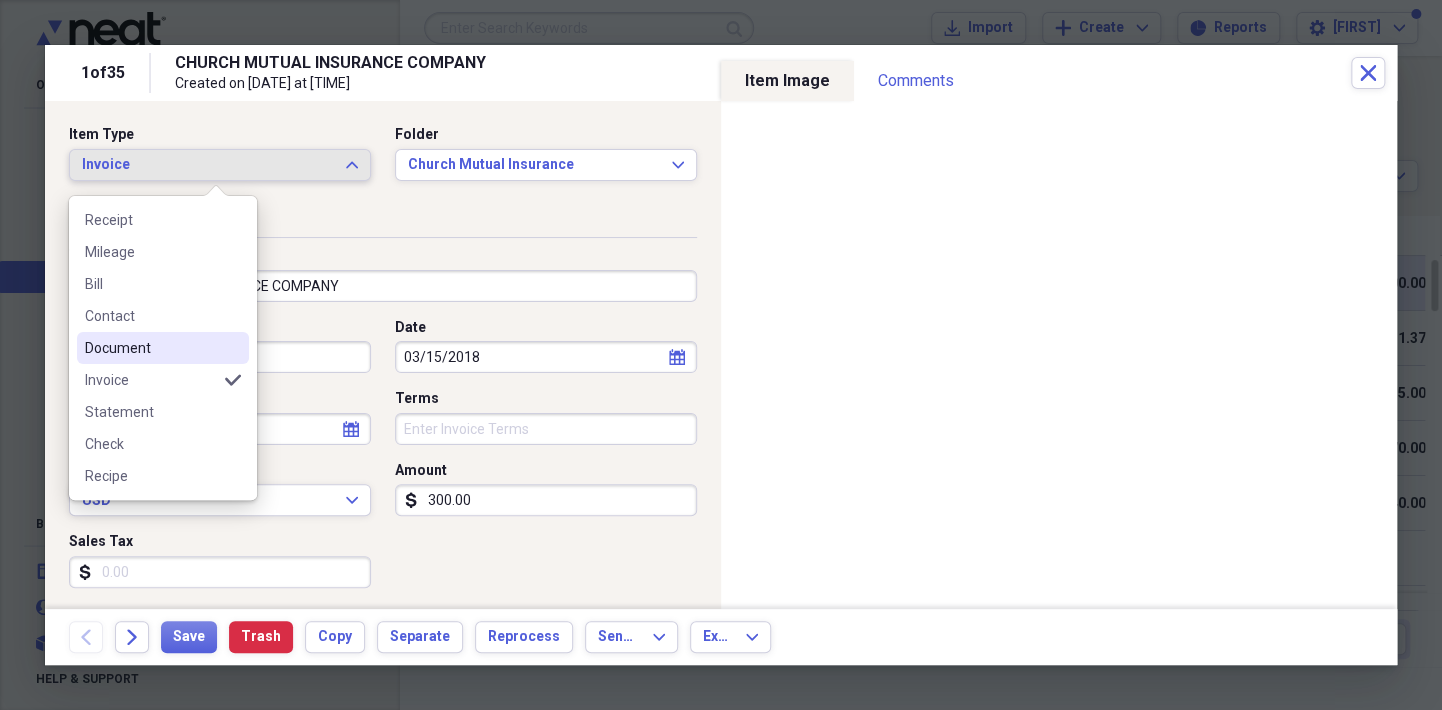 click on "Document" at bounding box center (163, 348) 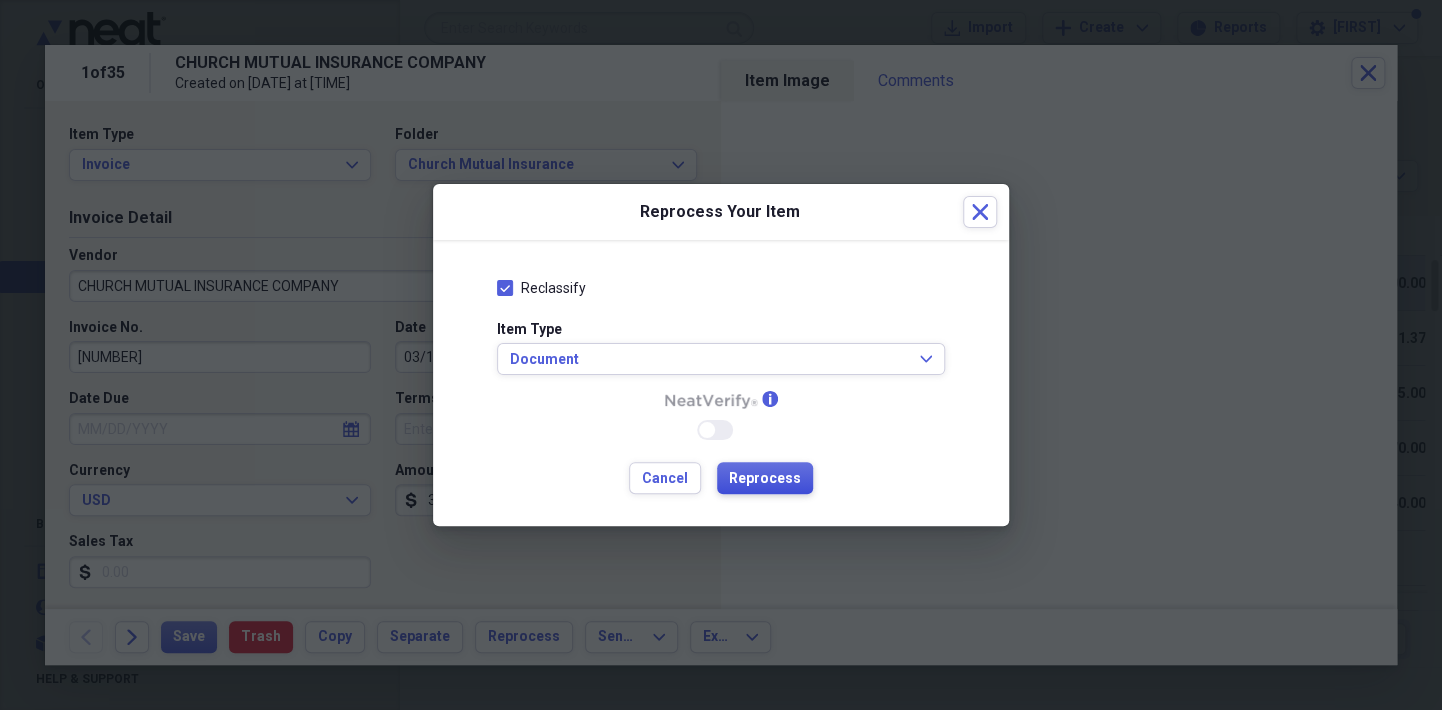click on "Reprocess" at bounding box center (765, 479) 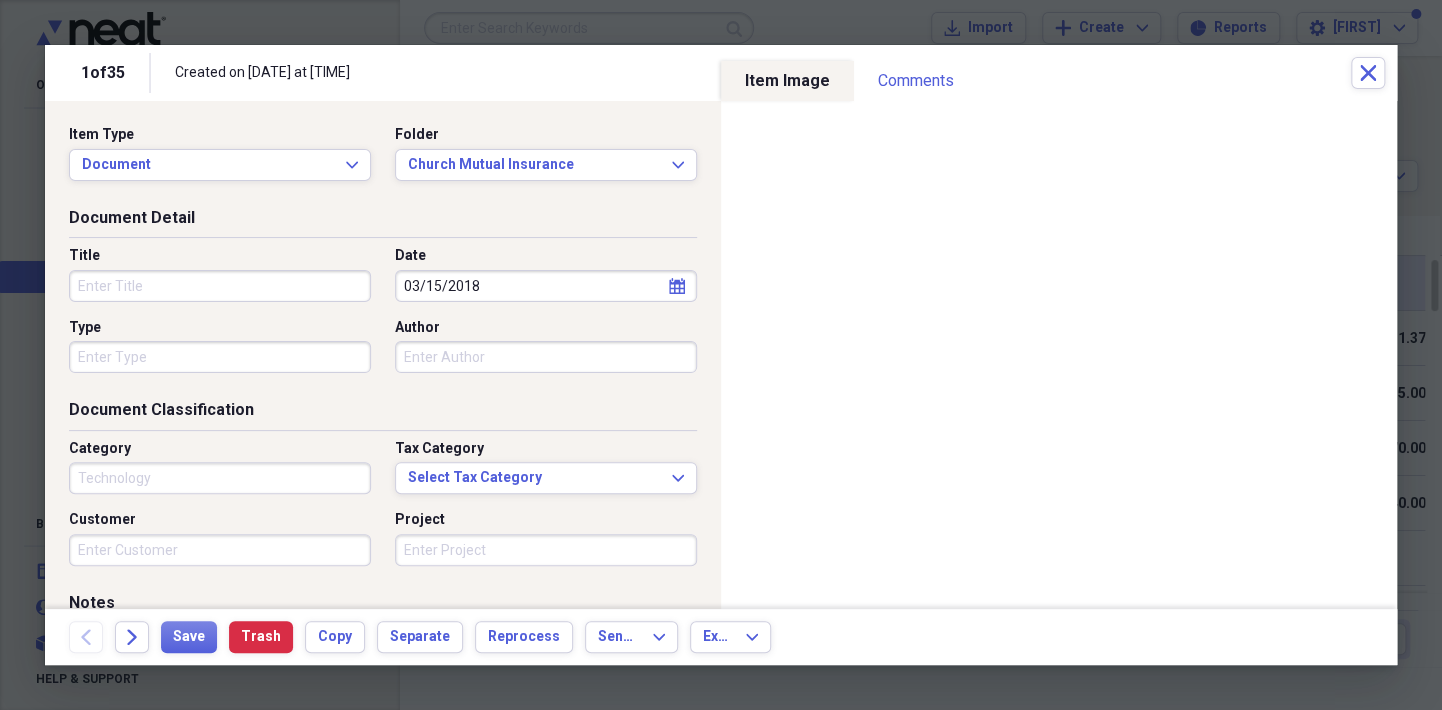 type on "Technology" 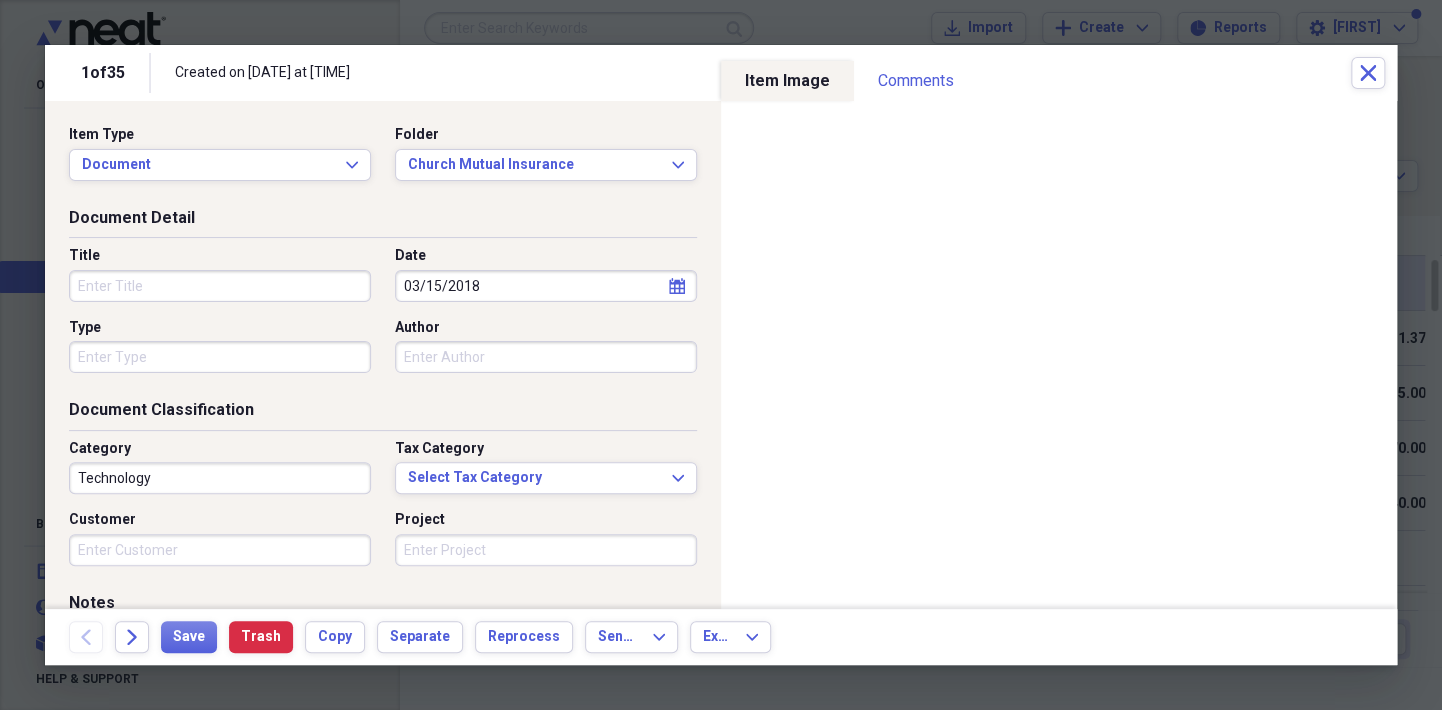 click on "Title" at bounding box center (220, 286) 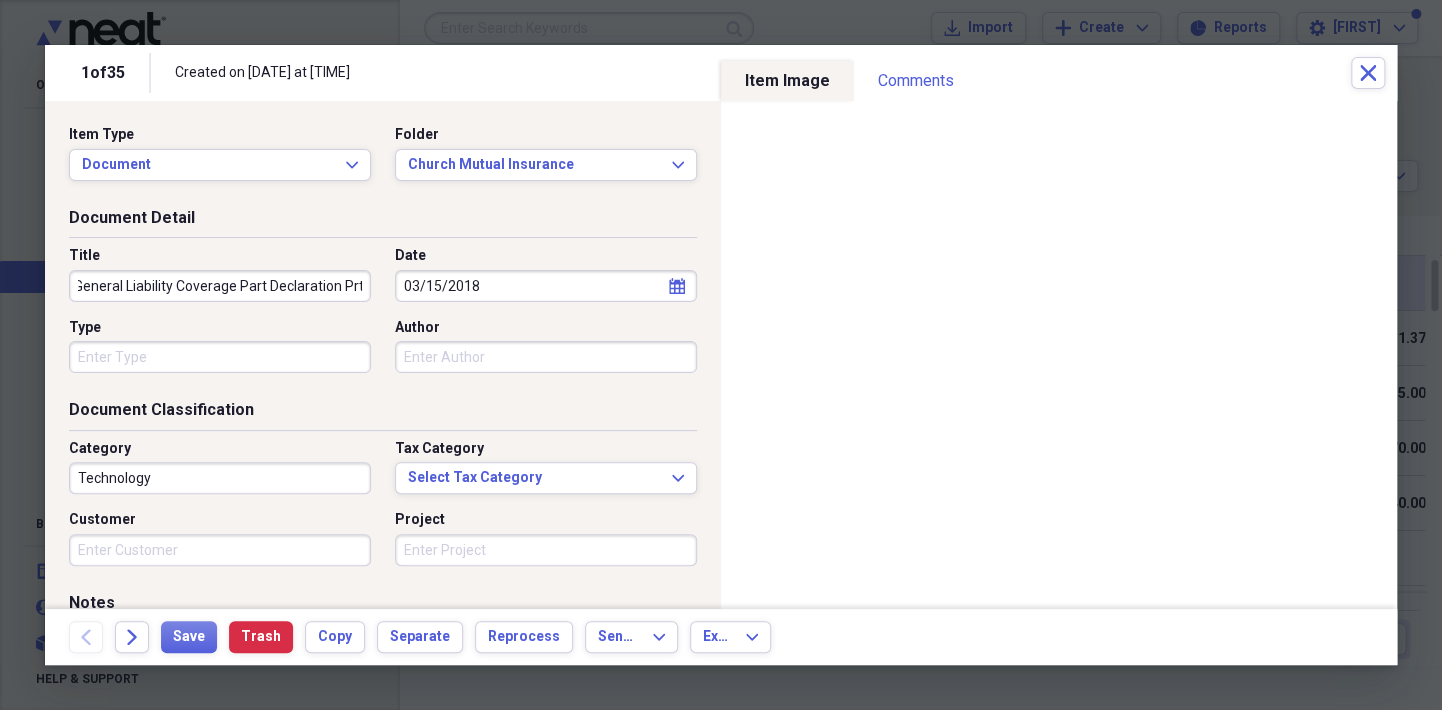 scroll, scrollTop: 0, scrollLeft: 9, axis: horizontal 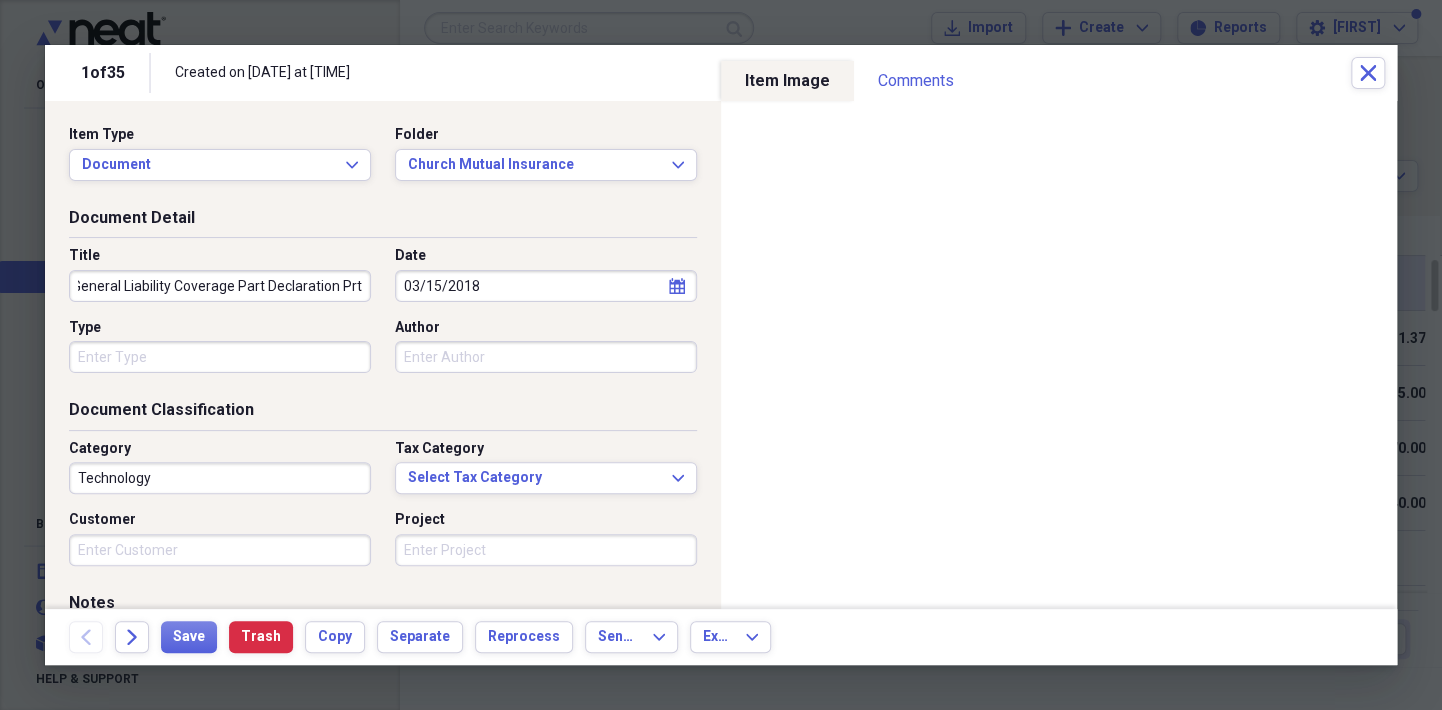 type on "General Liability Coverage Part Declaration Prt" 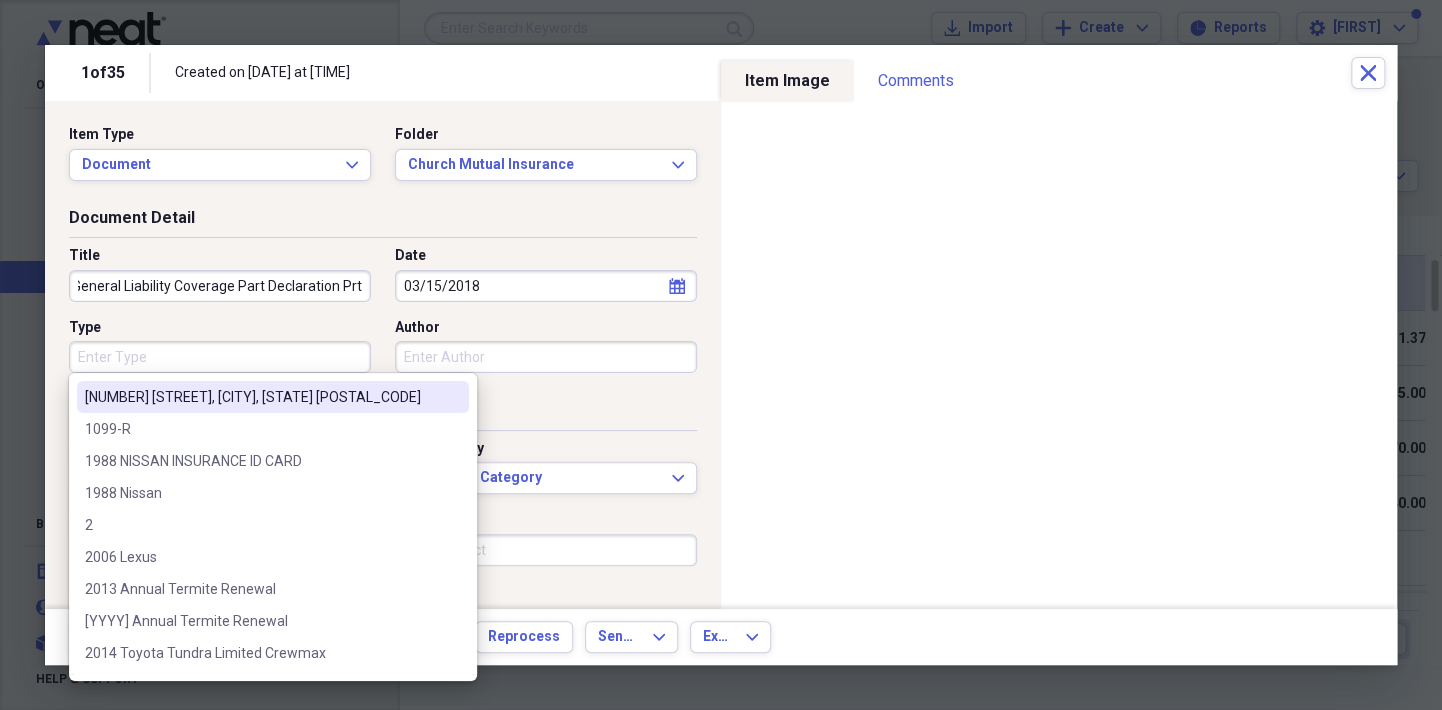 click on "Type" at bounding box center (220, 357) 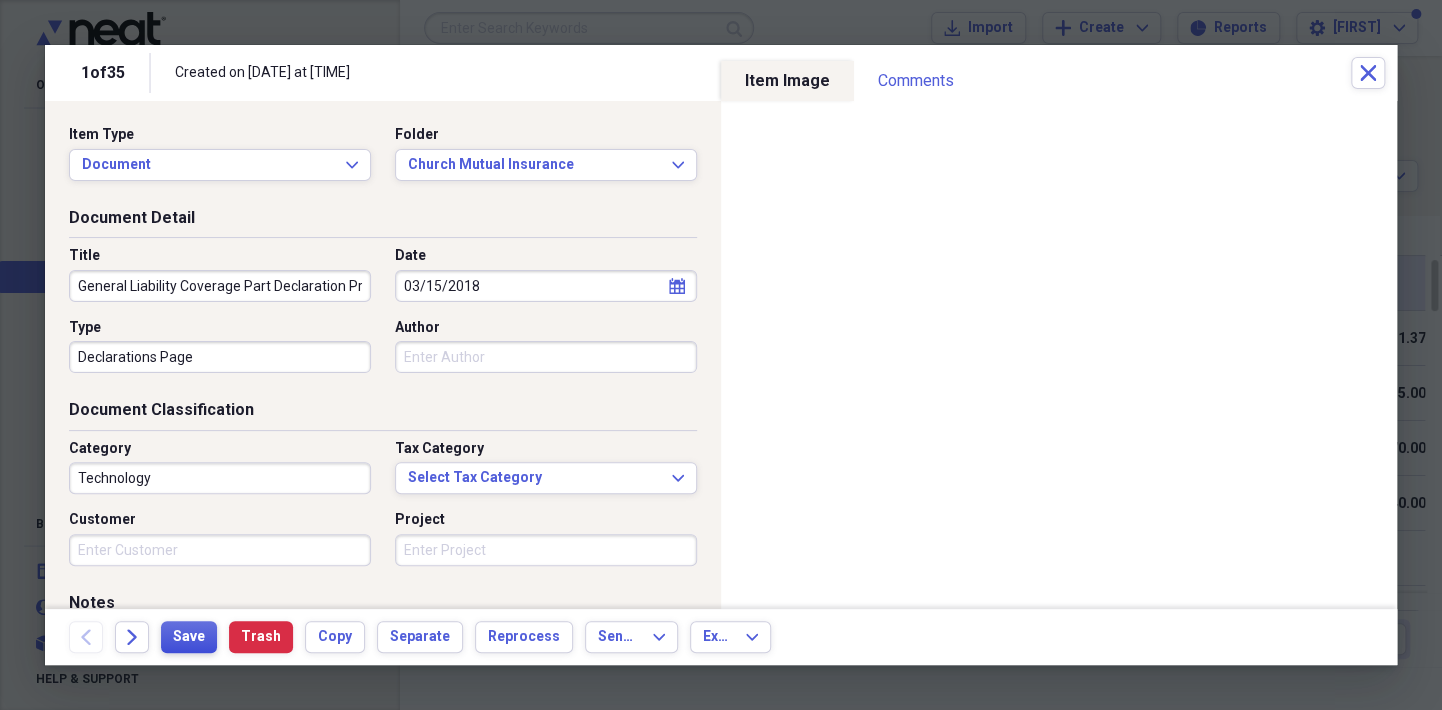 type on "Declarations Page" 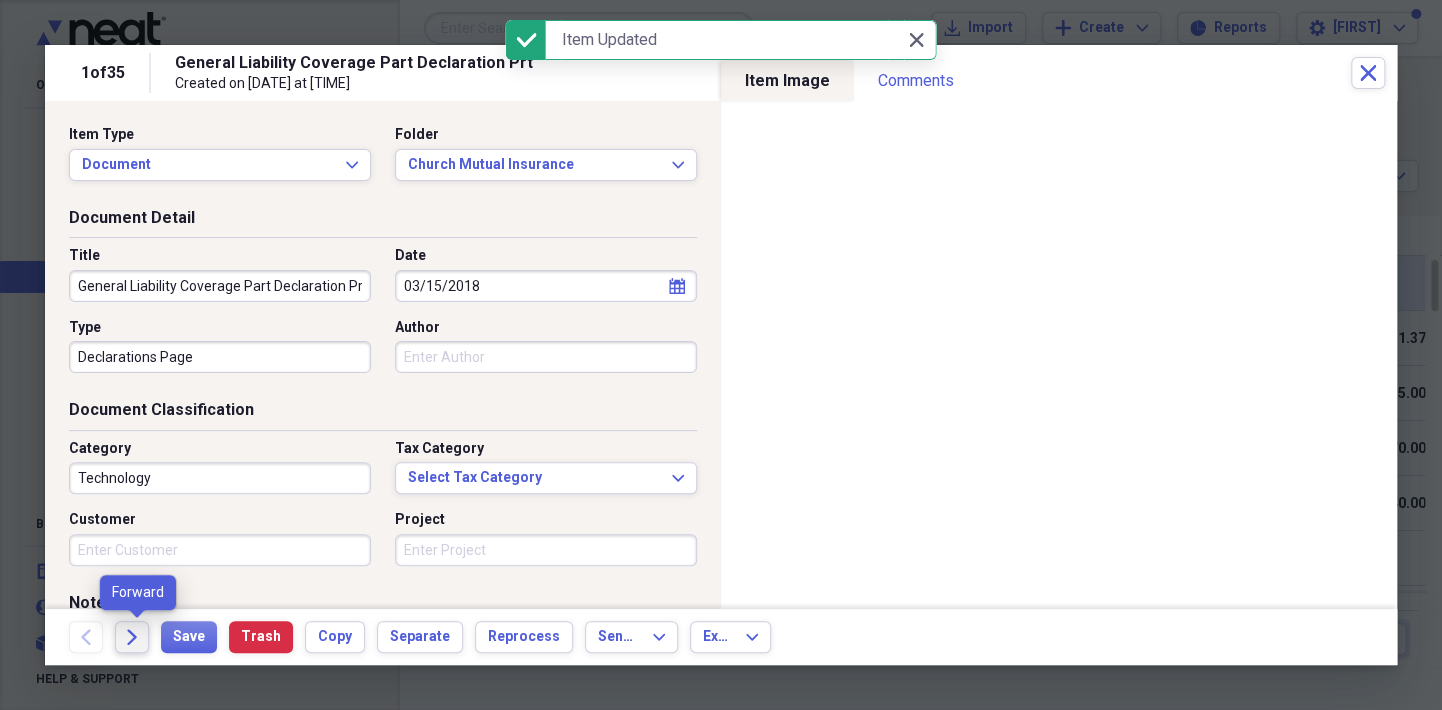 click 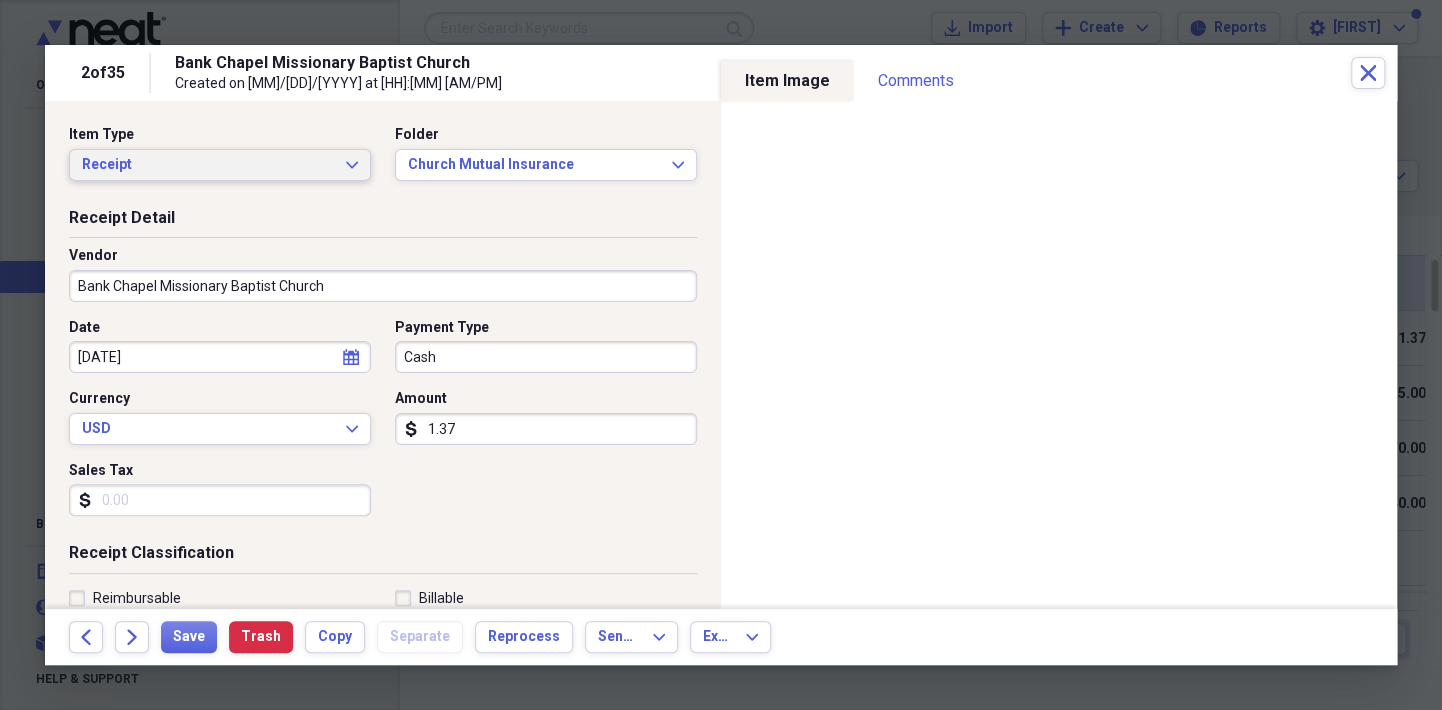 click on "Expand" 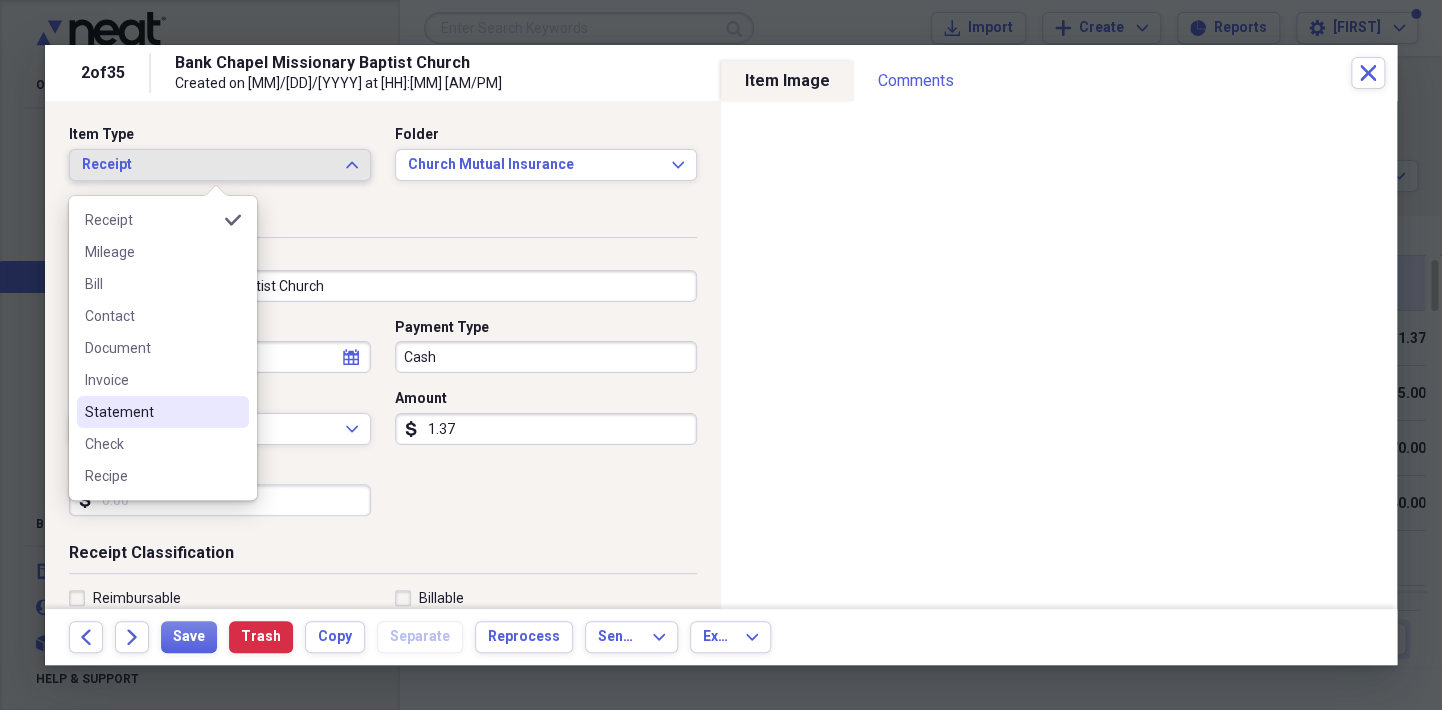 click on "Statement" at bounding box center [151, 412] 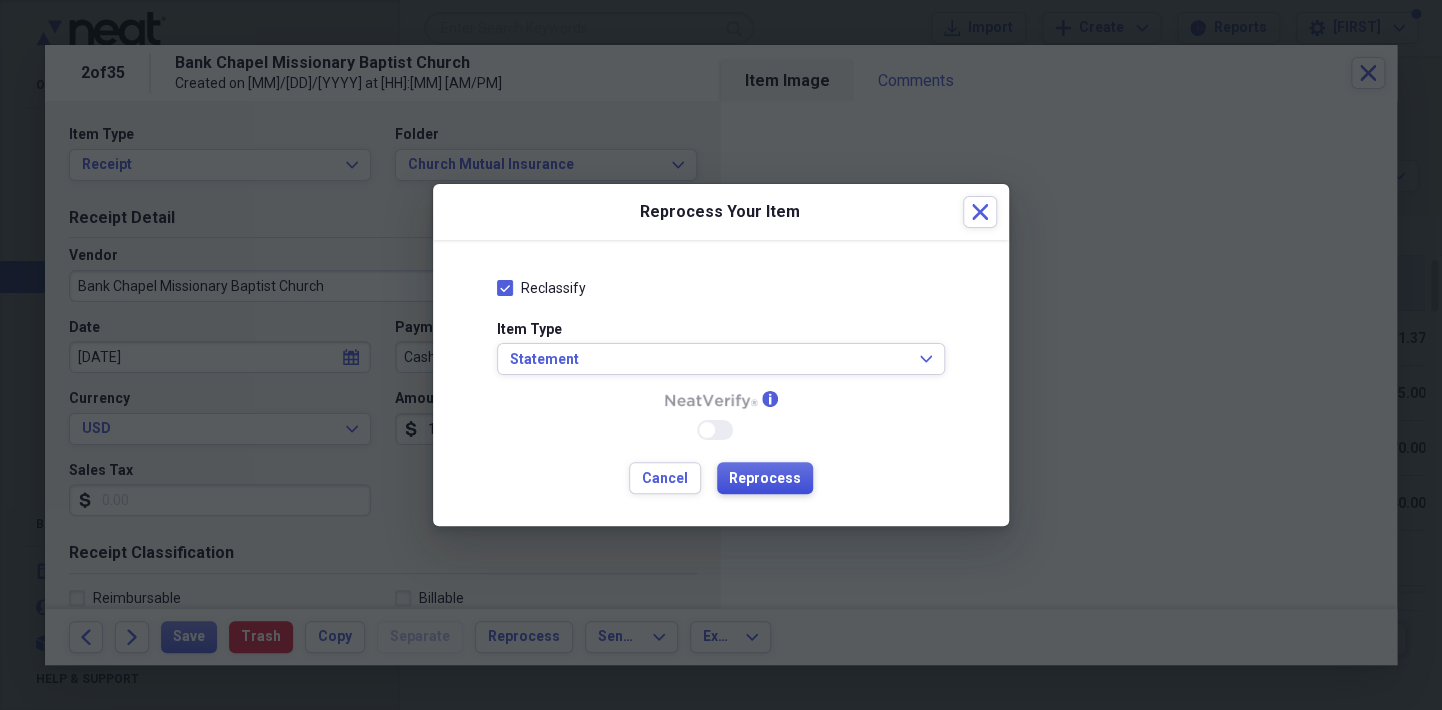click on "Reprocess" at bounding box center (765, 479) 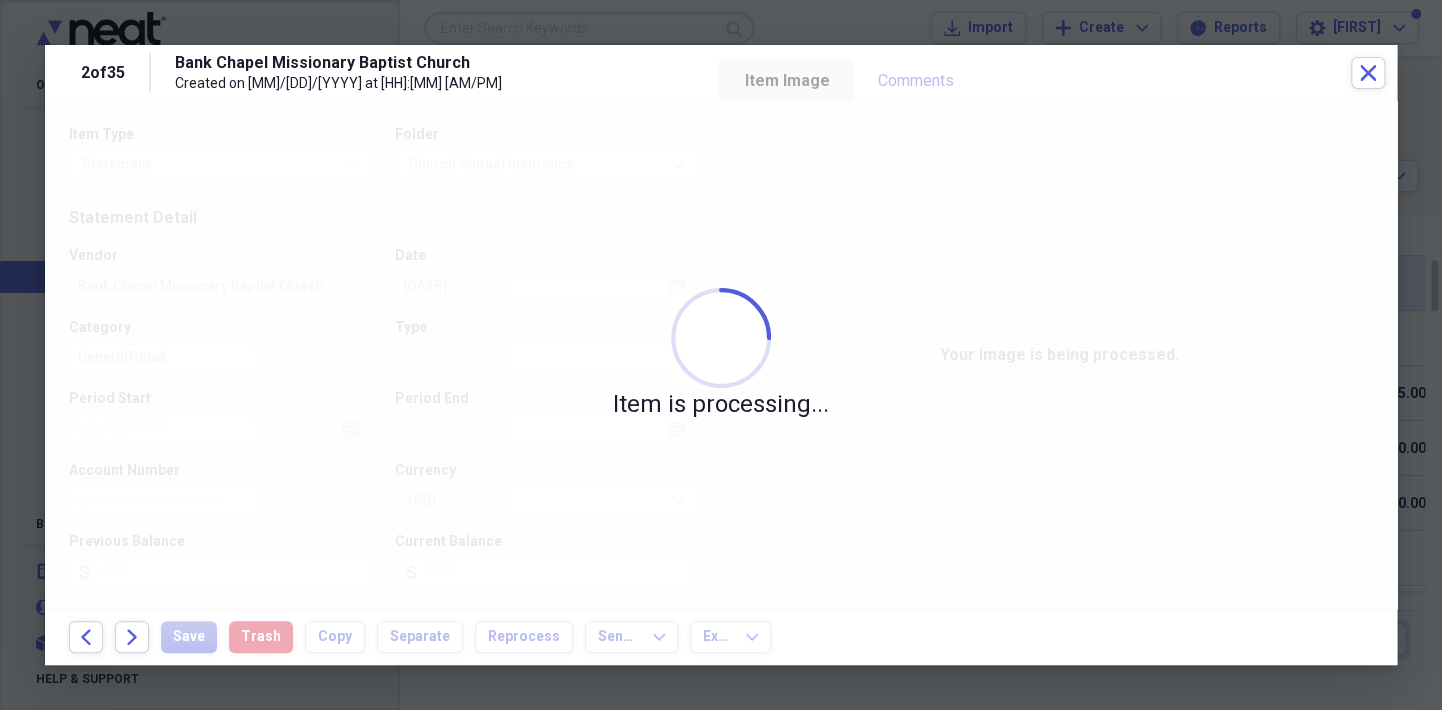 type on "1.37" 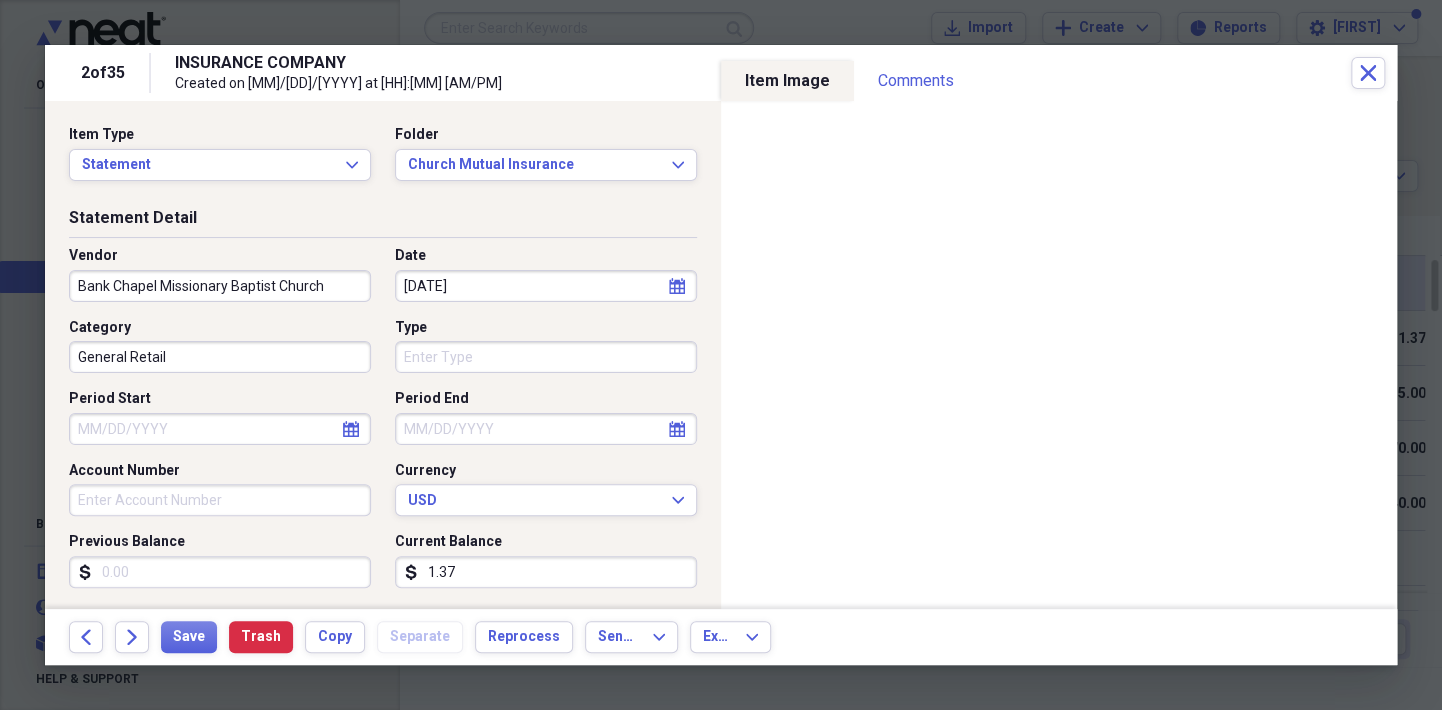 type on "INSURANCE COMPANY" 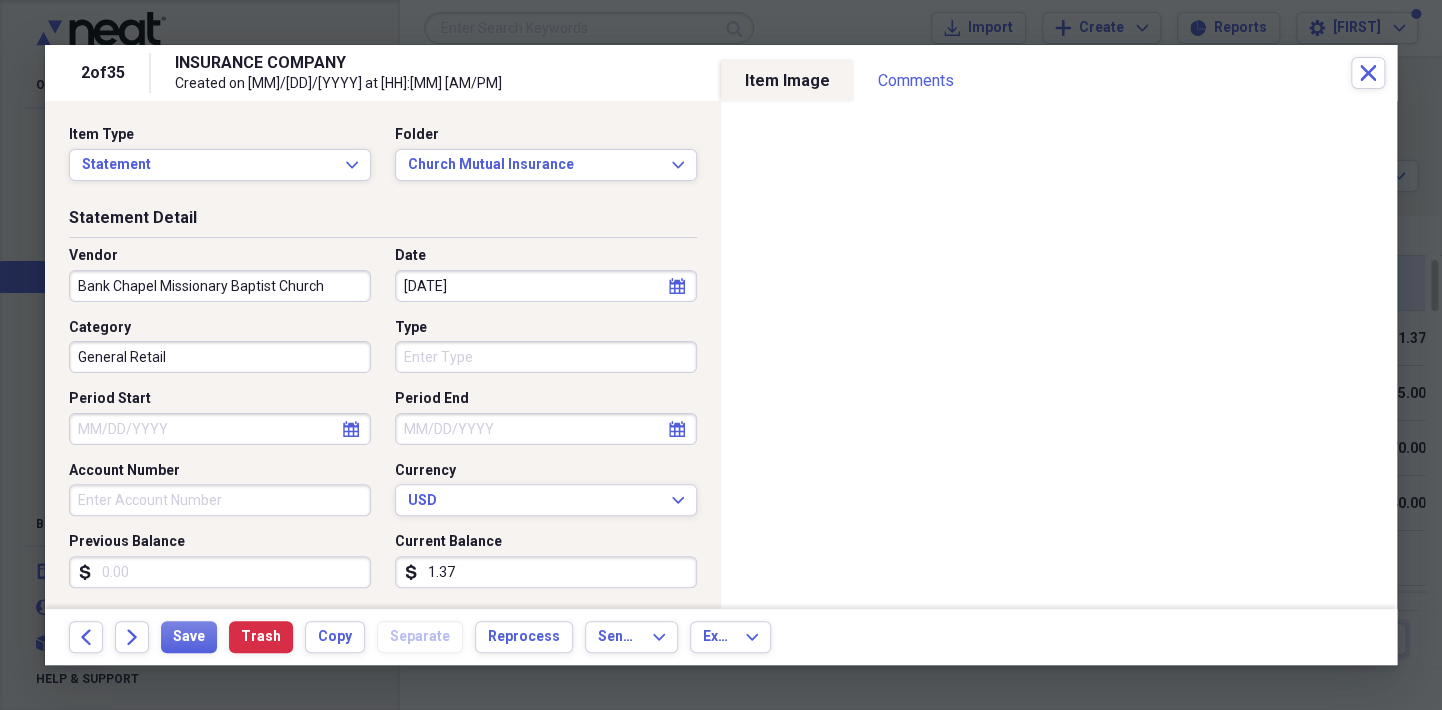 type on "Car Rental" 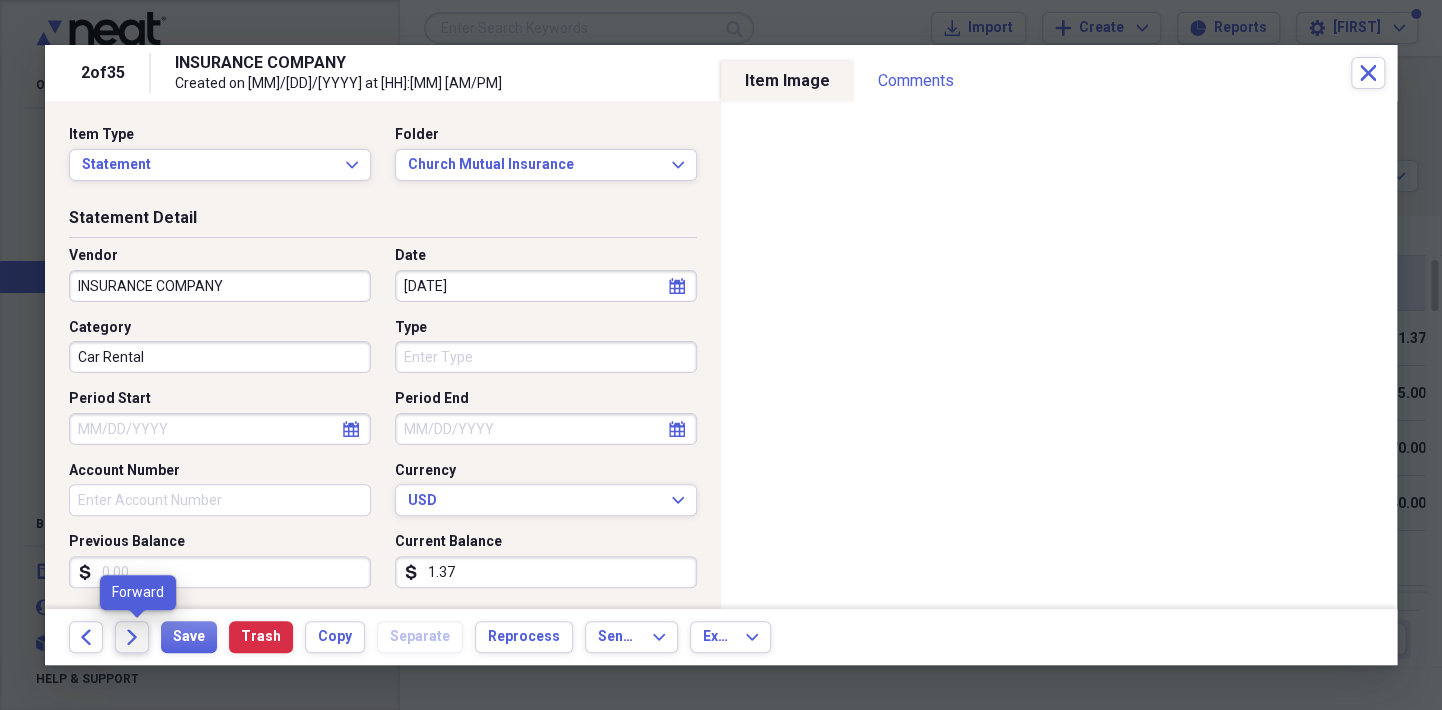 click on "Forward" 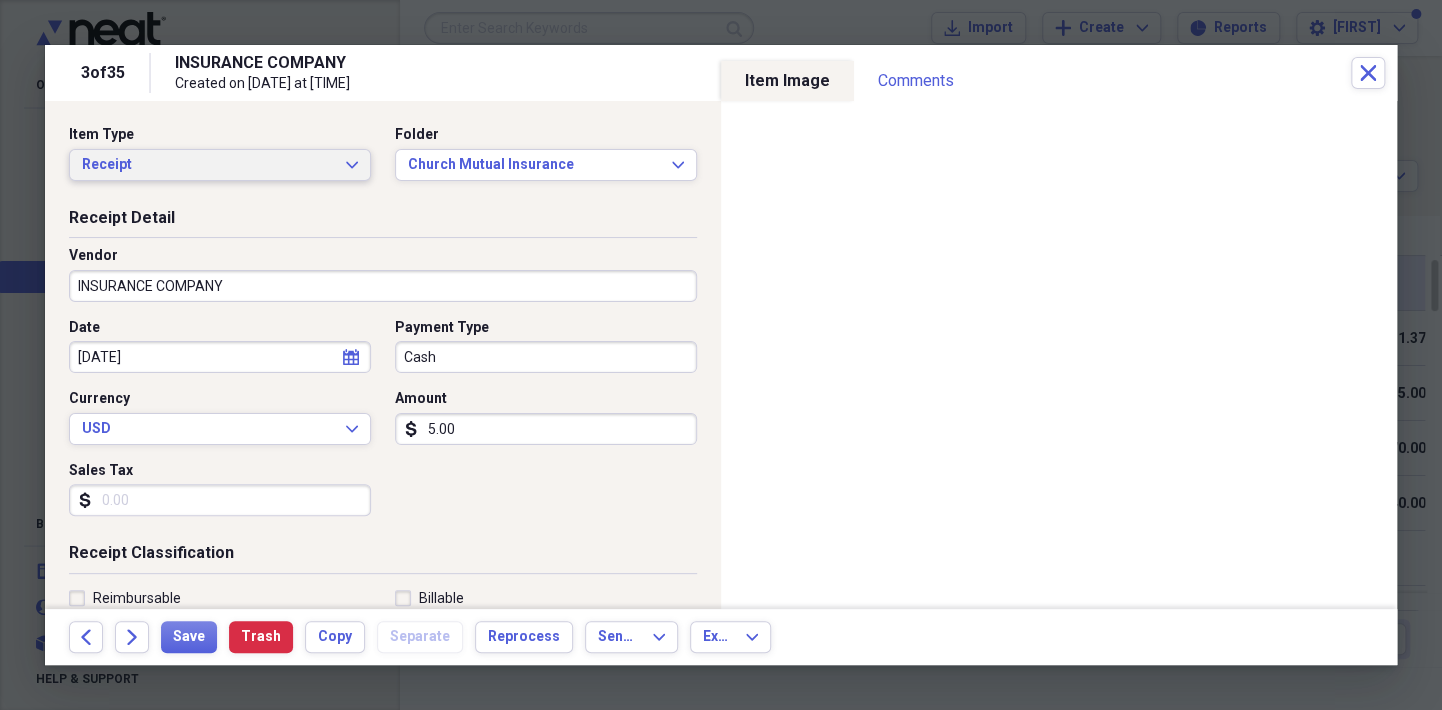 click on "Expand" 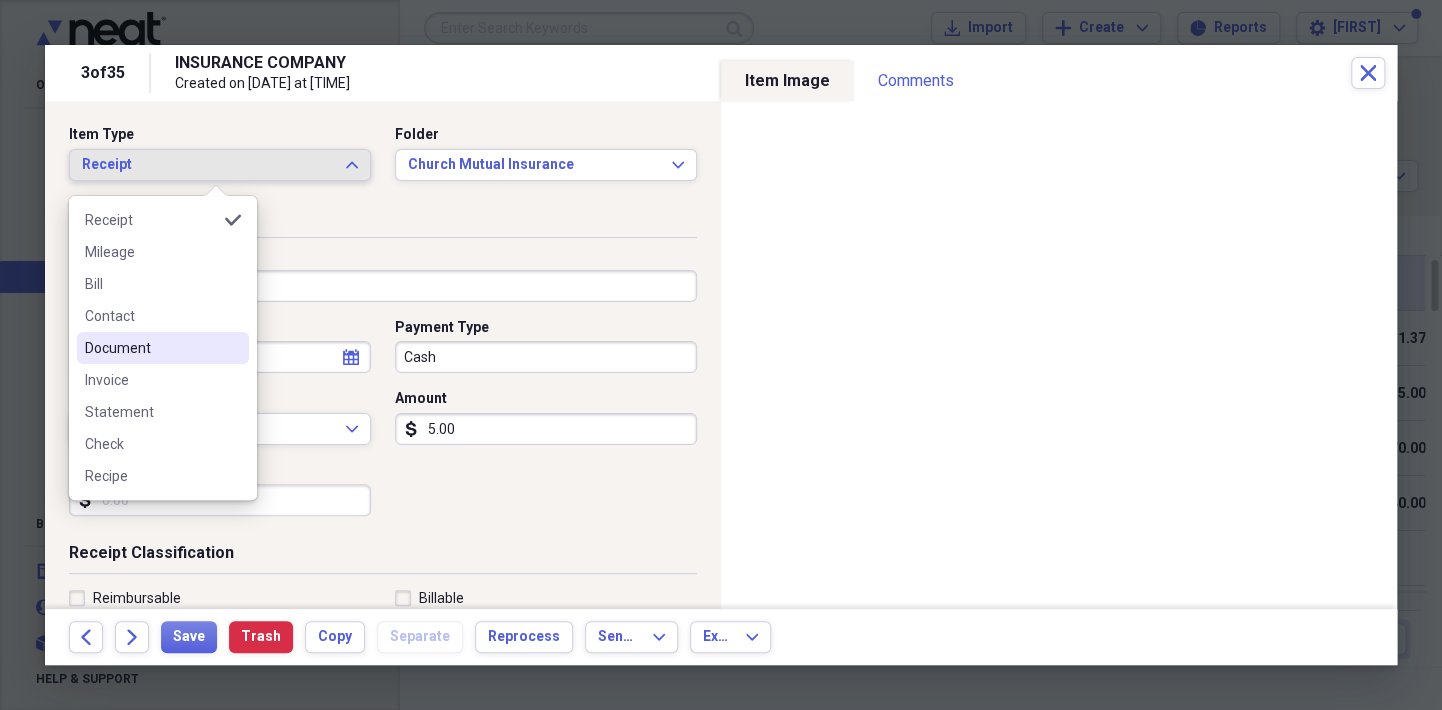 click on "Document" at bounding box center (151, 348) 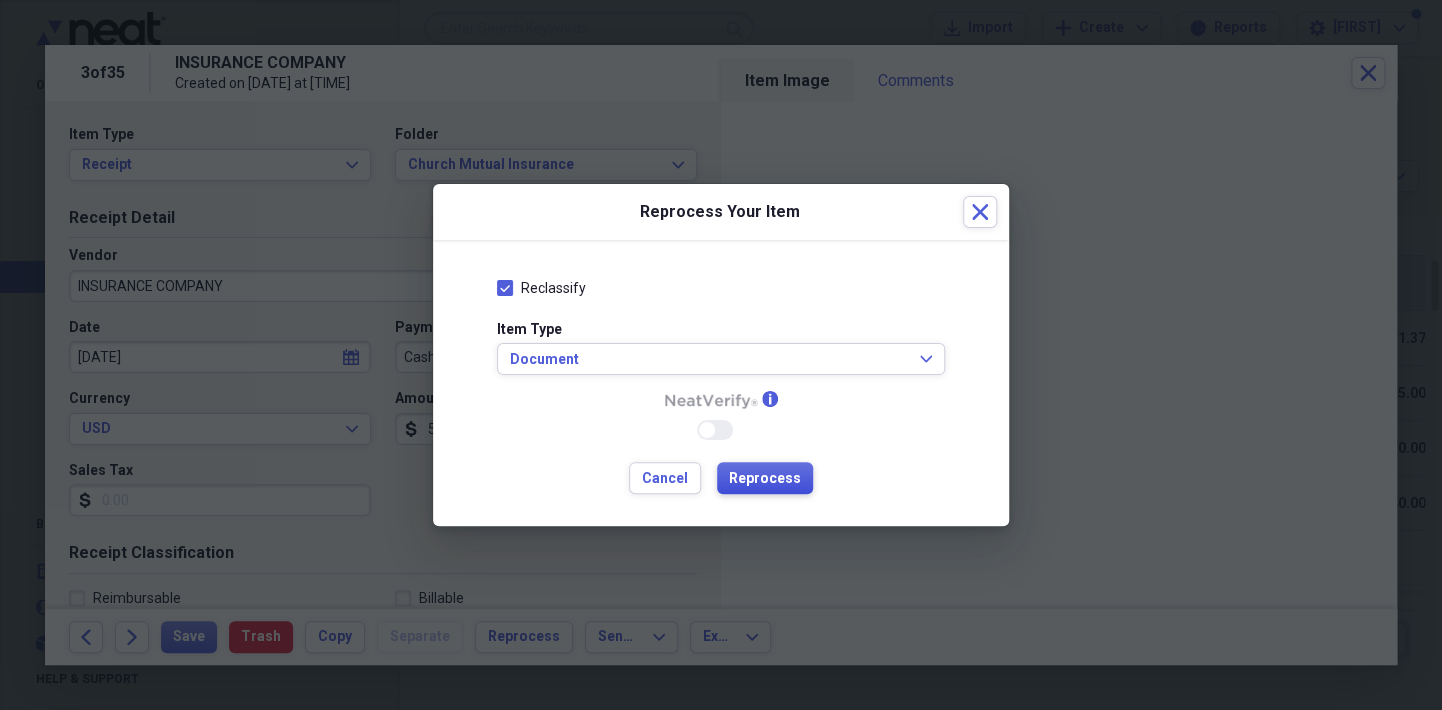 click on "Reprocess" at bounding box center [765, 478] 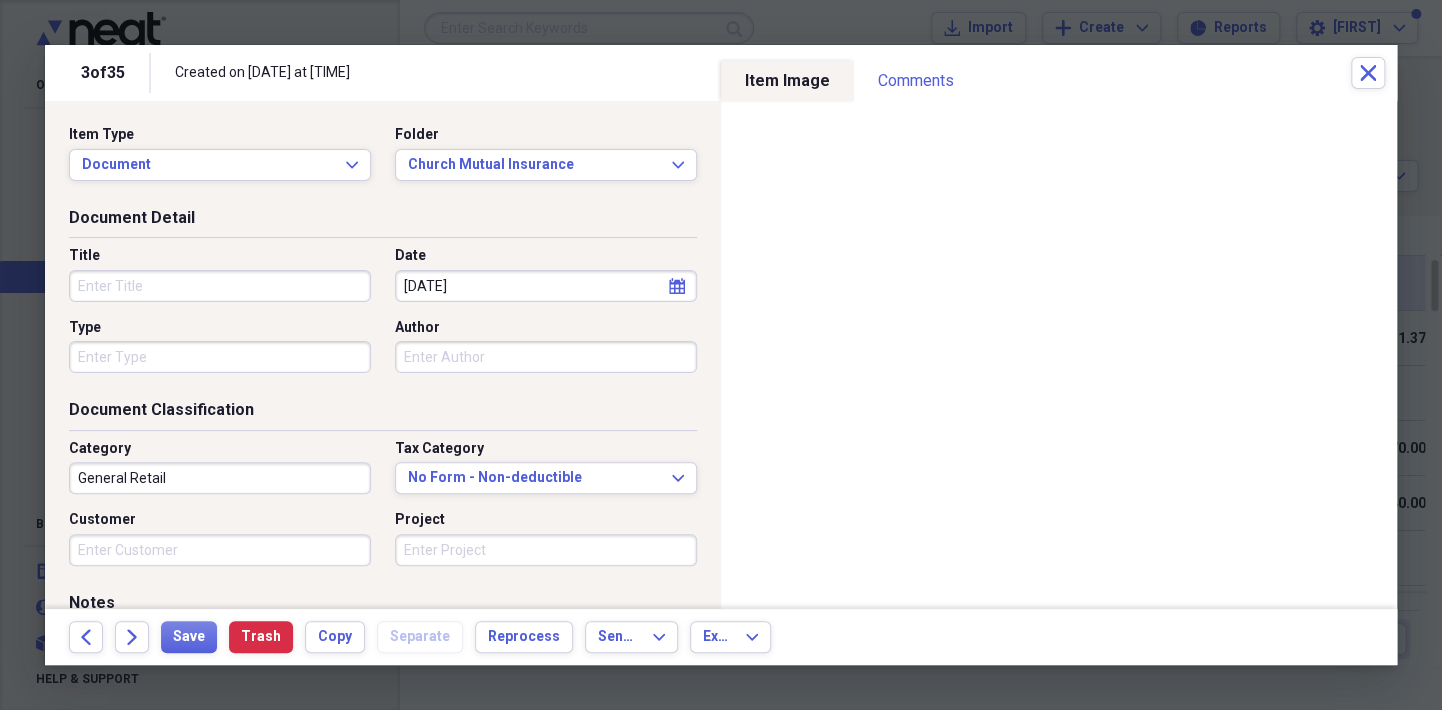 drag, startPoint x: 749, startPoint y: 490, endPoint x: 179, endPoint y: 293, distance: 603.0829 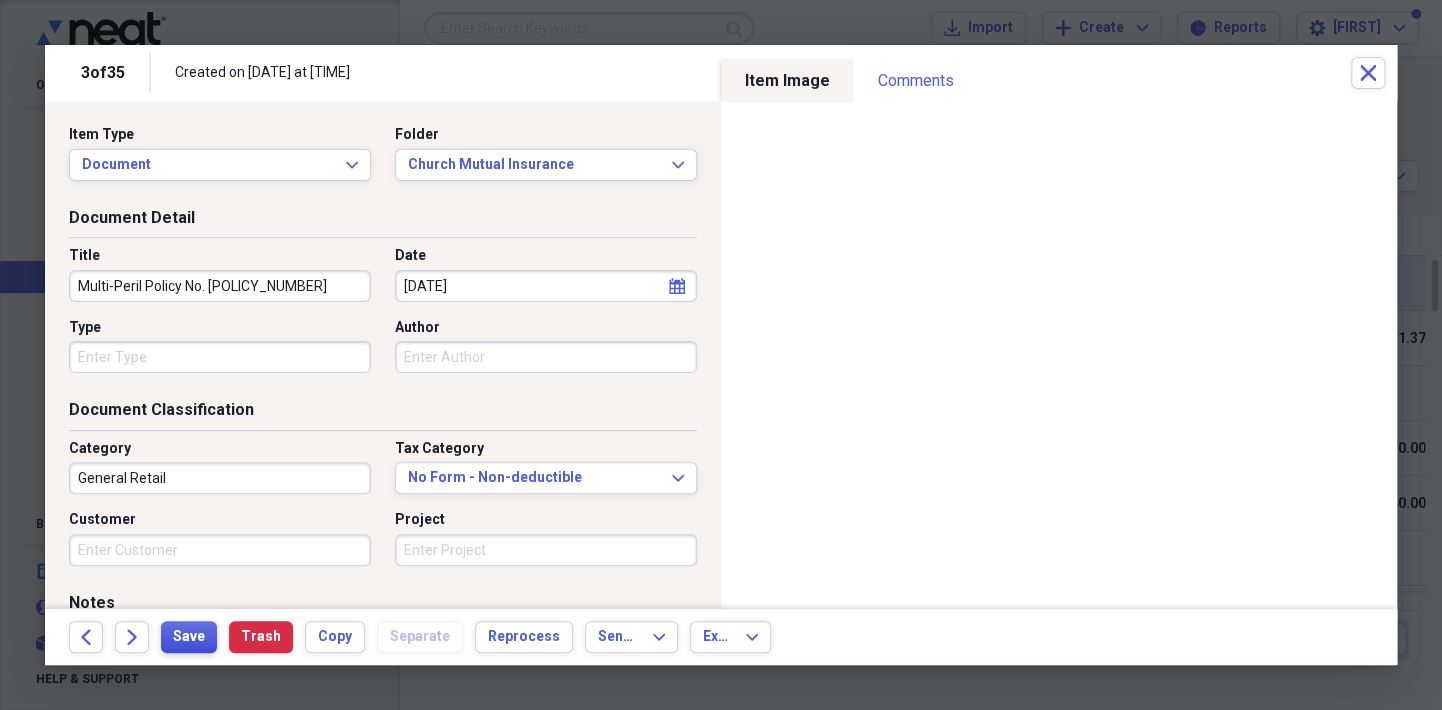 type on "Multi-Peril Policy No. [POLICY_NUMBER]" 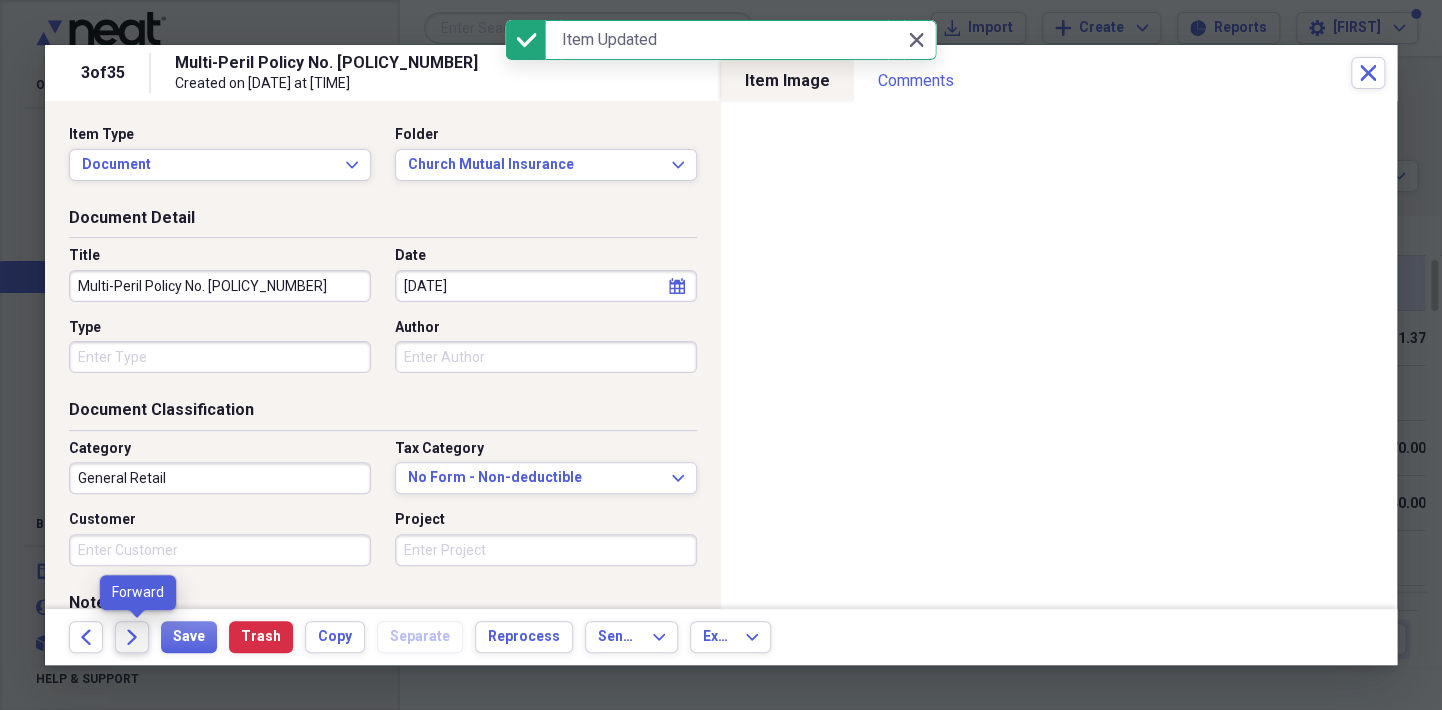 click 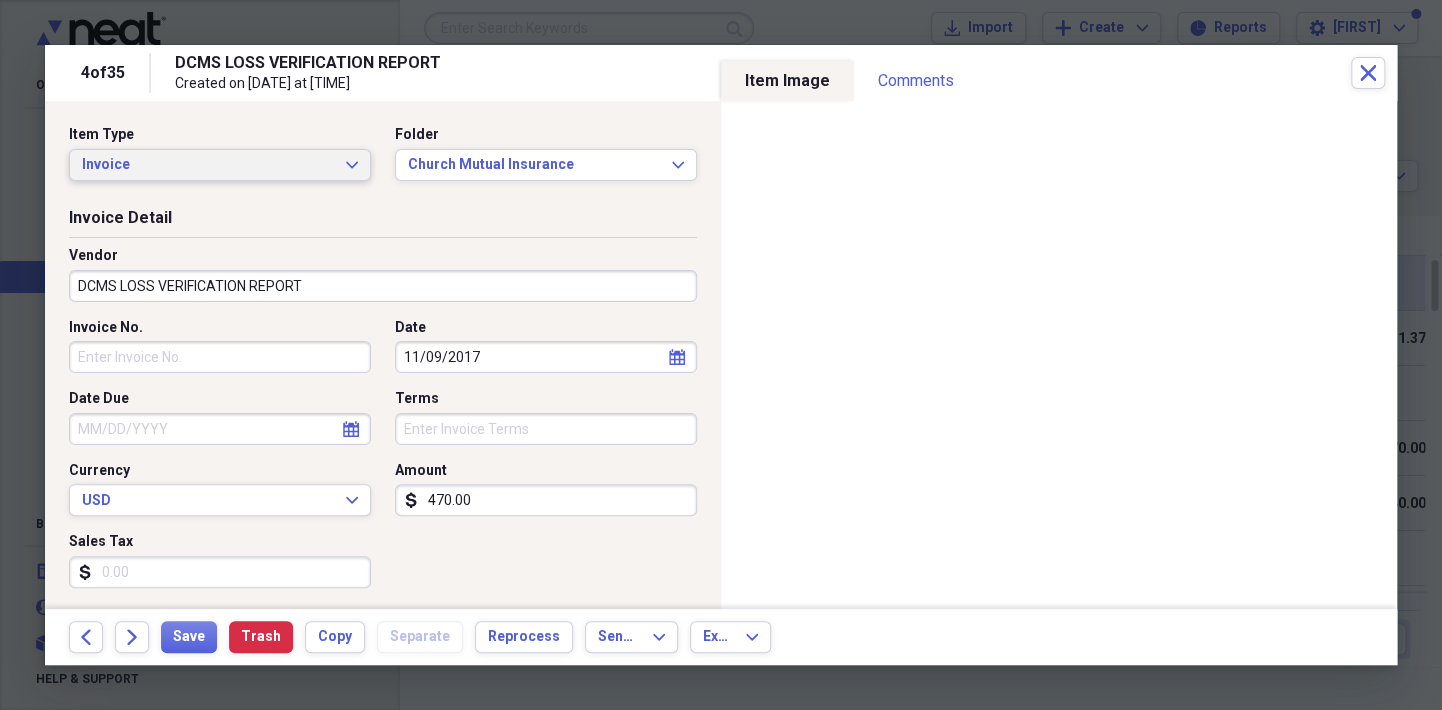 click on "Invoice Expand" at bounding box center [220, 165] 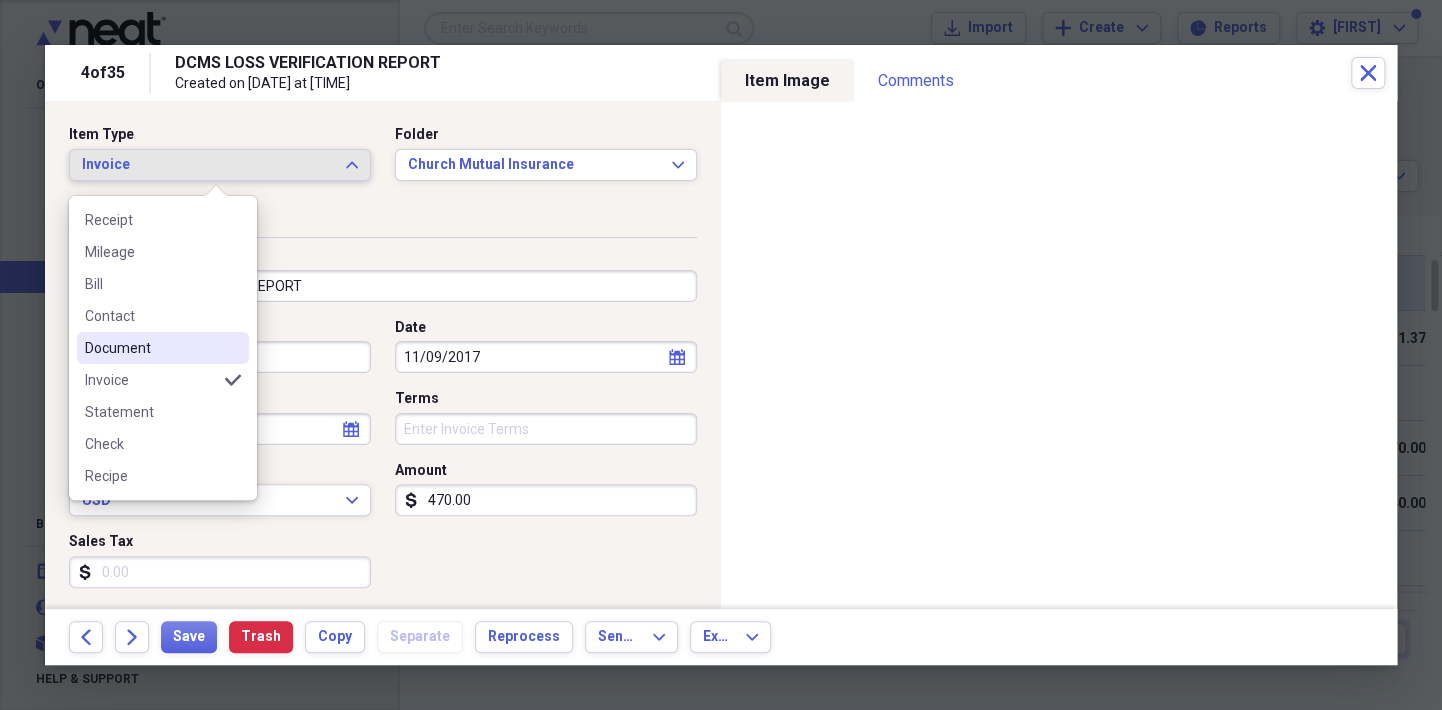 click on "Document" at bounding box center [163, 348] 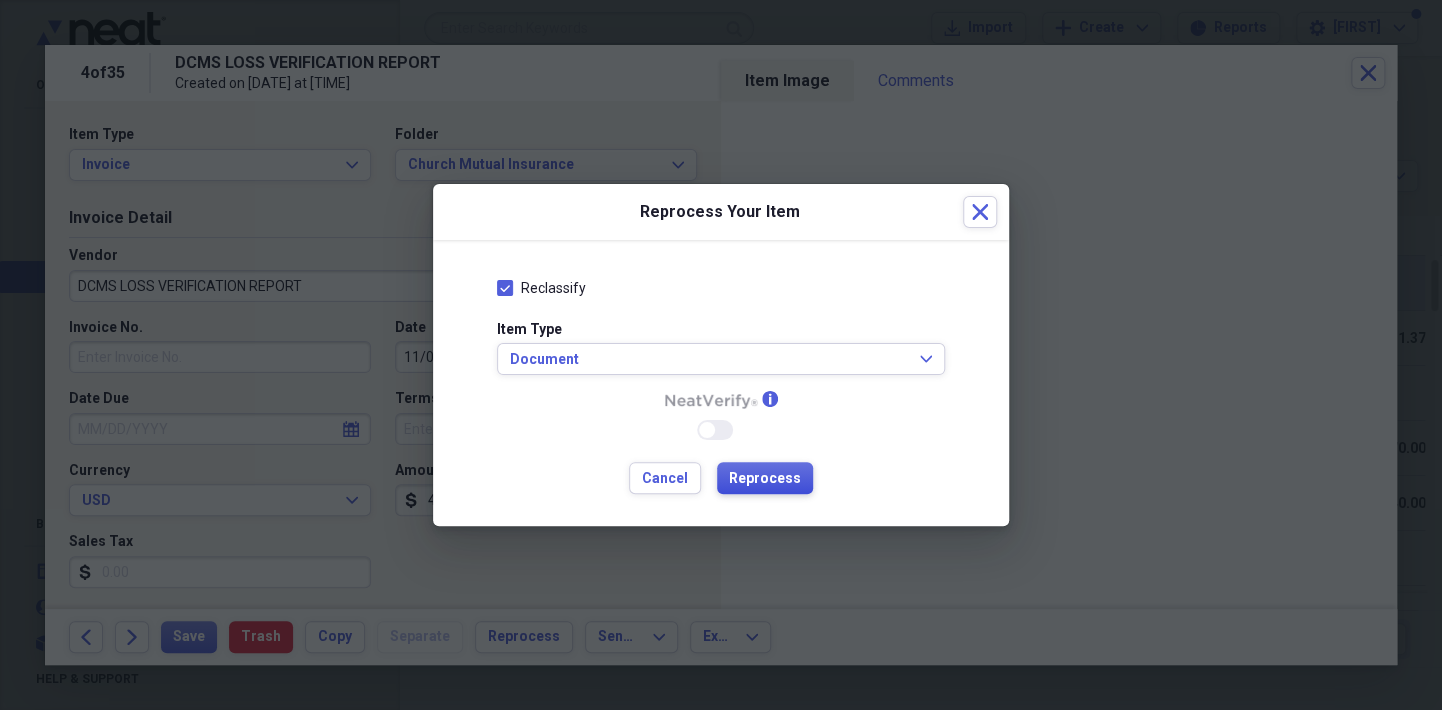 click on "Reprocess" at bounding box center (765, 479) 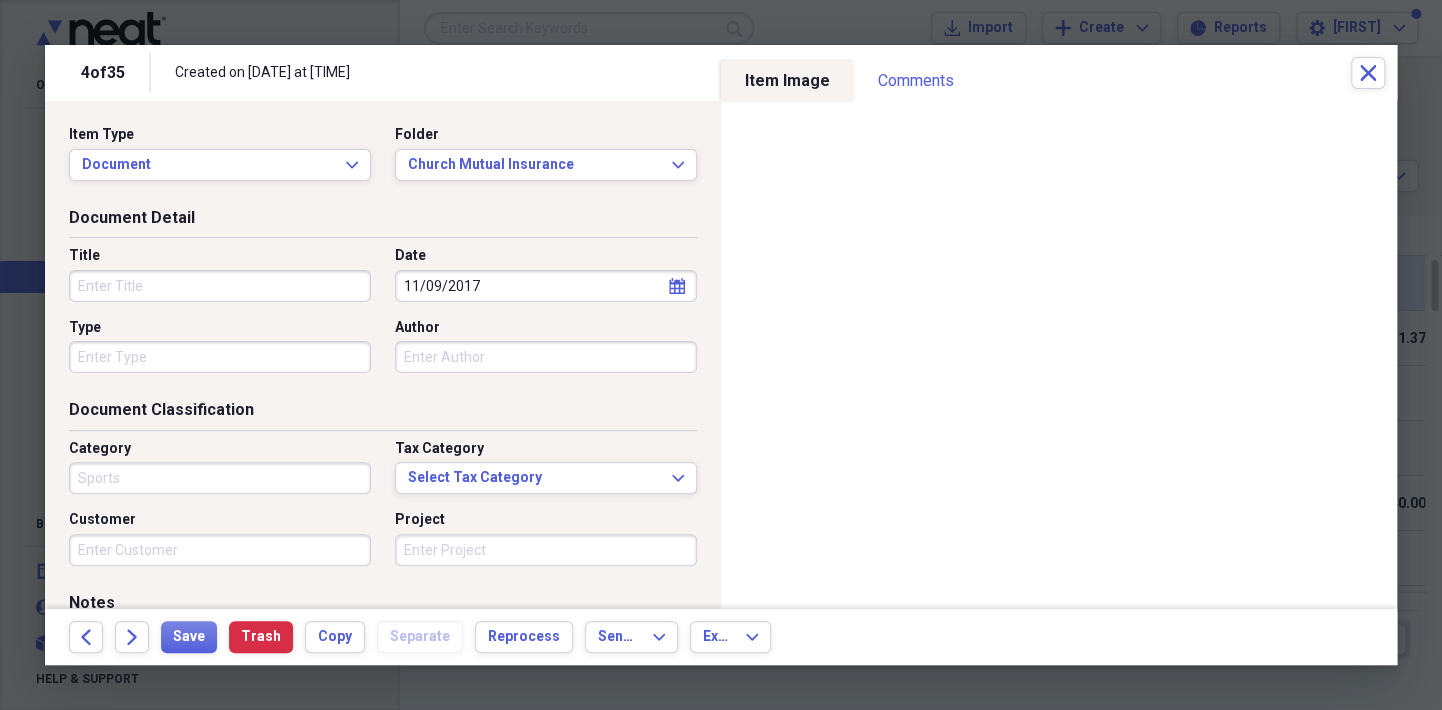 type on "Sports" 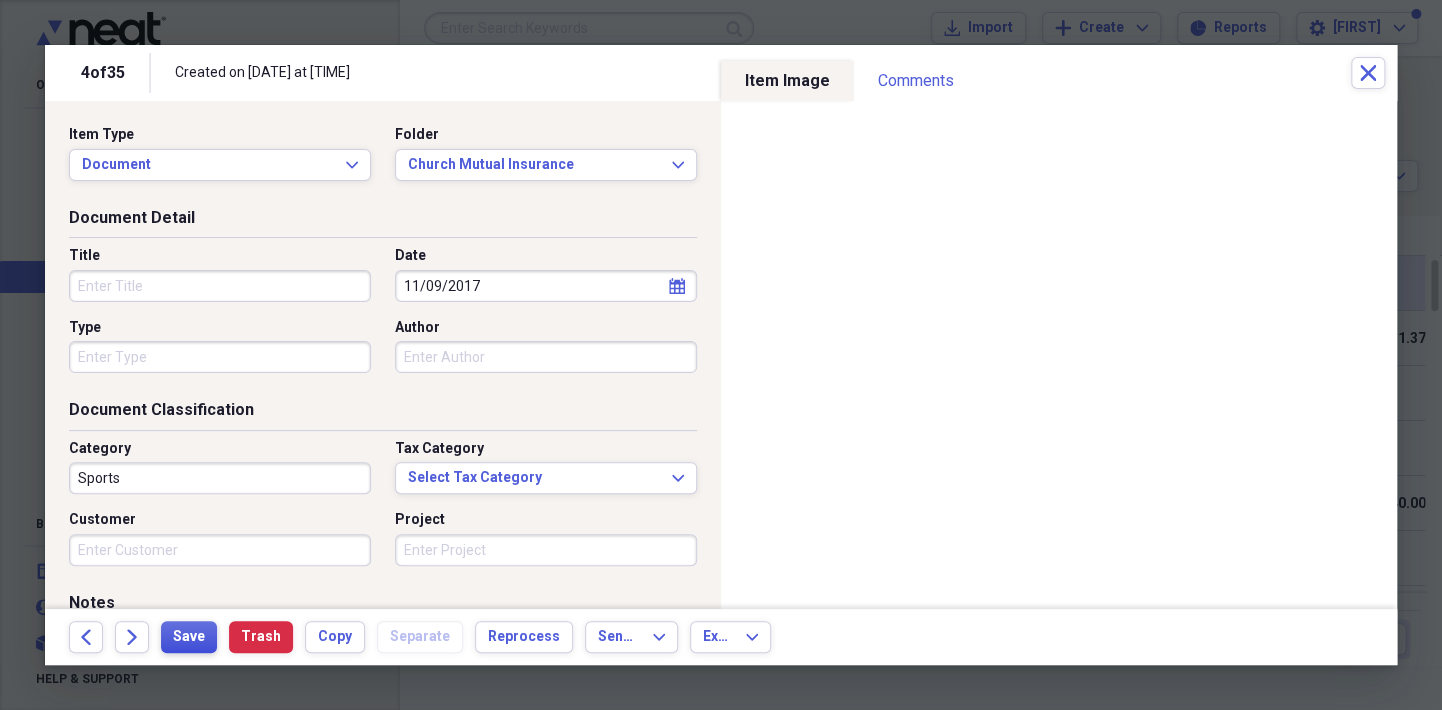 click on "Save" at bounding box center (189, 637) 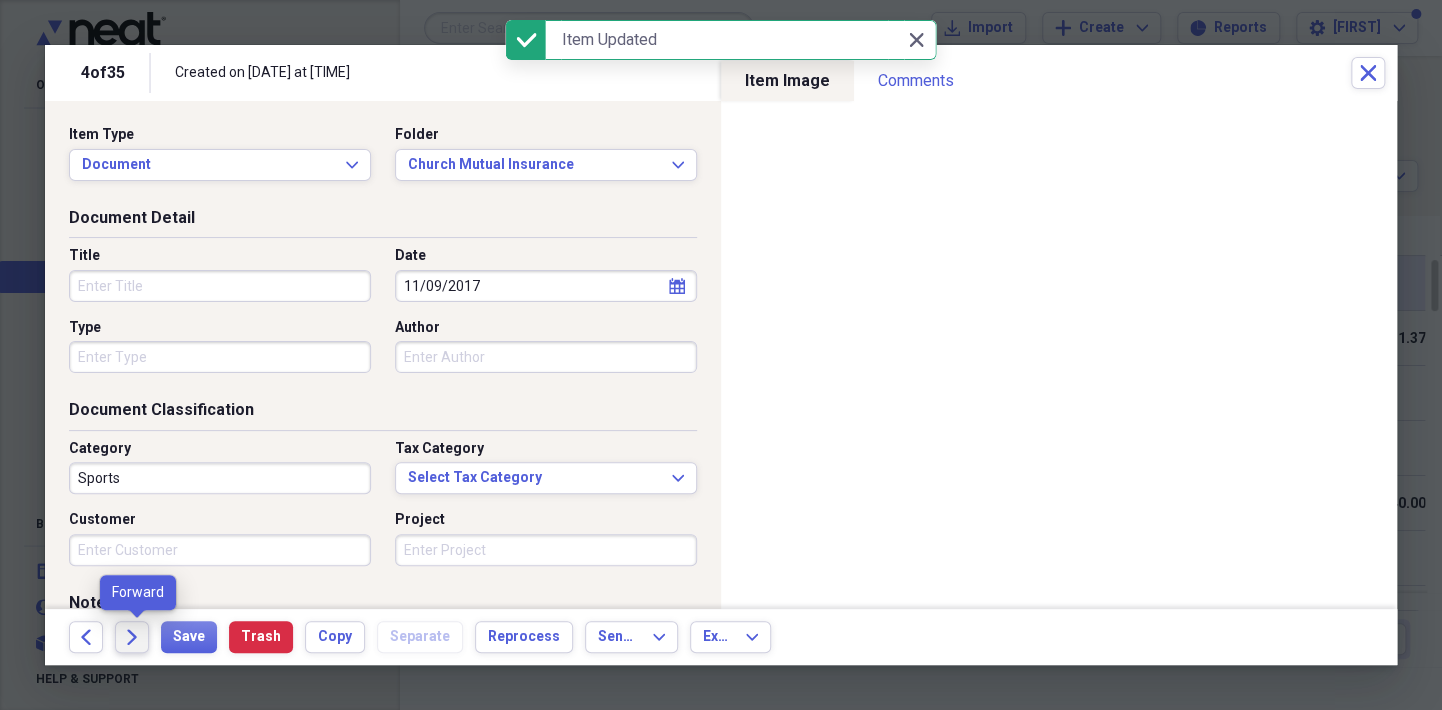 click on "Forward" 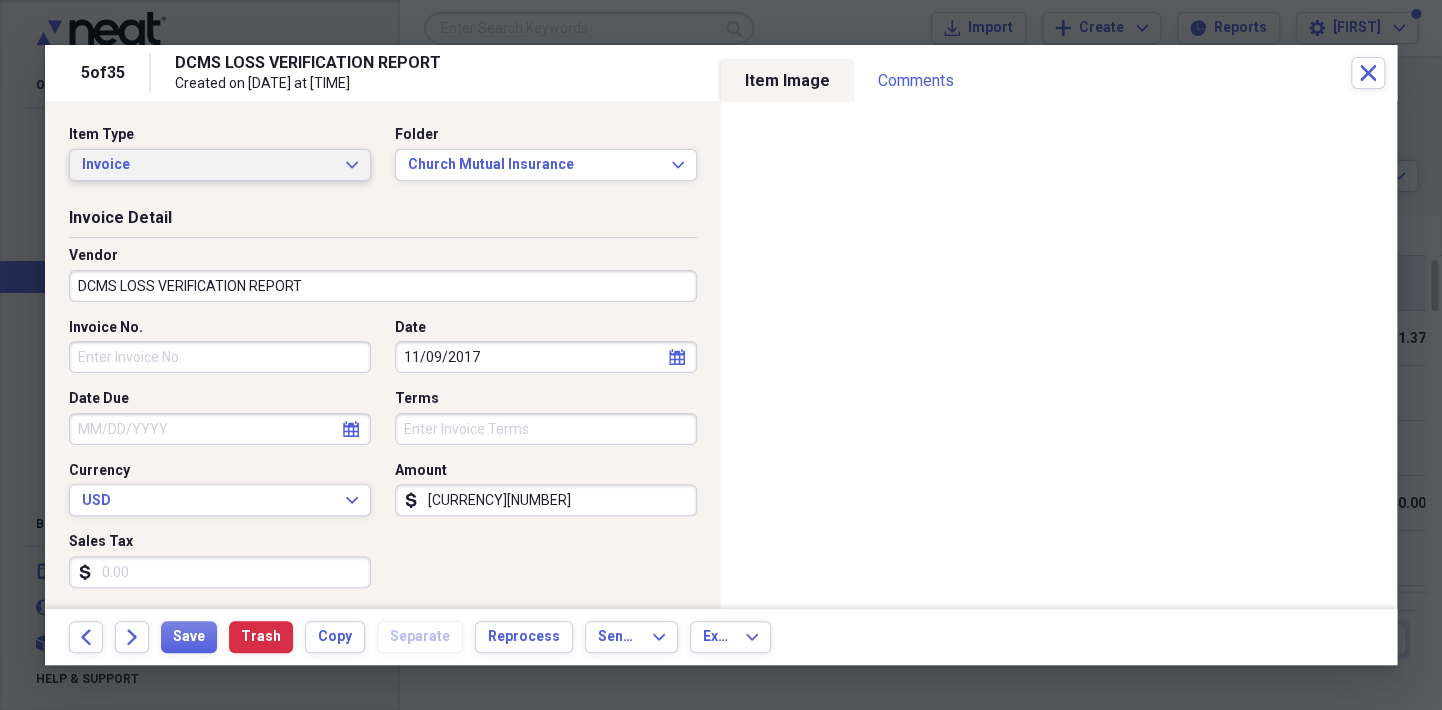 click 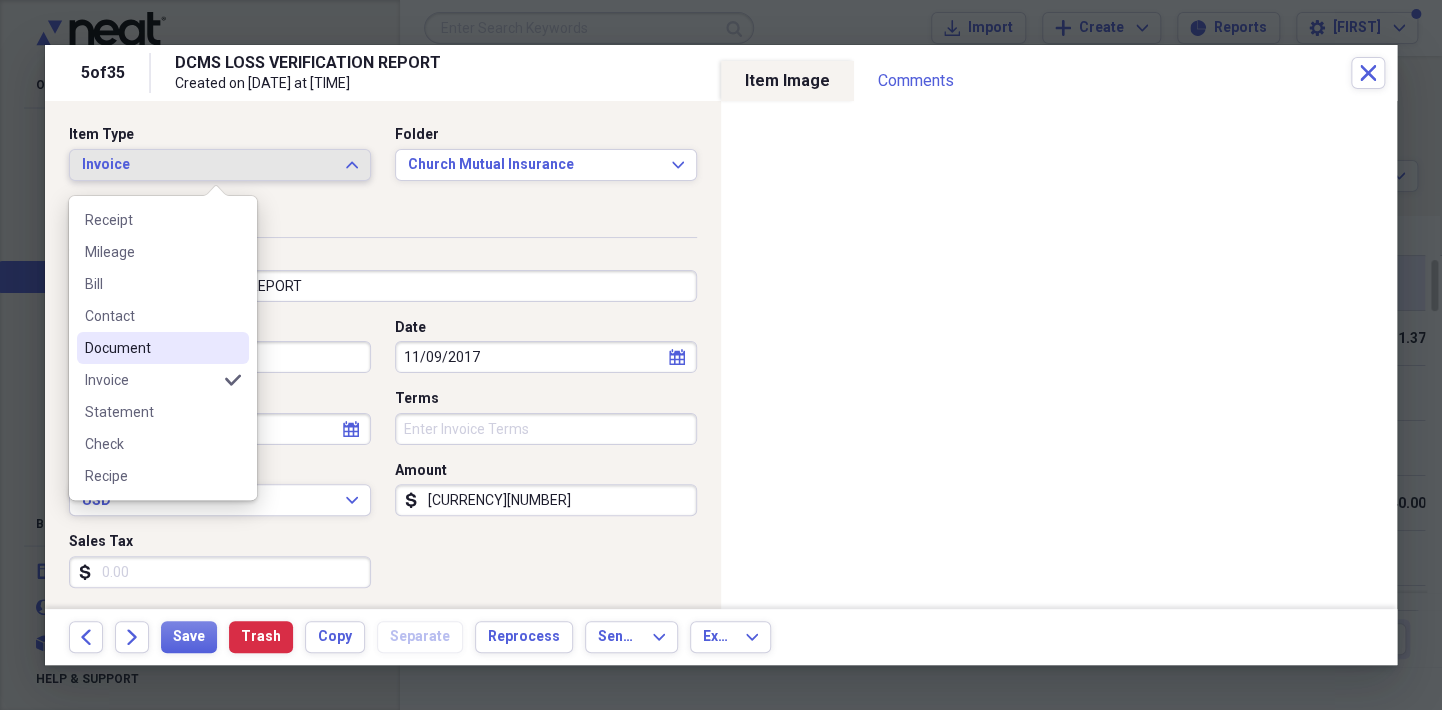 click on "Document" at bounding box center [151, 348] 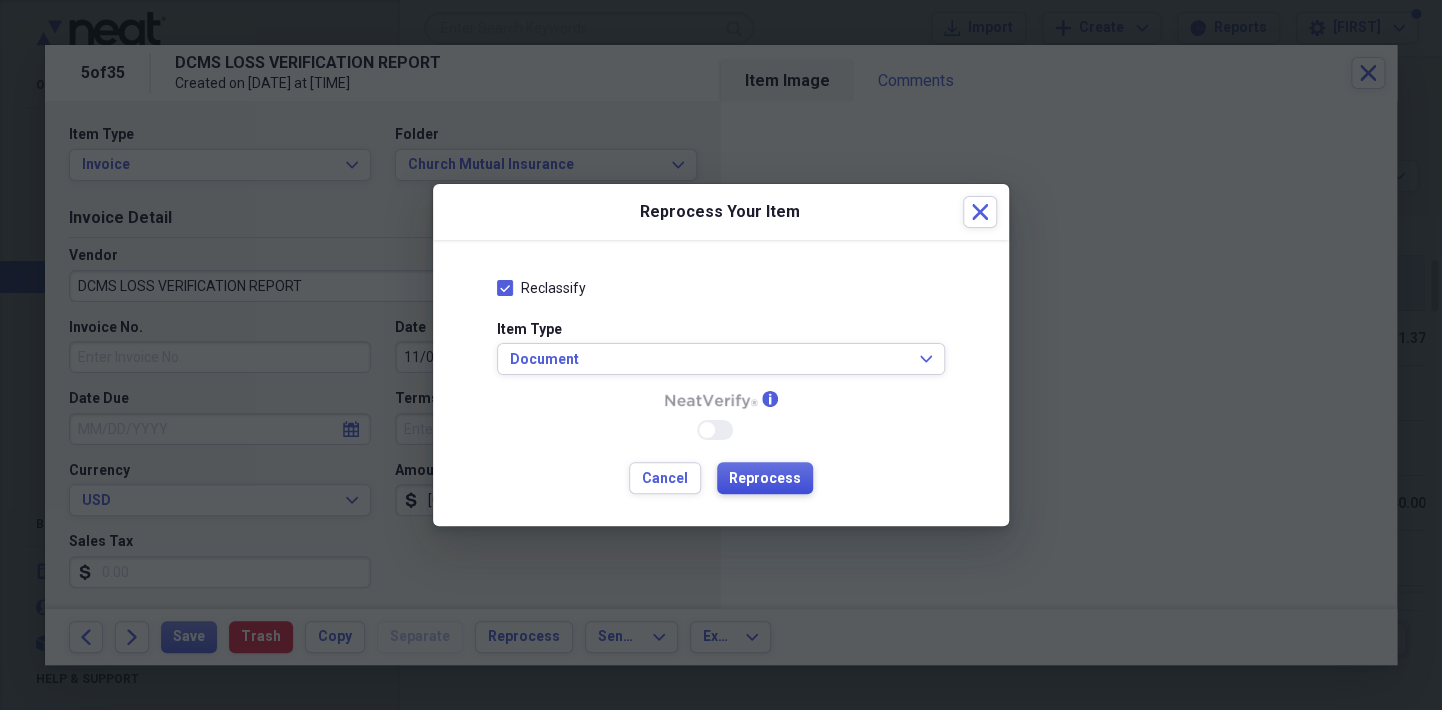click on "Reprocess" at bounding box center [765, 479] 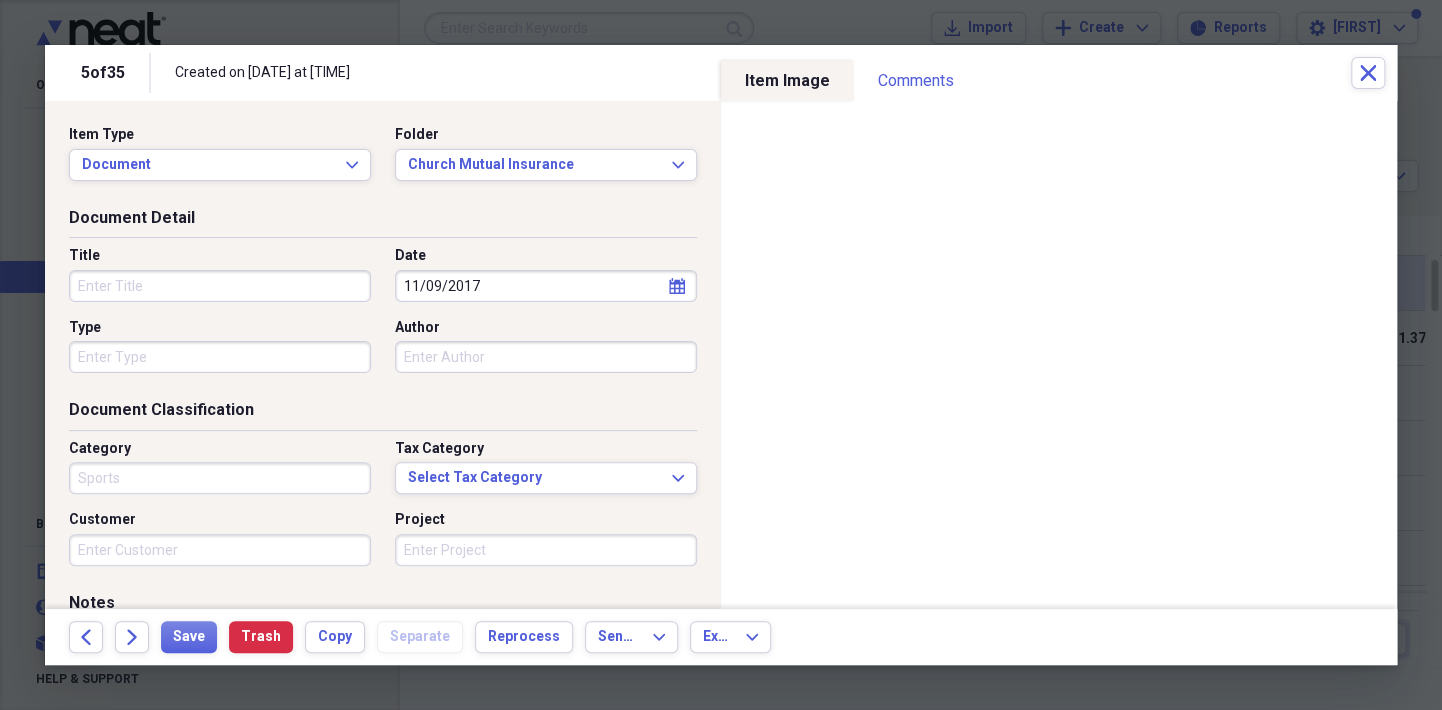 type on "Sports" 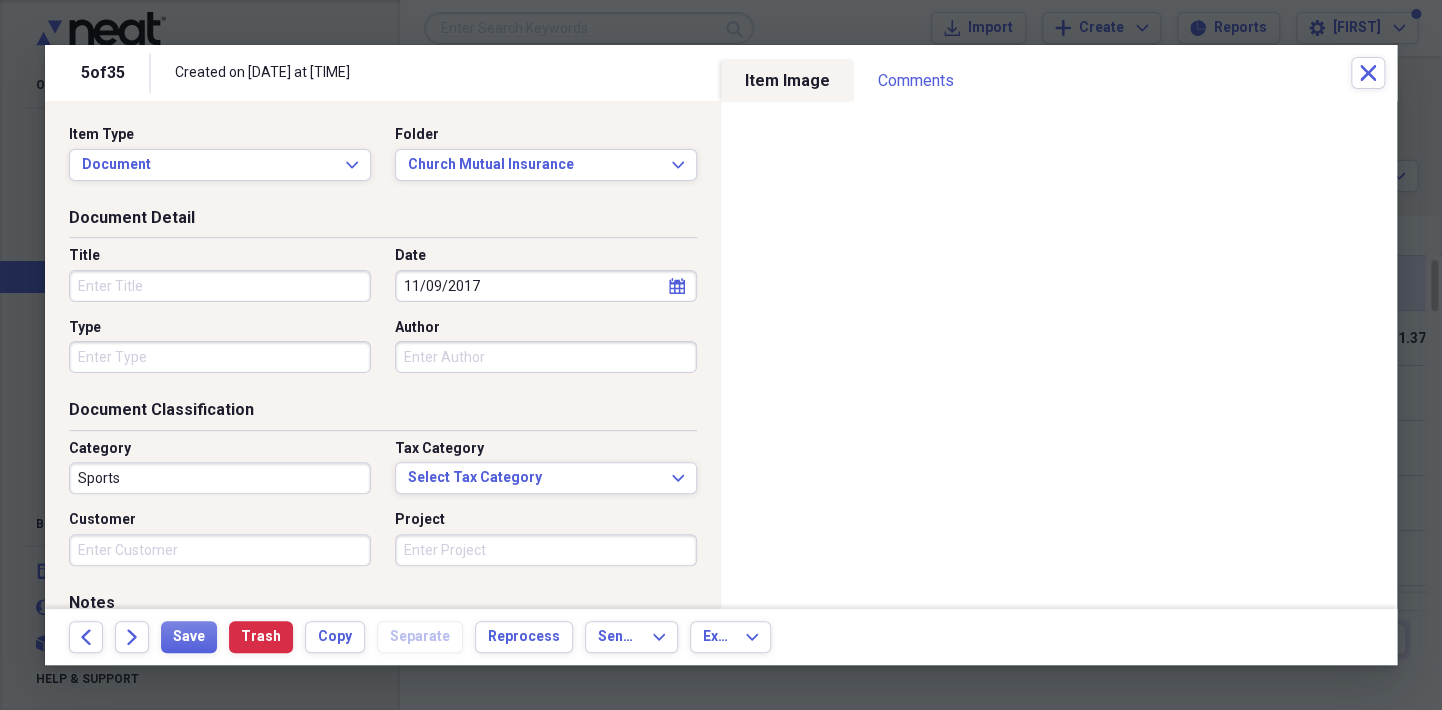 click on "Title" at bounding box center (220, 286) 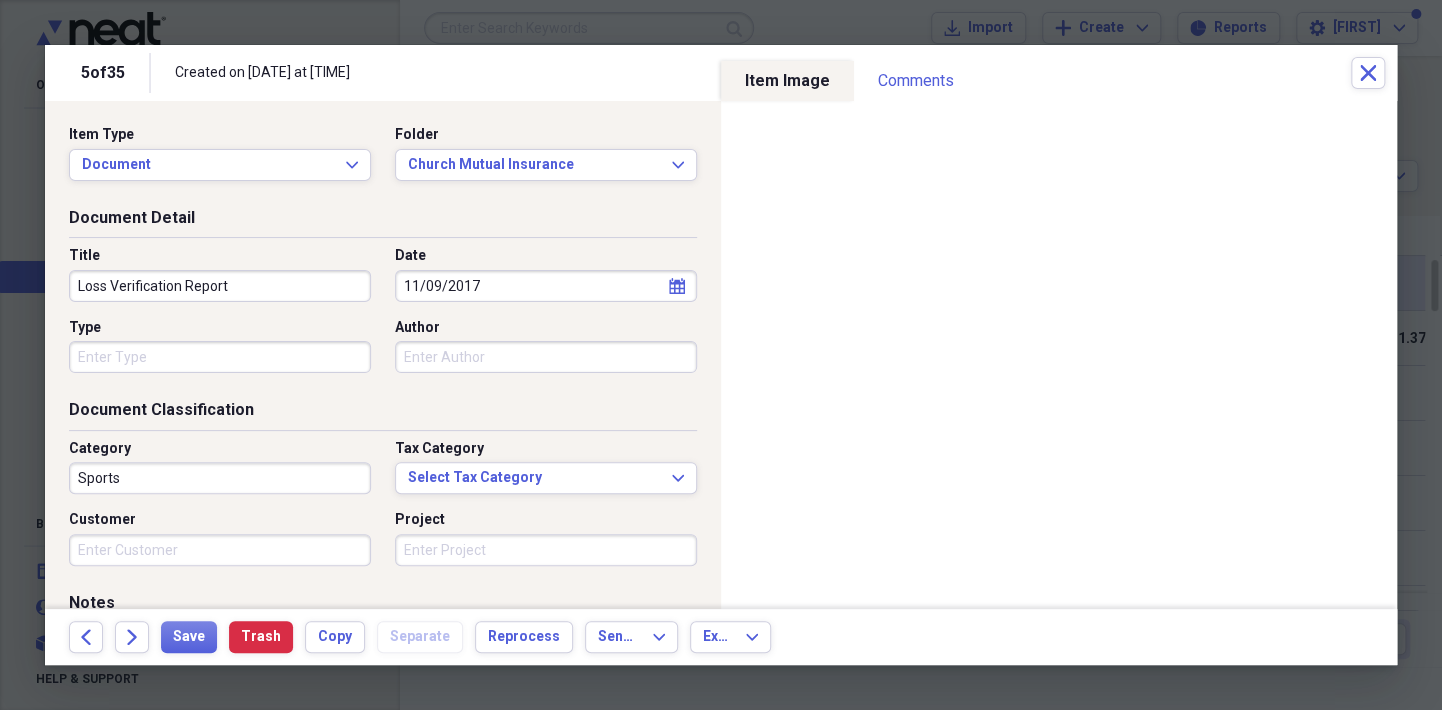 type on "Loss Verification Report" 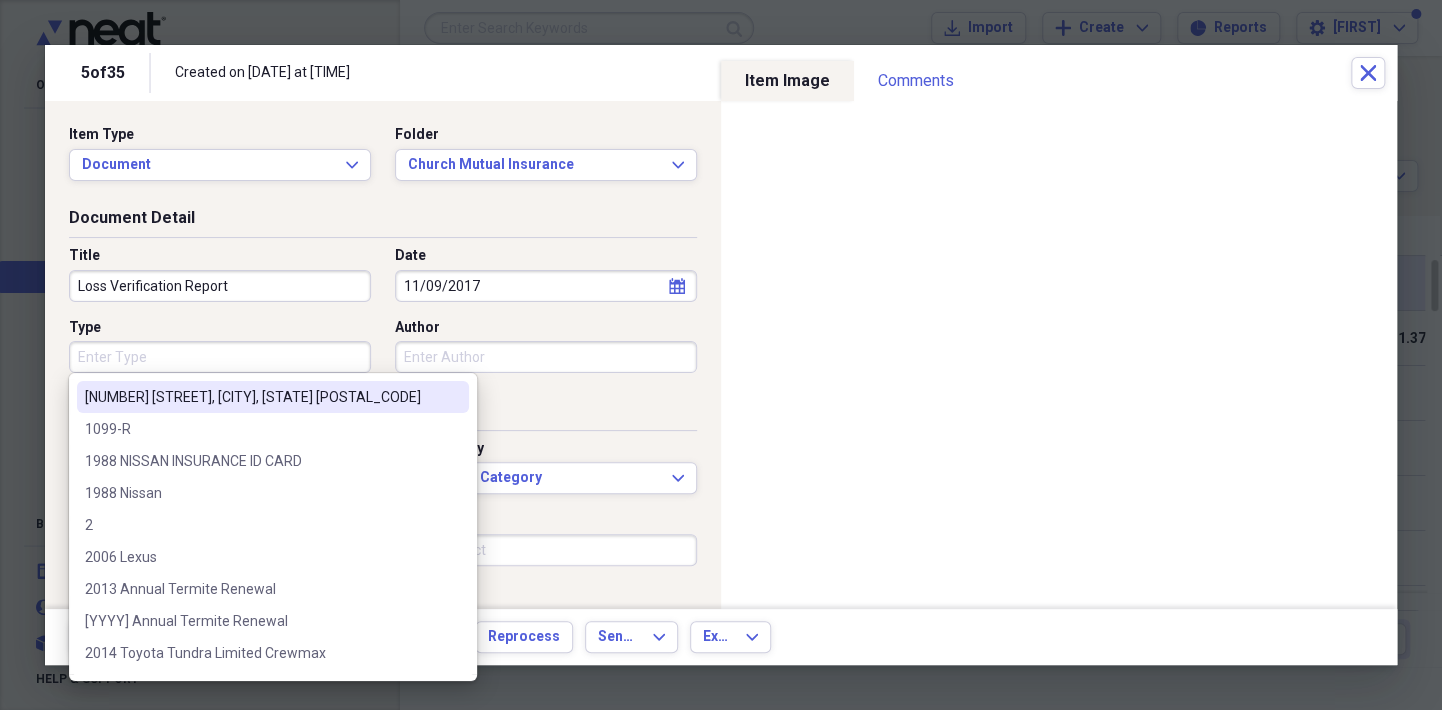 click on "Type" at bounding box center [220, 357] 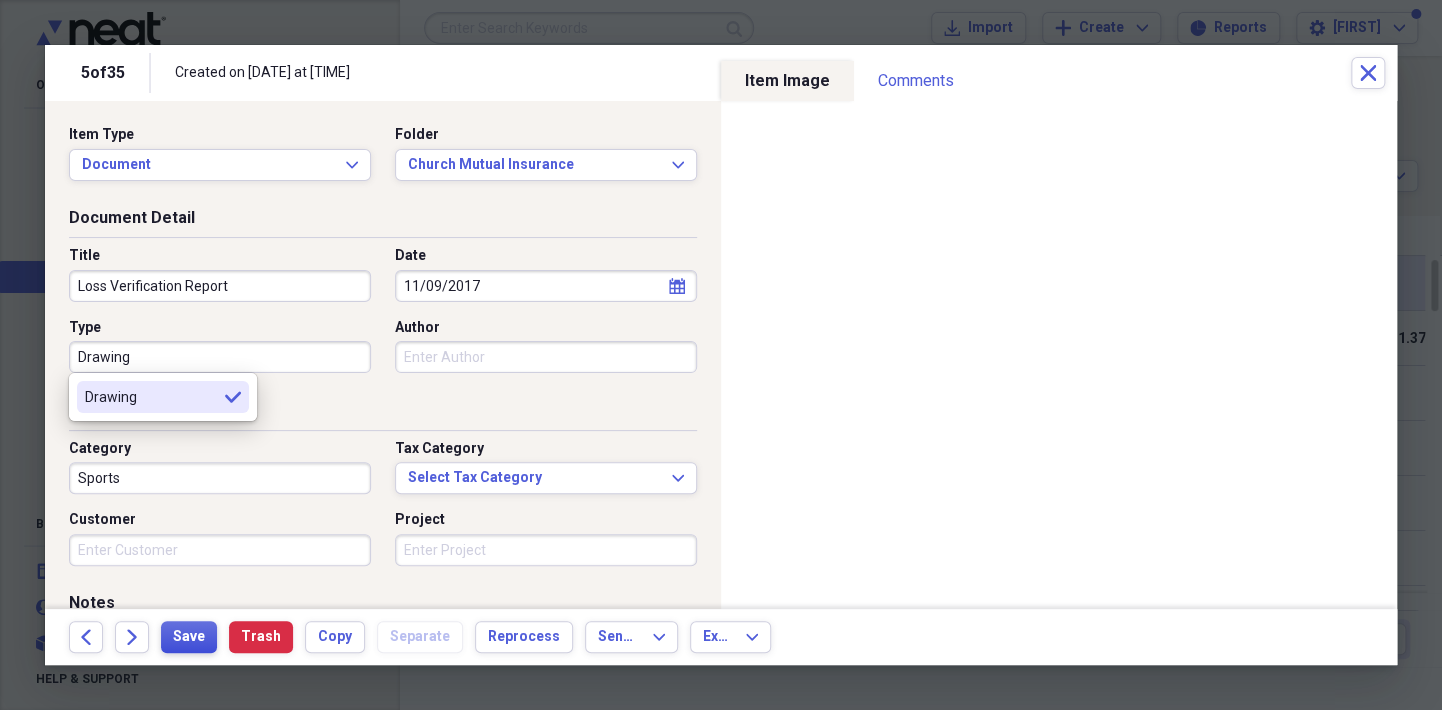 type on "Drawing" 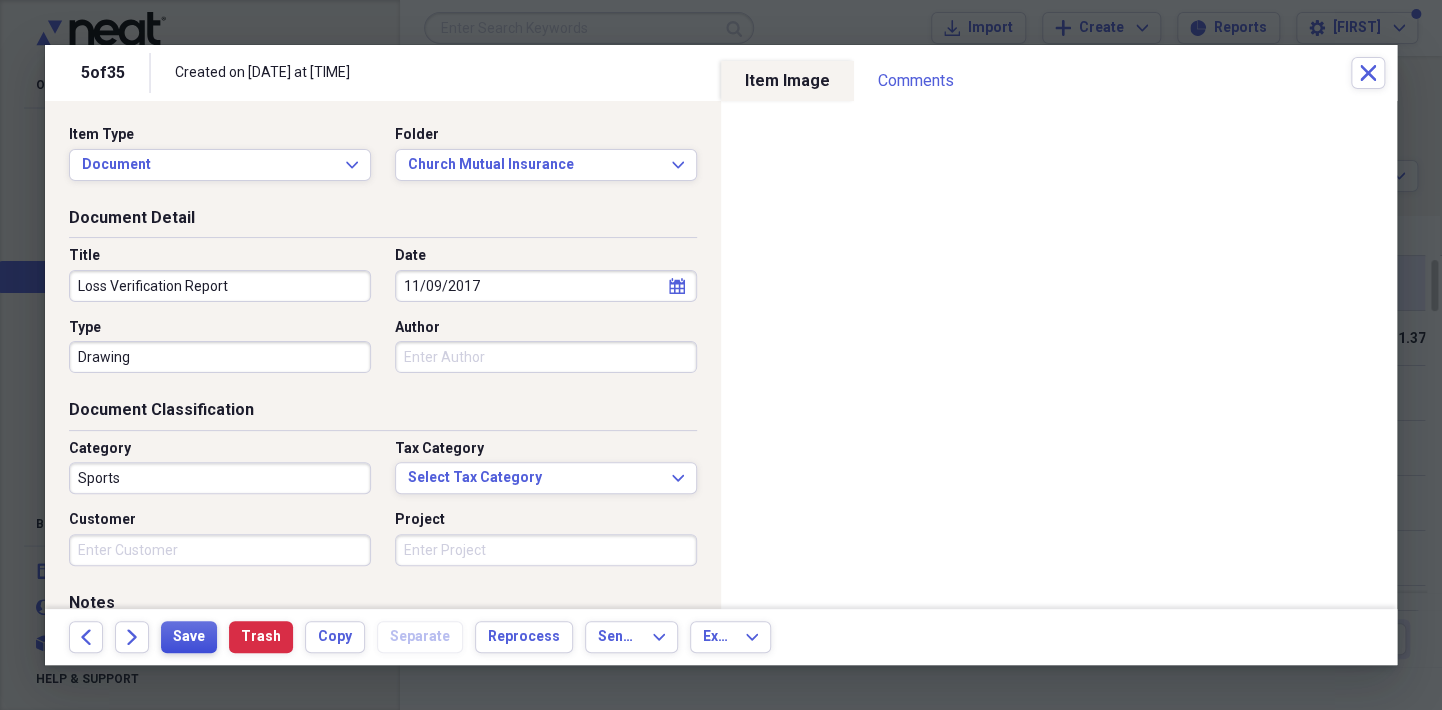 click on "Save" at bounding box center (189, 637) 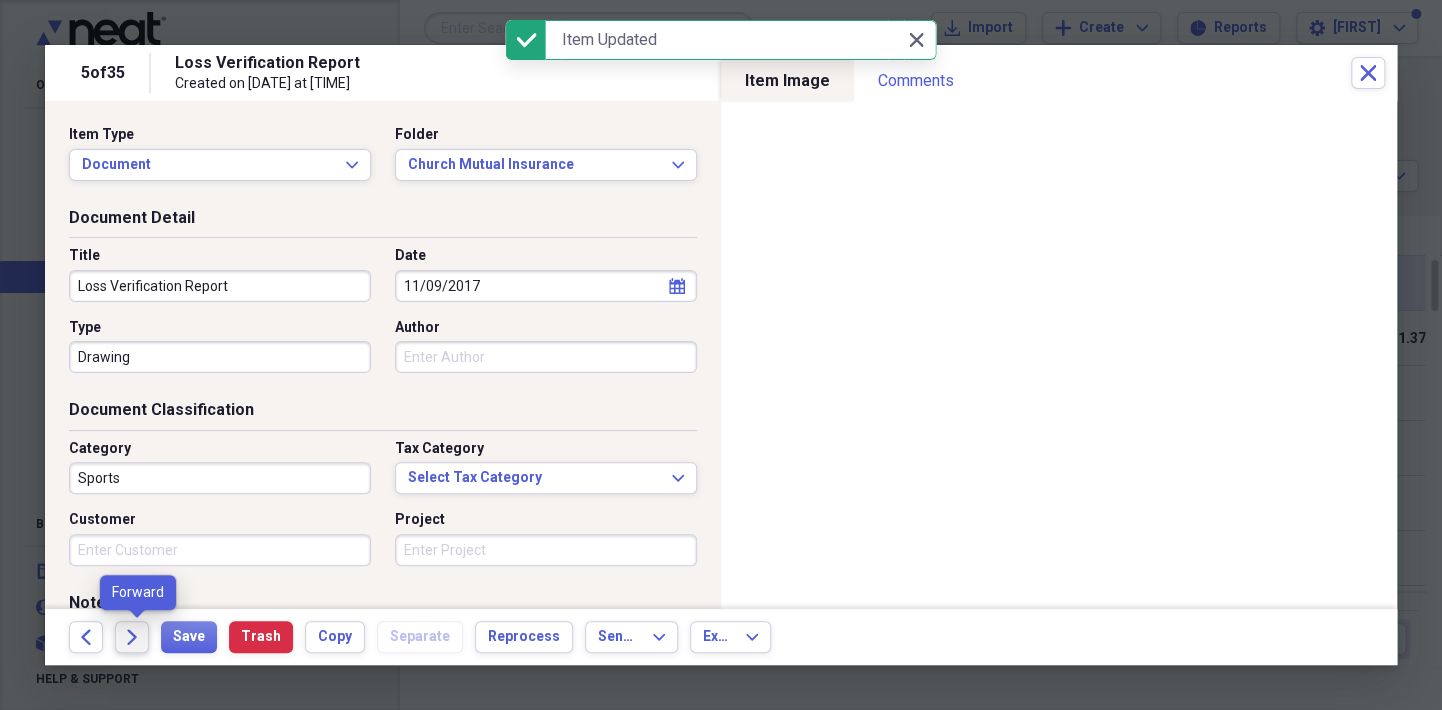 click 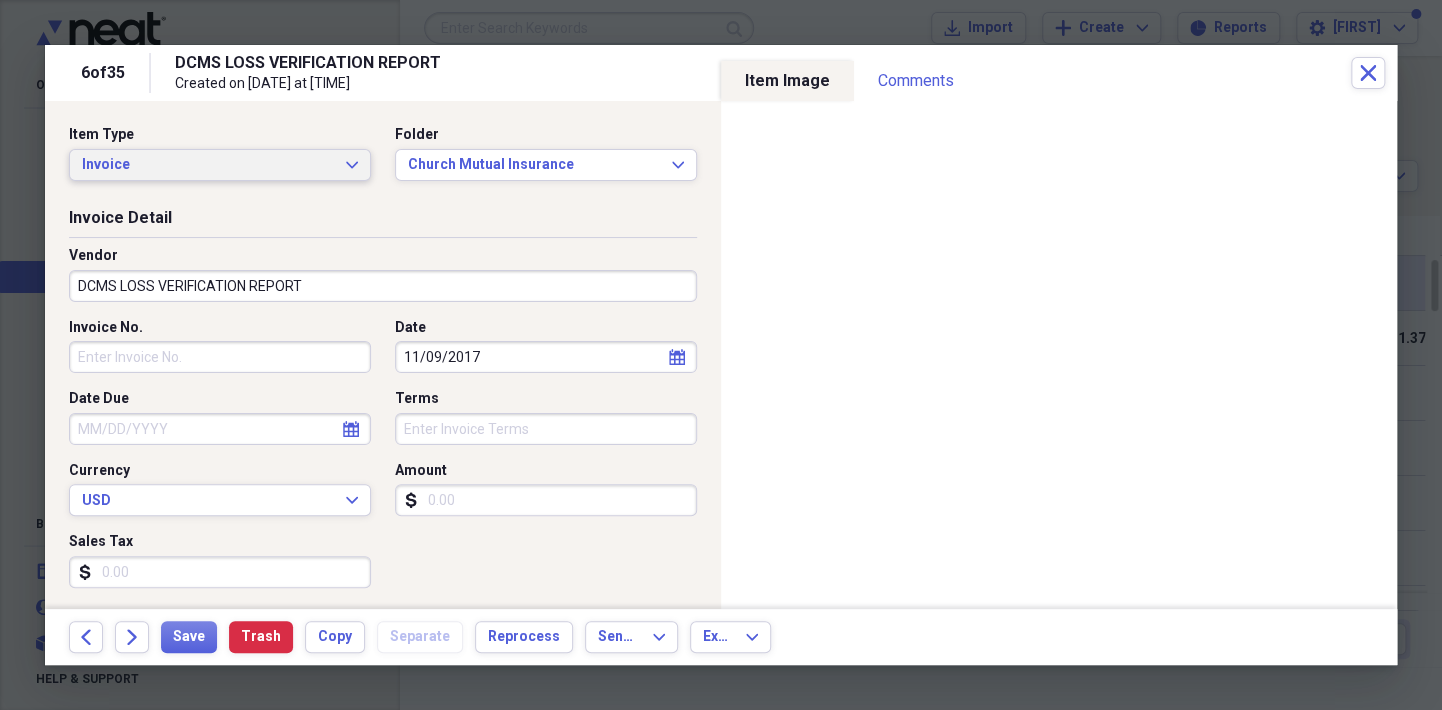 click on "Expand" 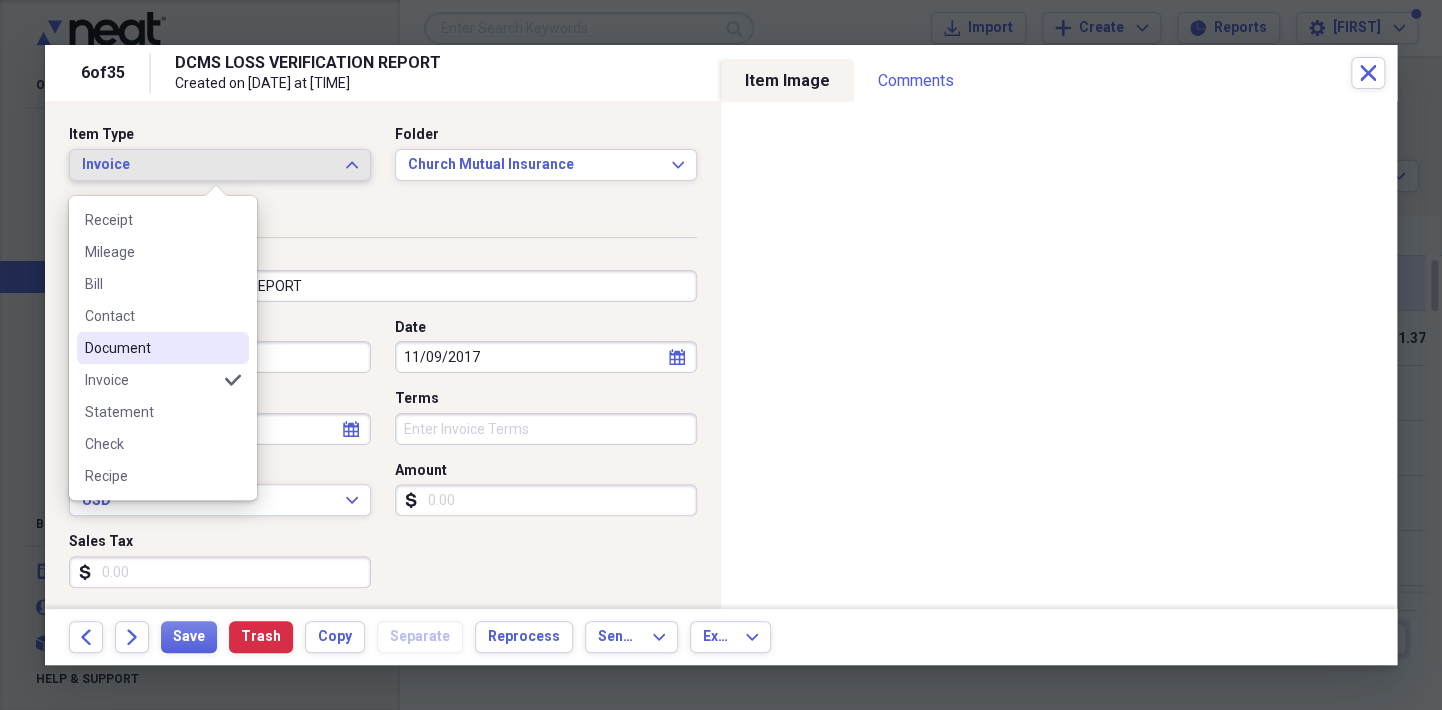click on "Document" at bounding box center [151, 348] 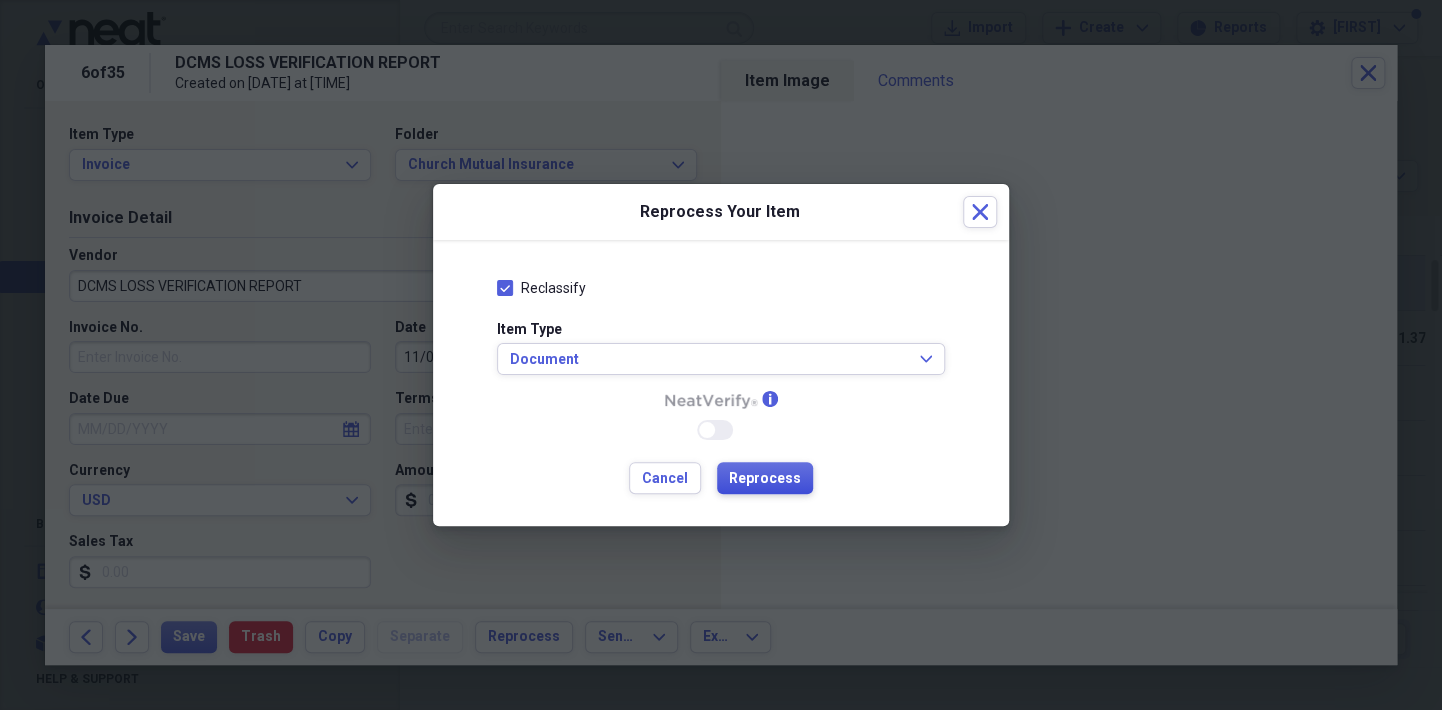 click on "Reprocess" at bounding box center [765, 478] 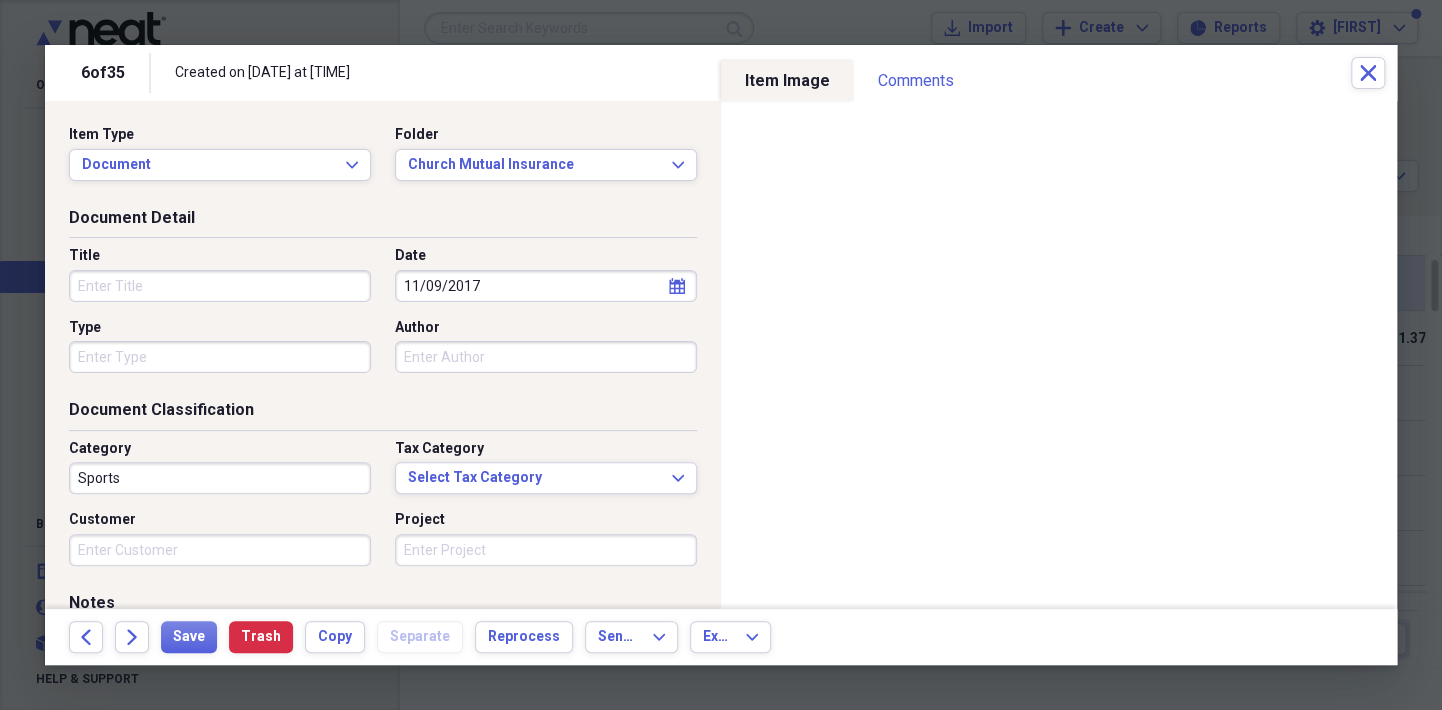 type on "Sports" 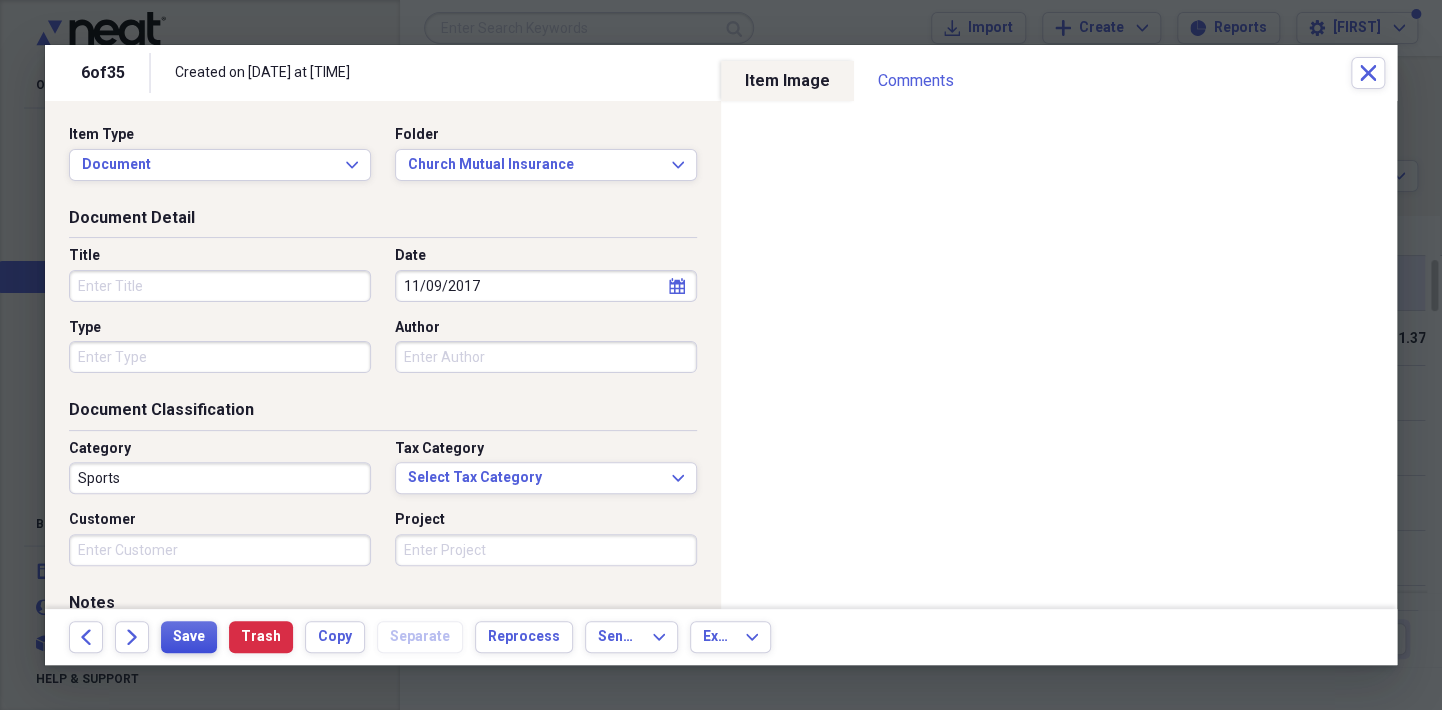 click on "Save" at bounding box center [189, 637] 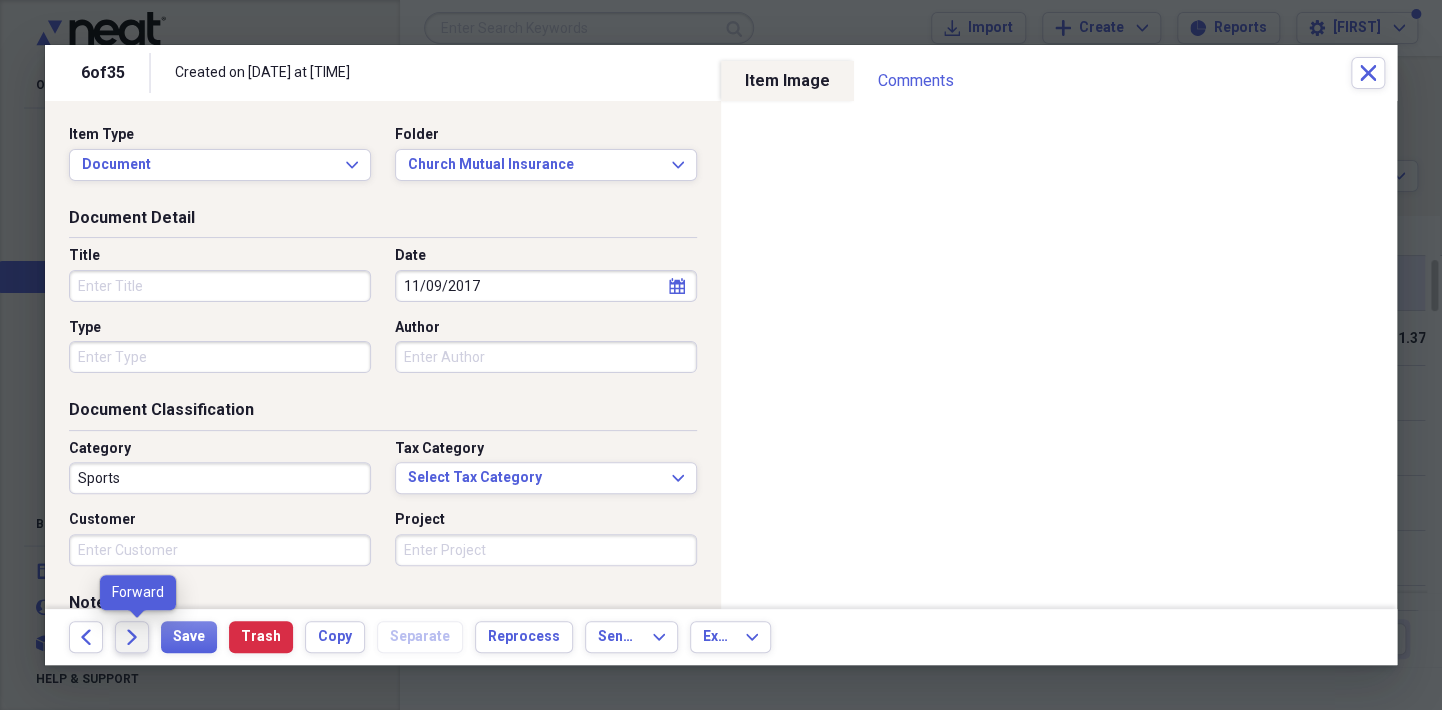 click 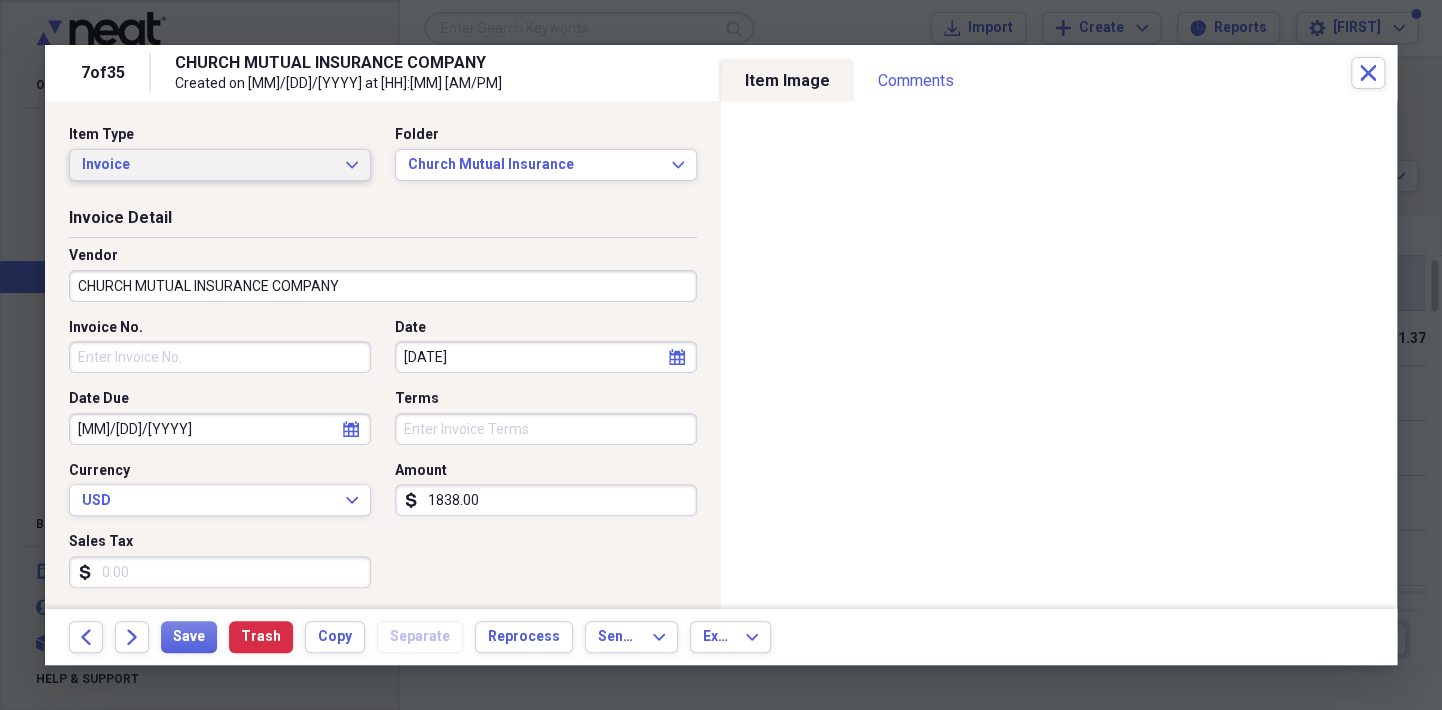 click on "Expand" 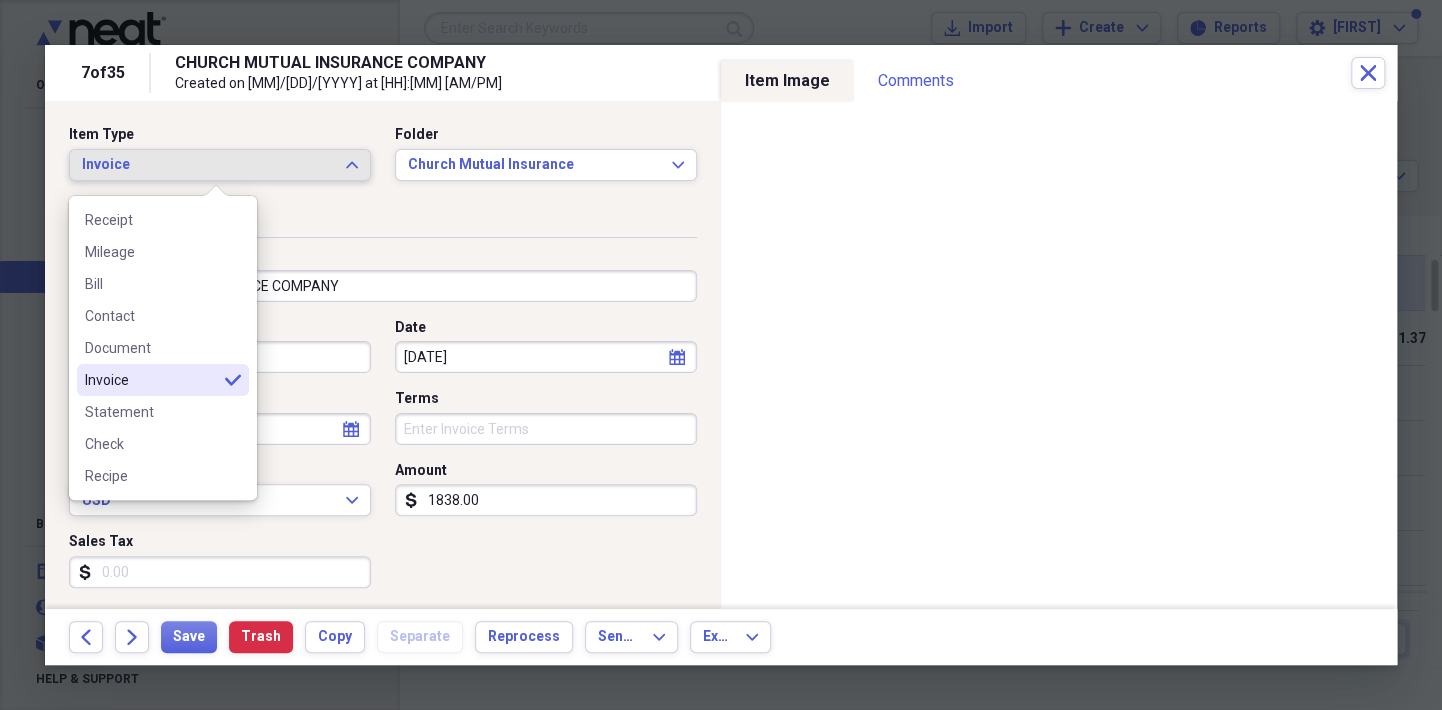 click on "Expand" 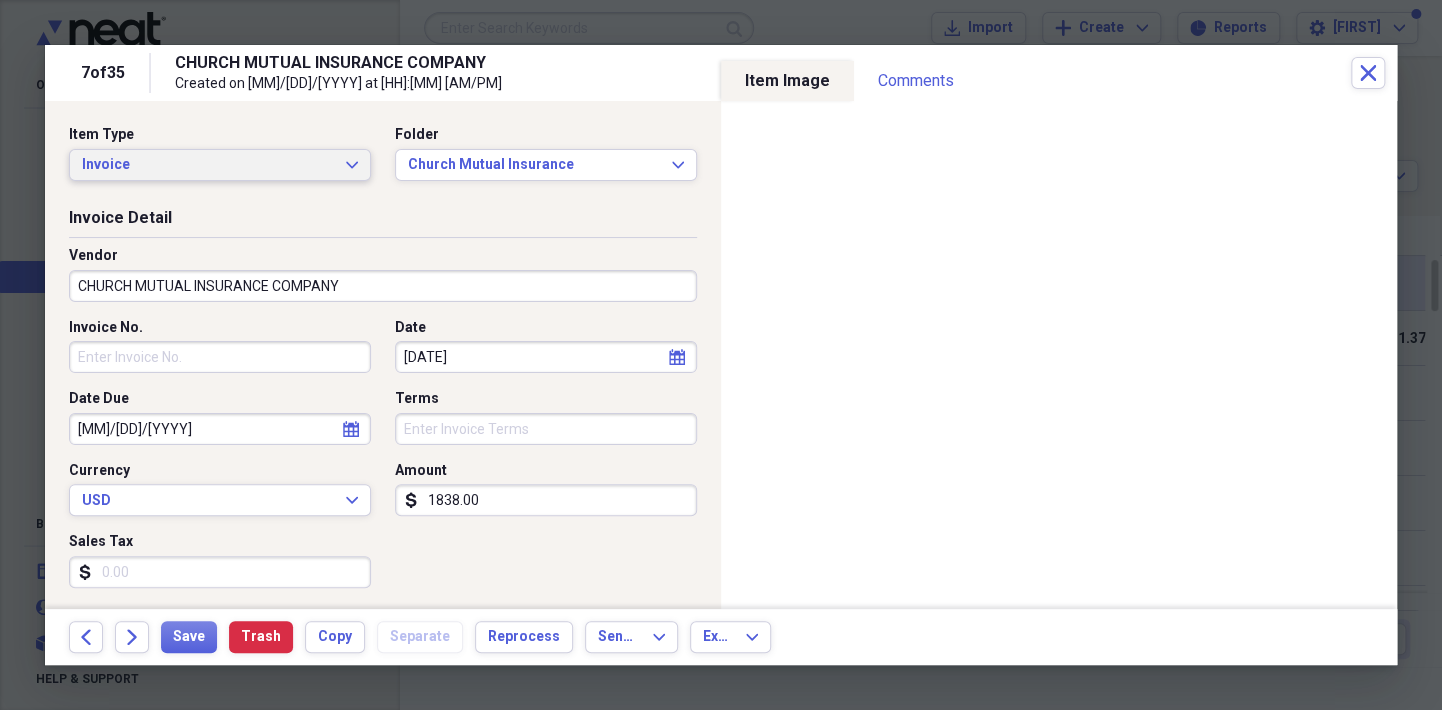 click on "Expand" 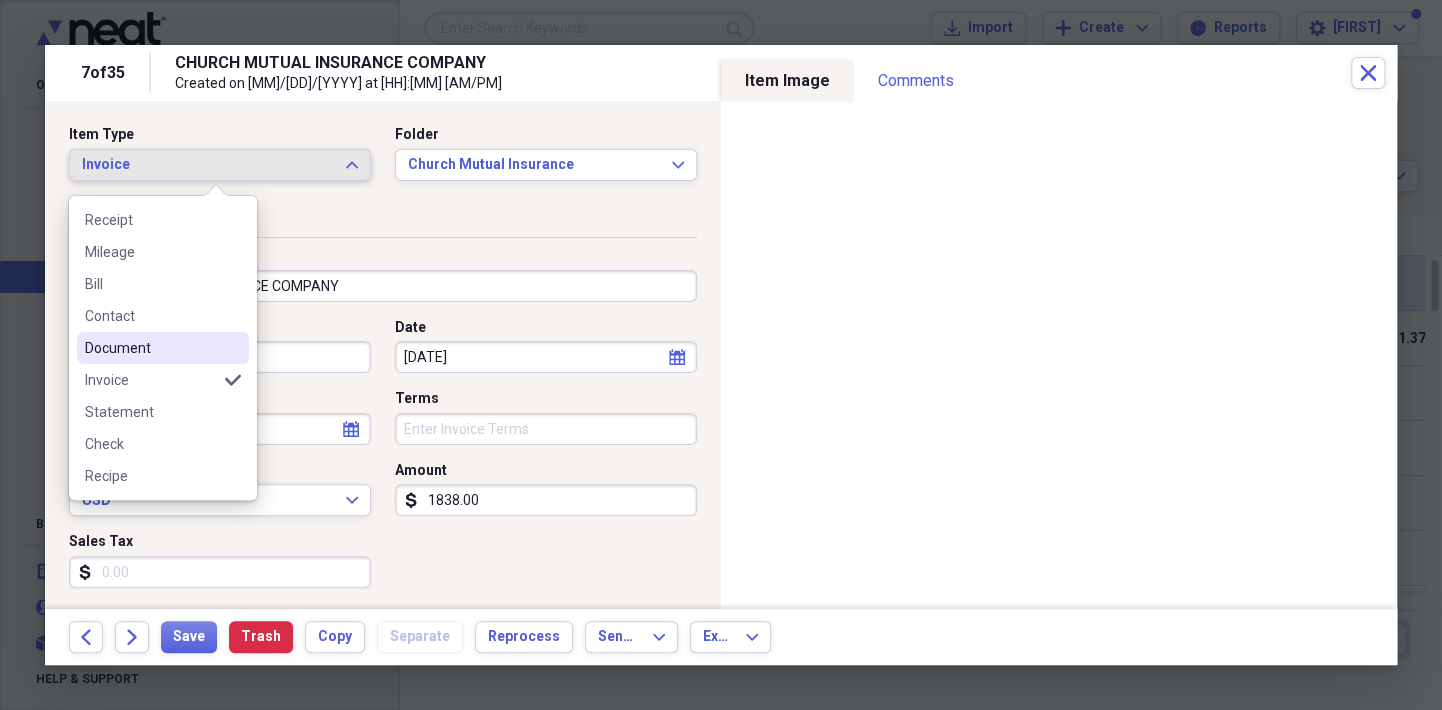 click on "Document" at bounding box center [151, 348] 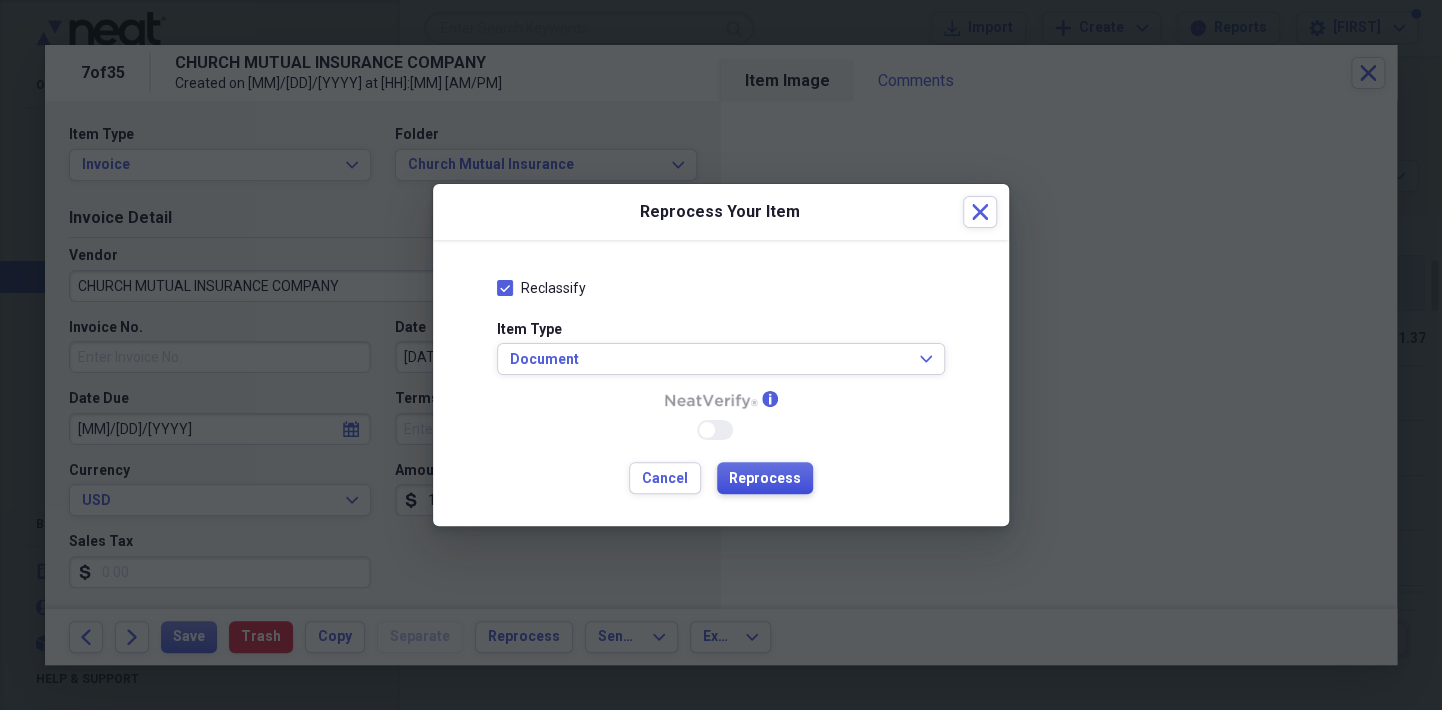 click on "Reprocess" at bounding box center (765, 479) 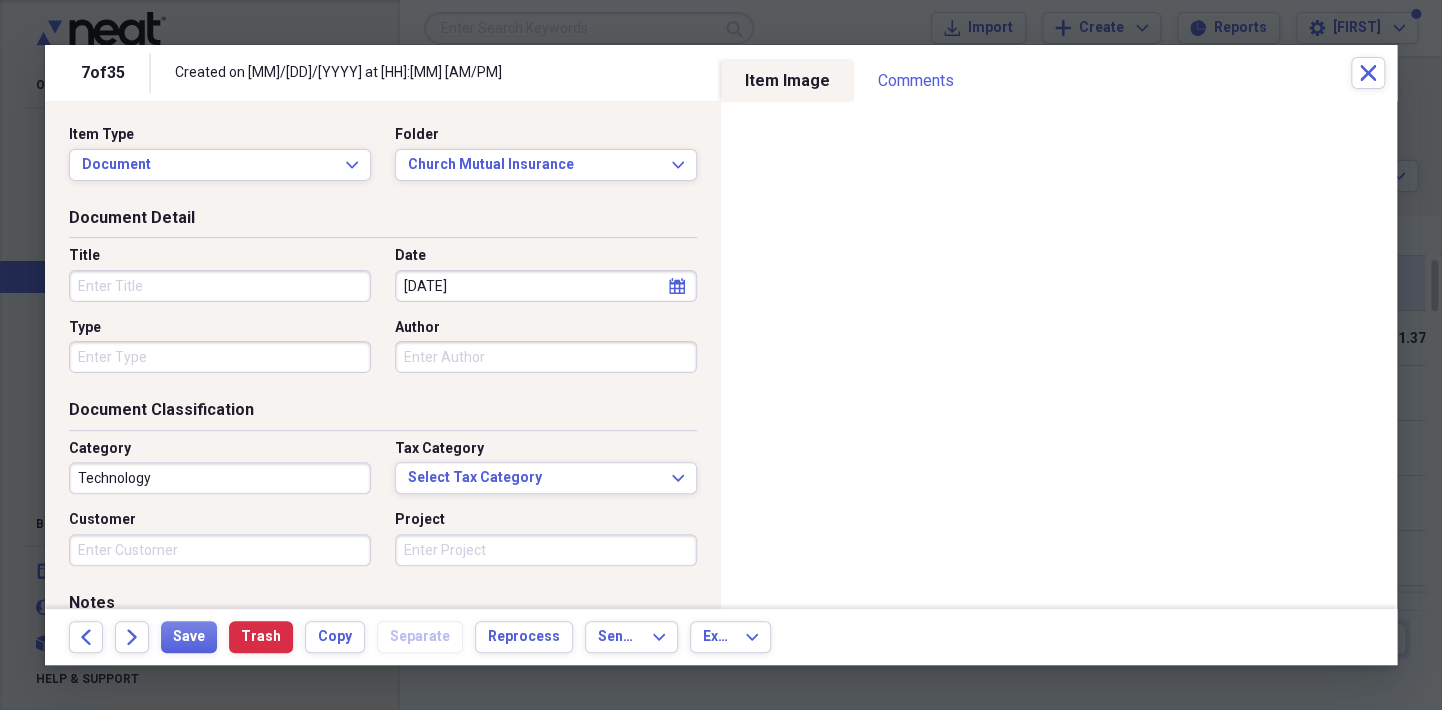 type on "Technology" 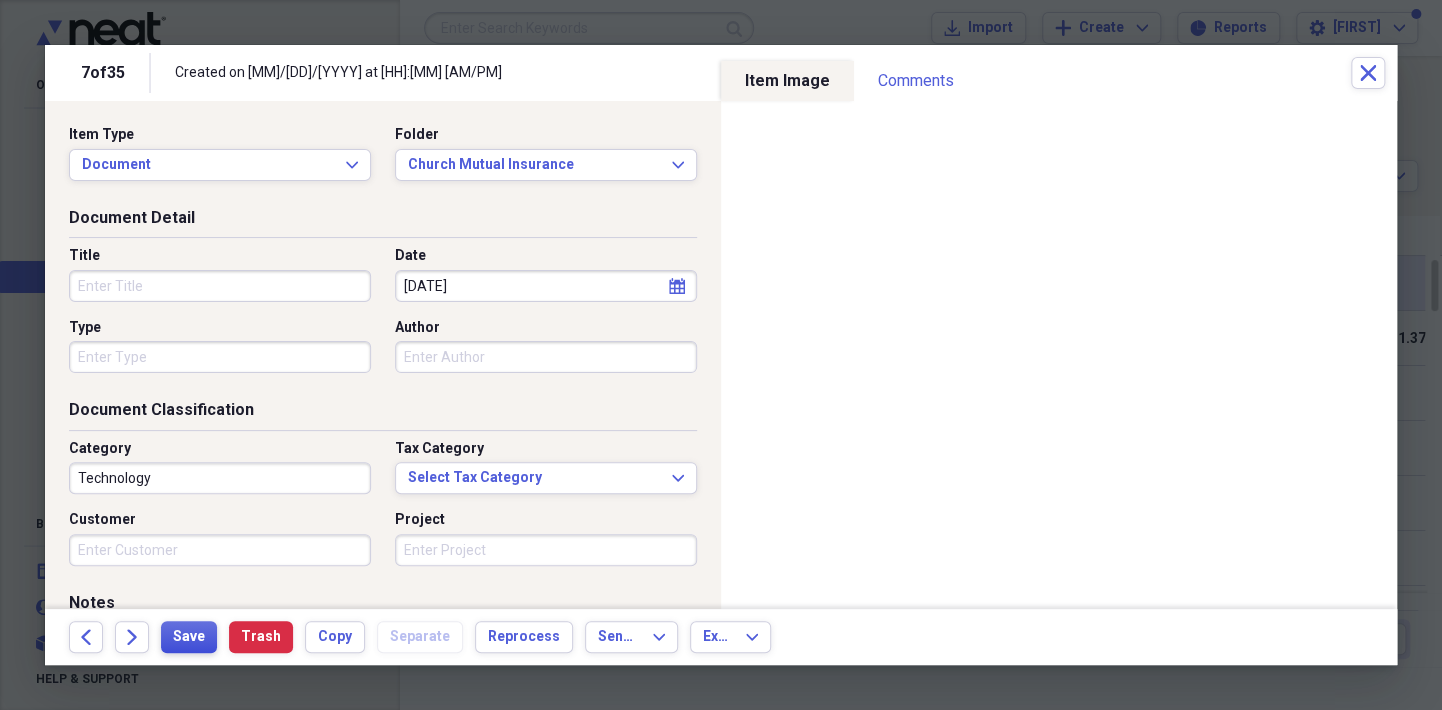 click on "Save" at bounding box center (189, 637) 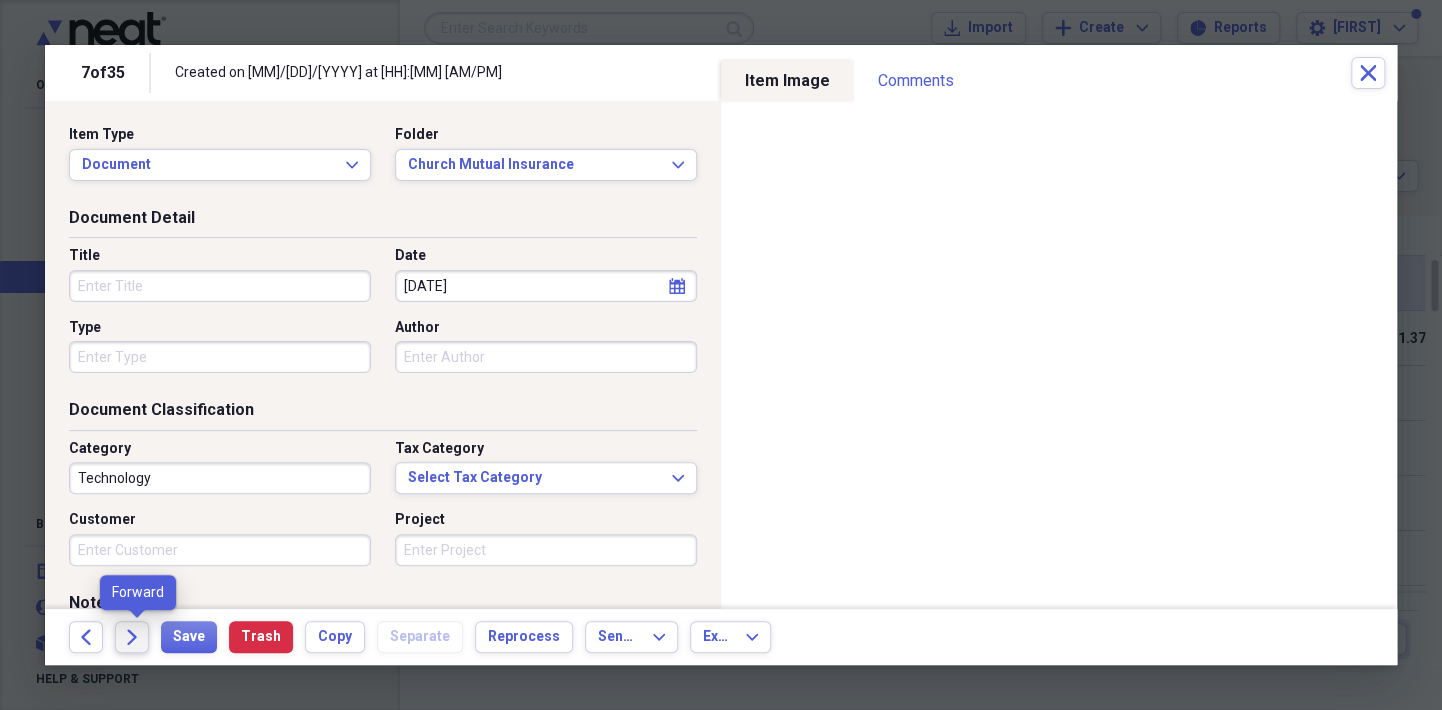 click on "Forward" at bounding box center (132, 637) 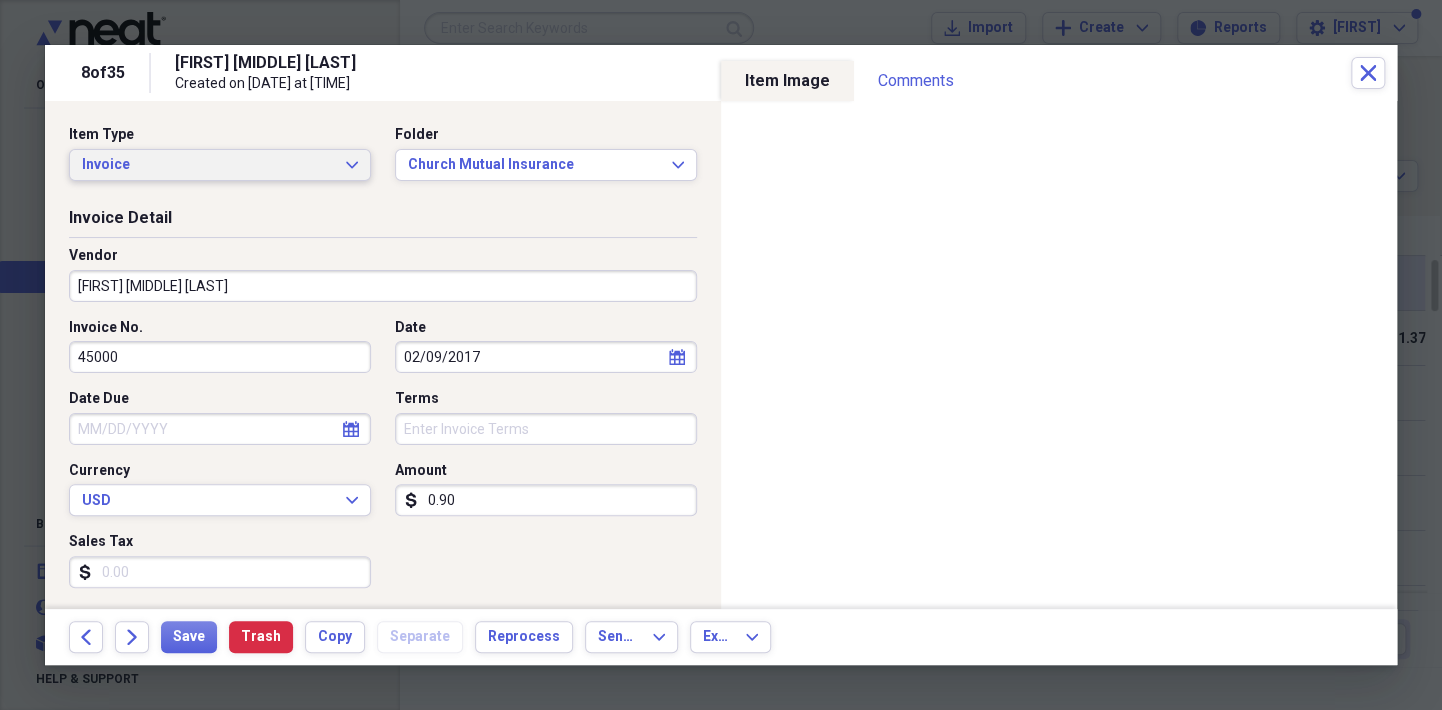 click on "Invoice Expand" at bounding box center [220, 165] 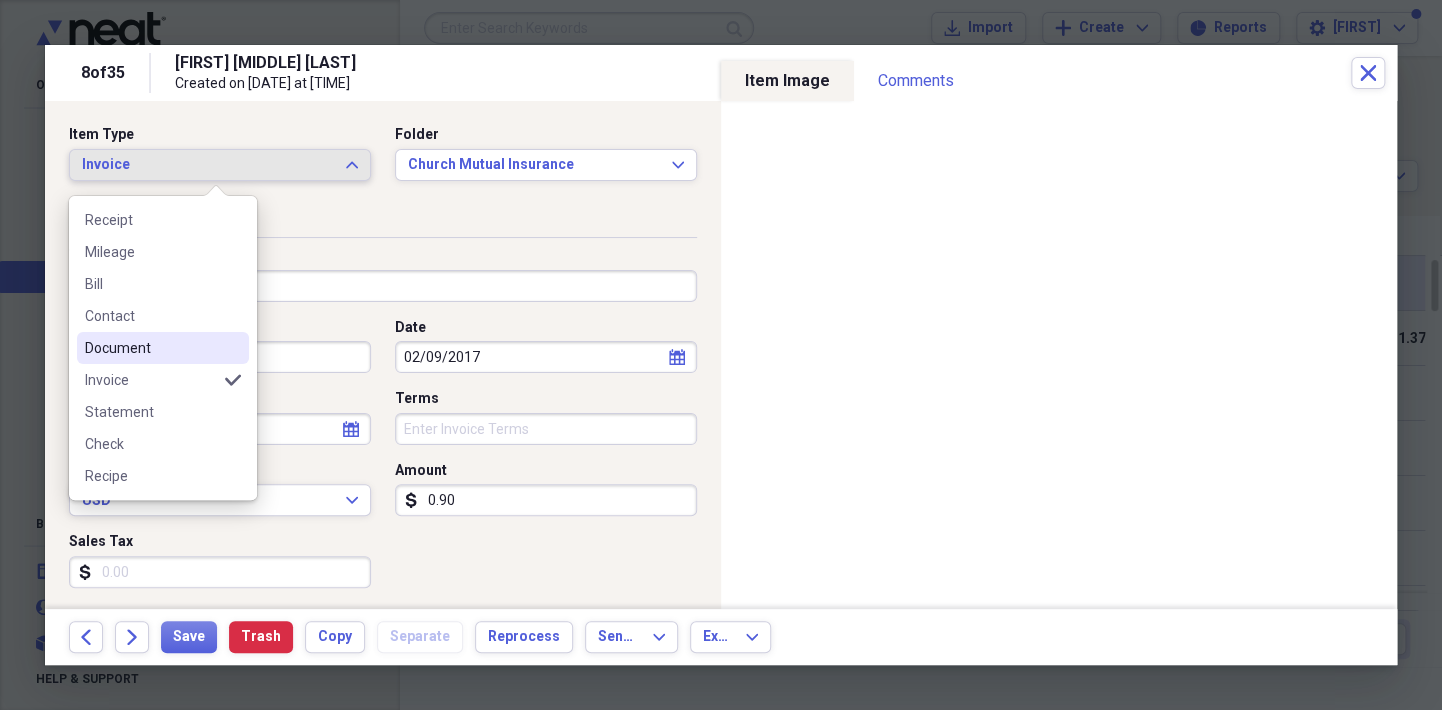 click on "Document" at bounding box center (151, 348) 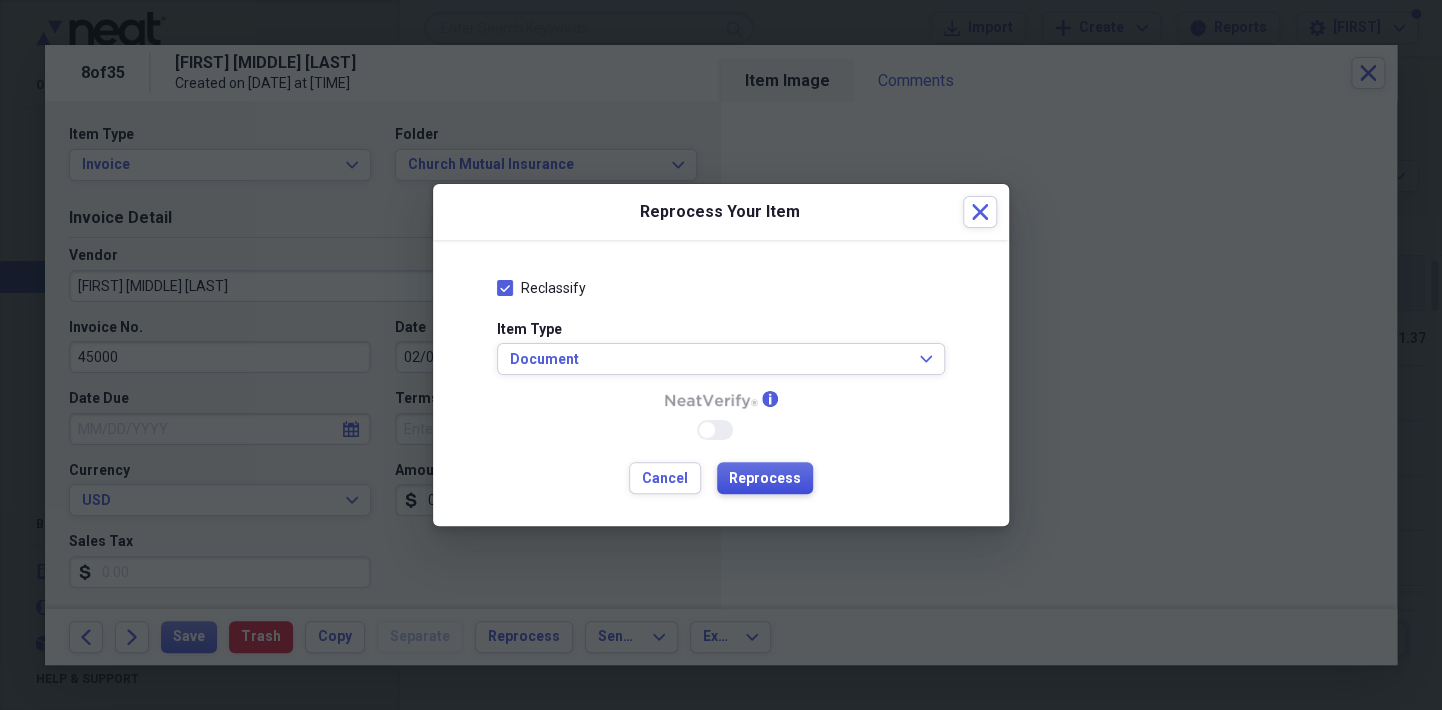 click on "Reprocess" at bounding box center [765, 479] 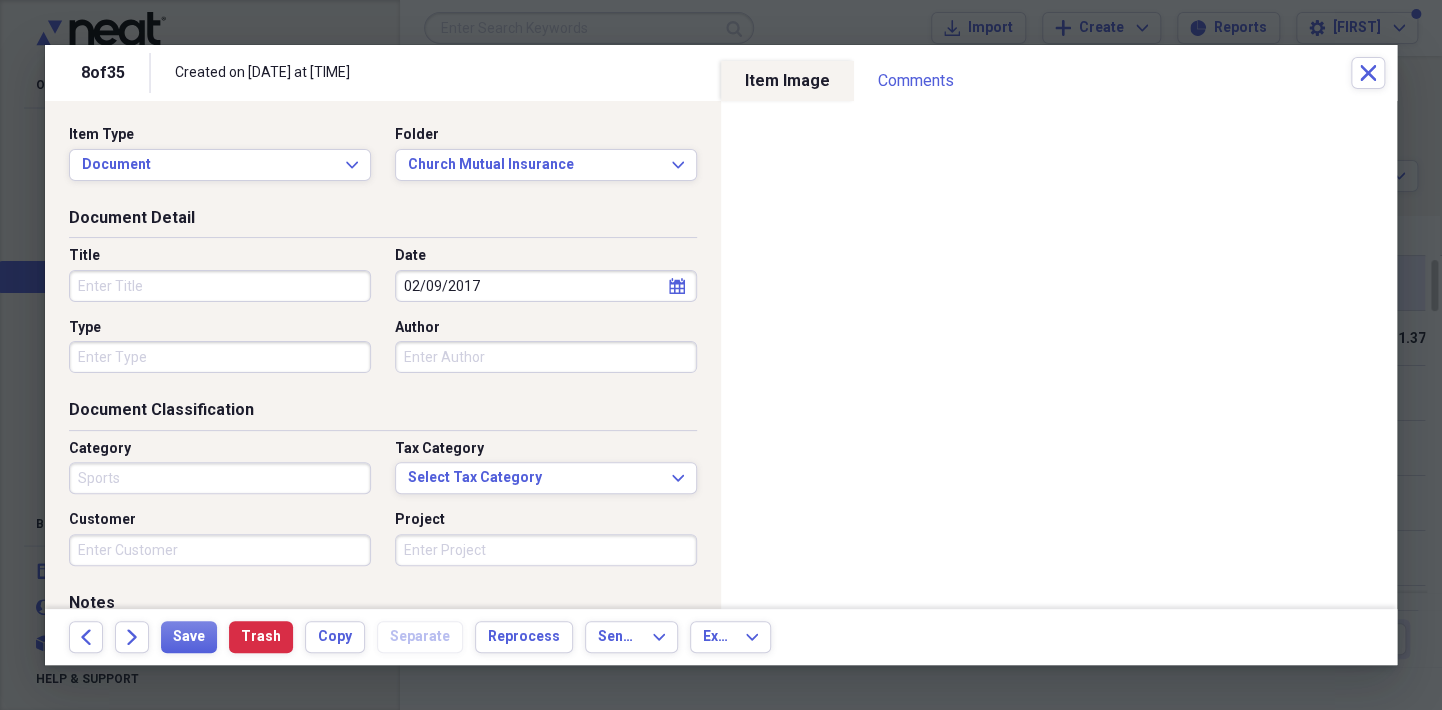 type on "Sports" 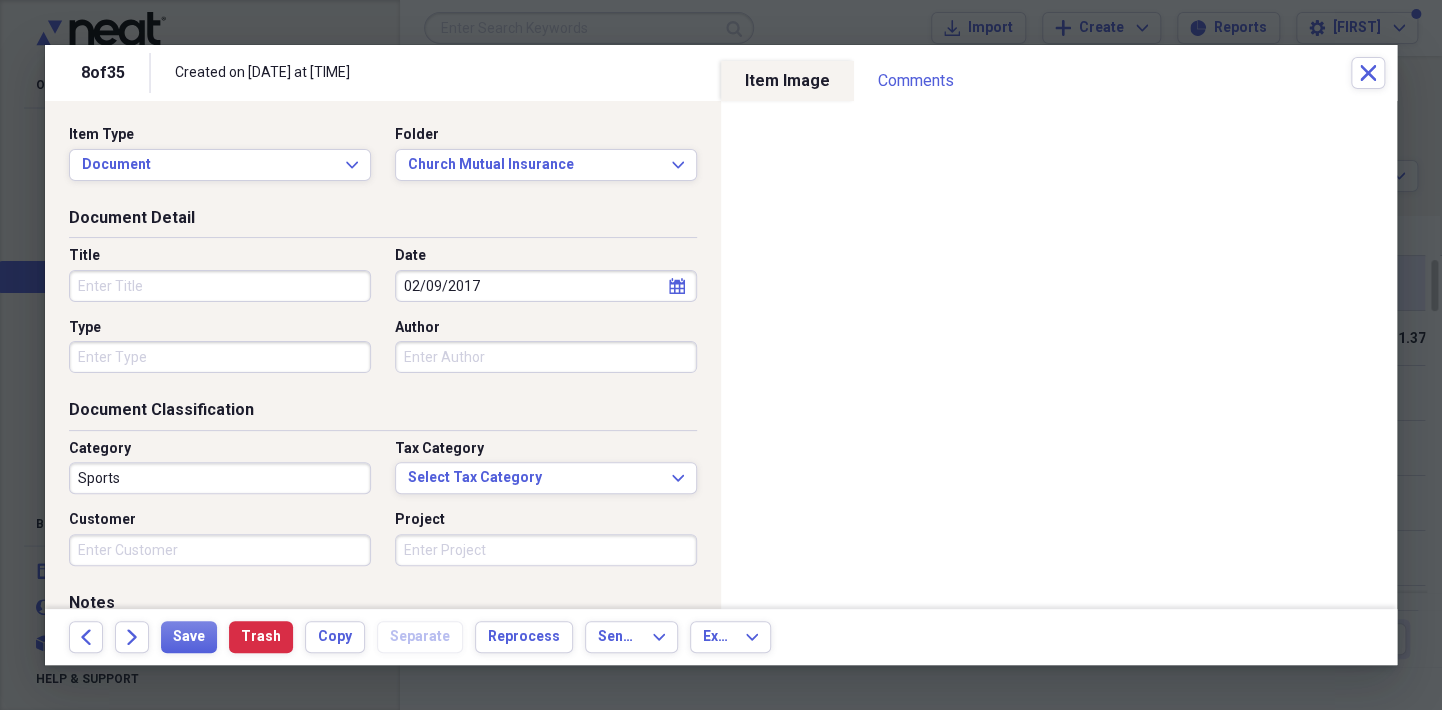 click on "Title" at bounding box center (220, 286) 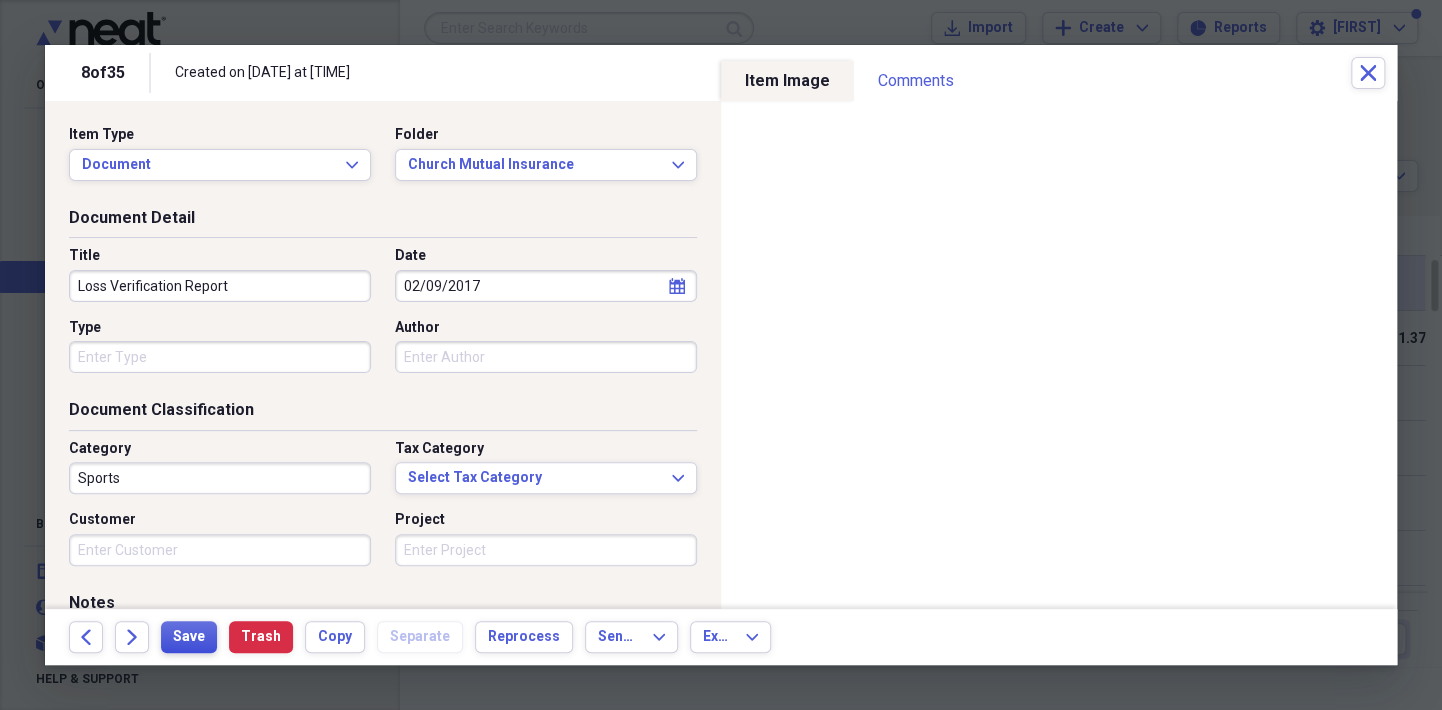 type on "Loss Verification Report" 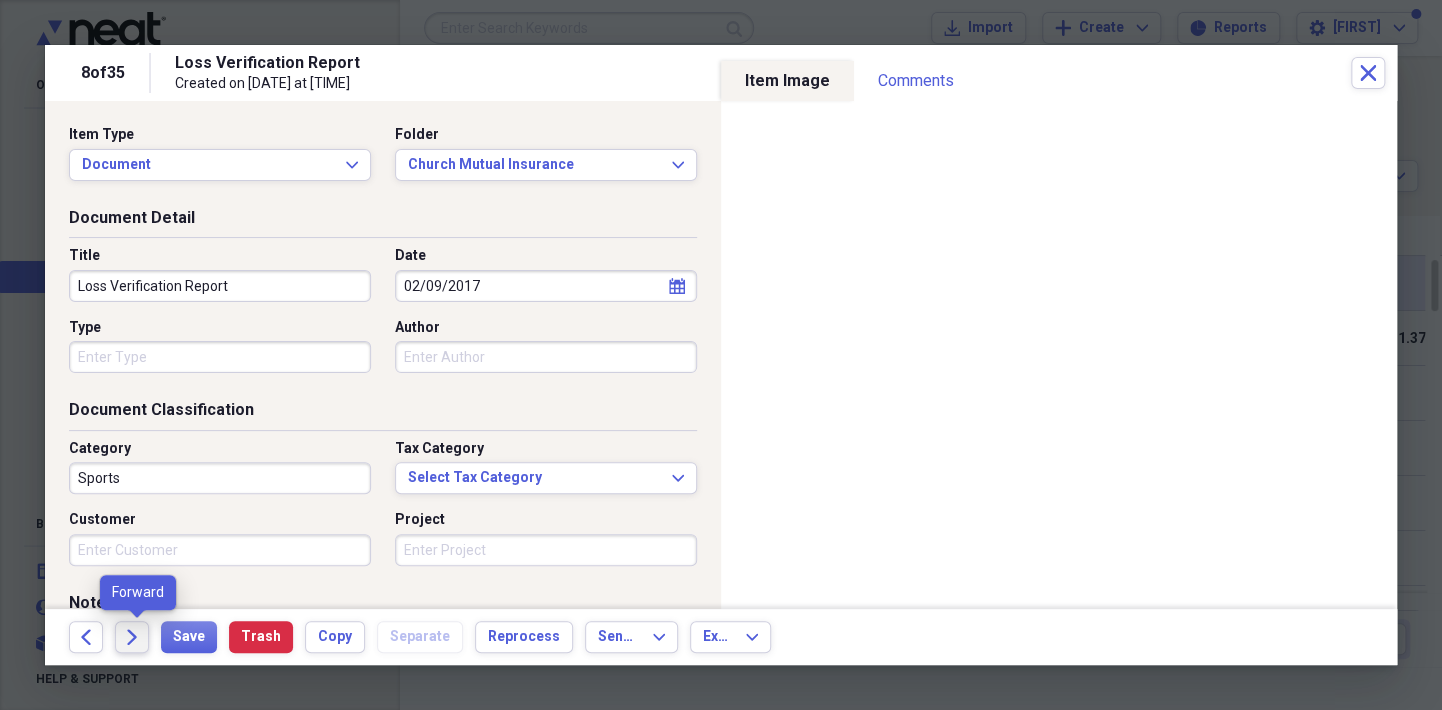 click 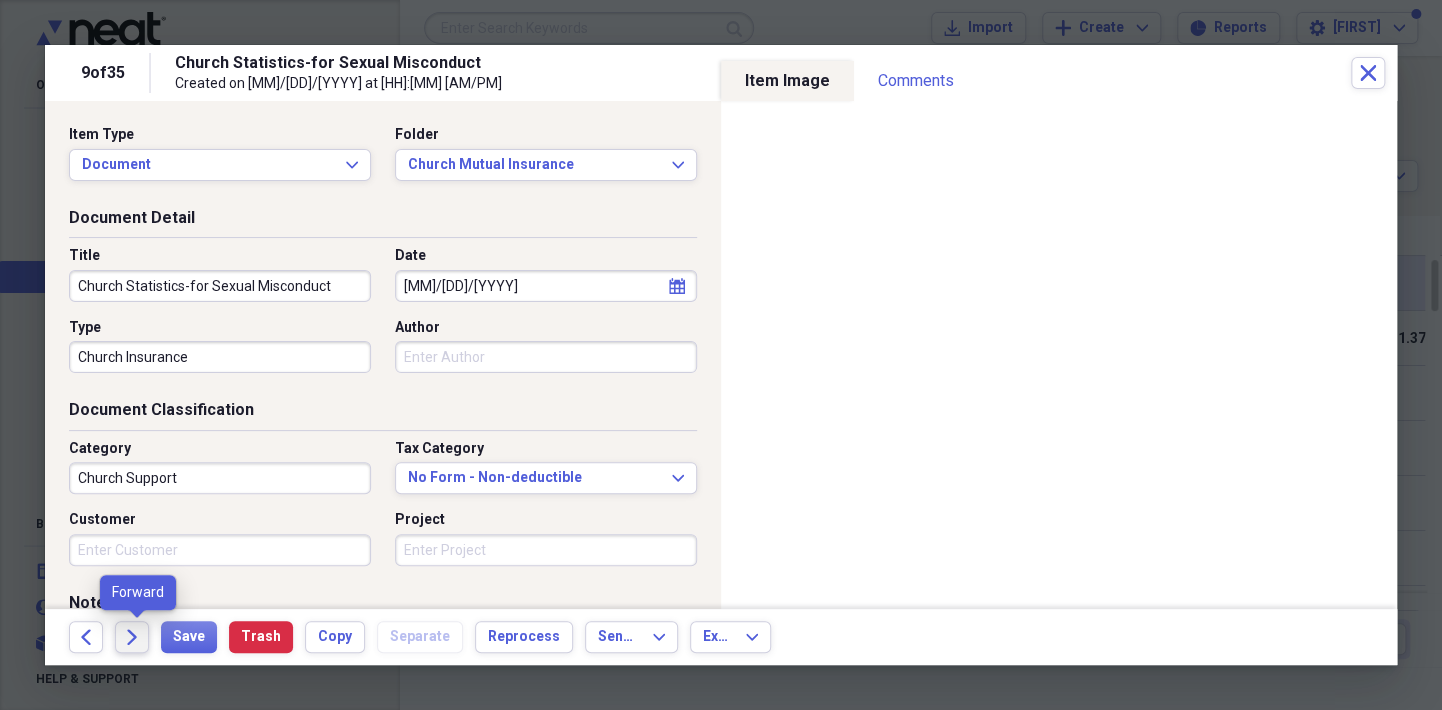 click on "Forward" 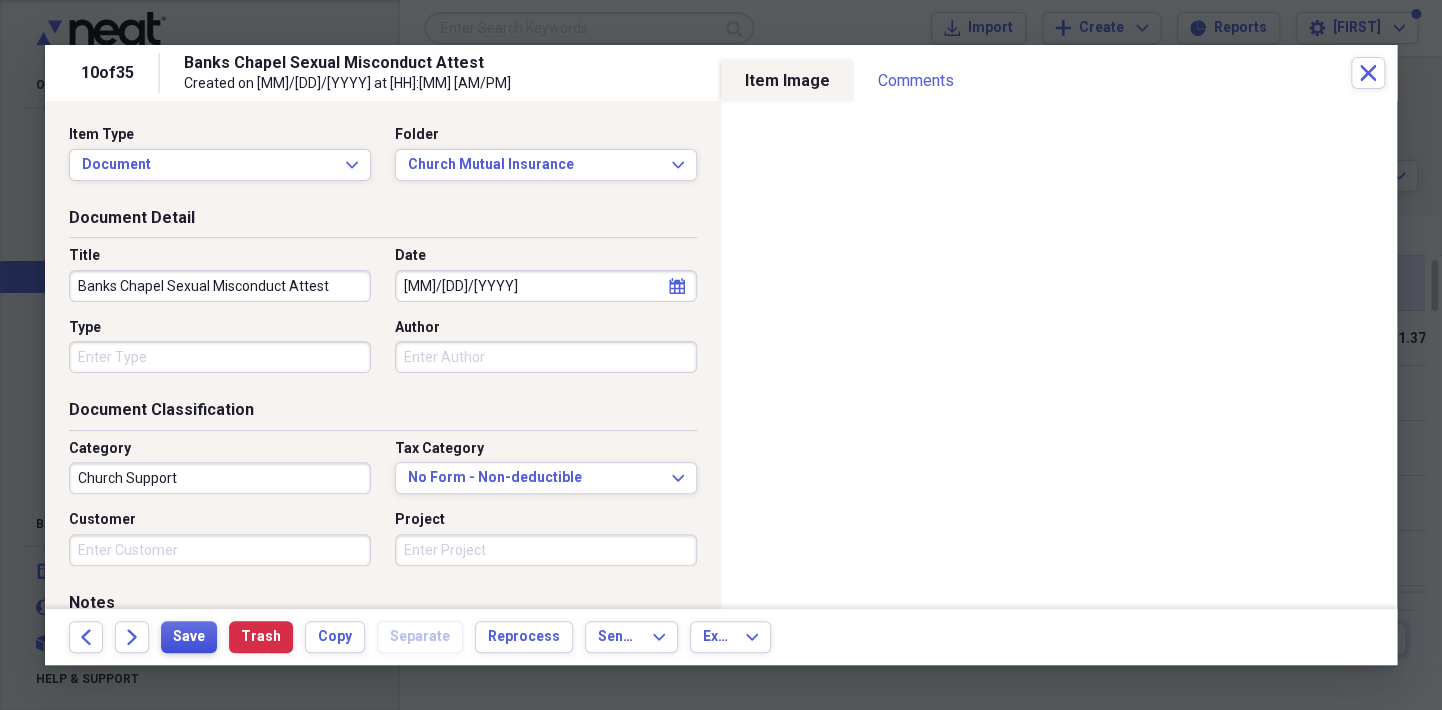 click on "Save" at bounding box center (189, 637) 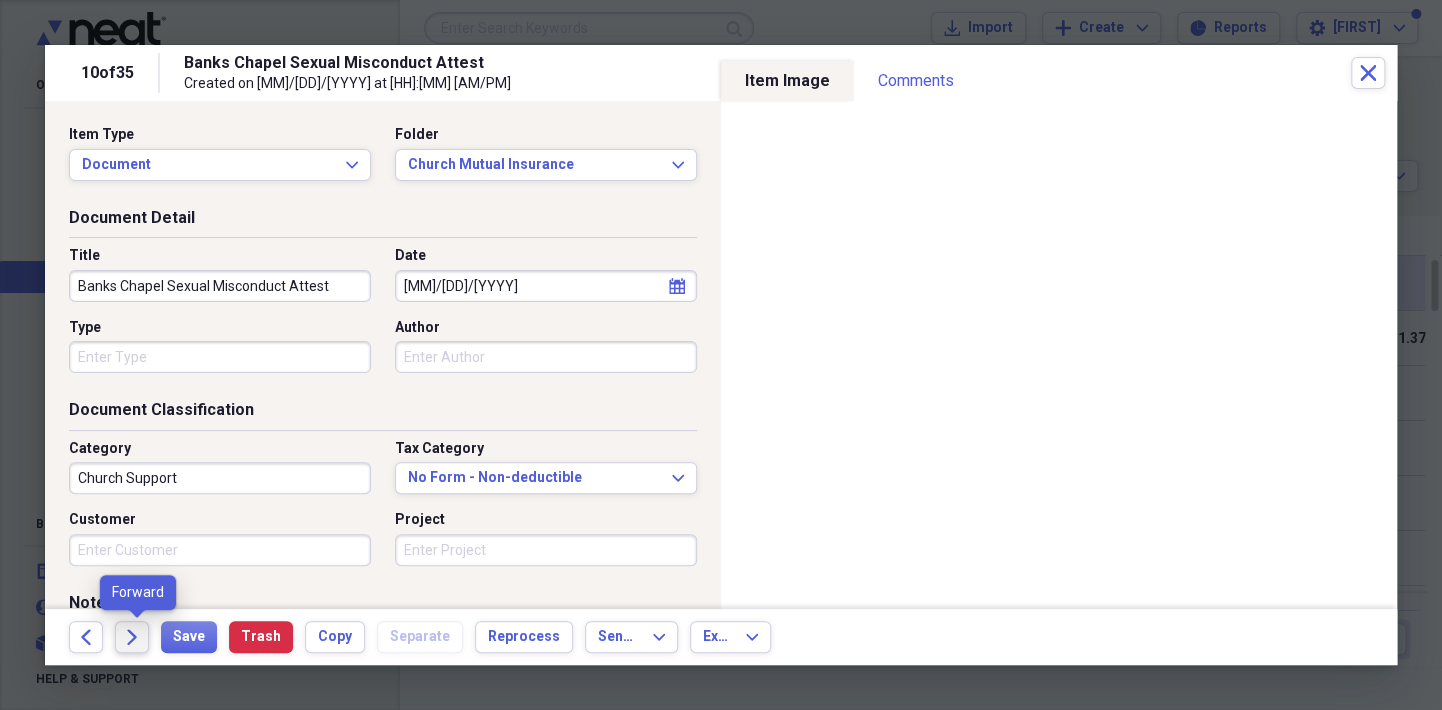 click 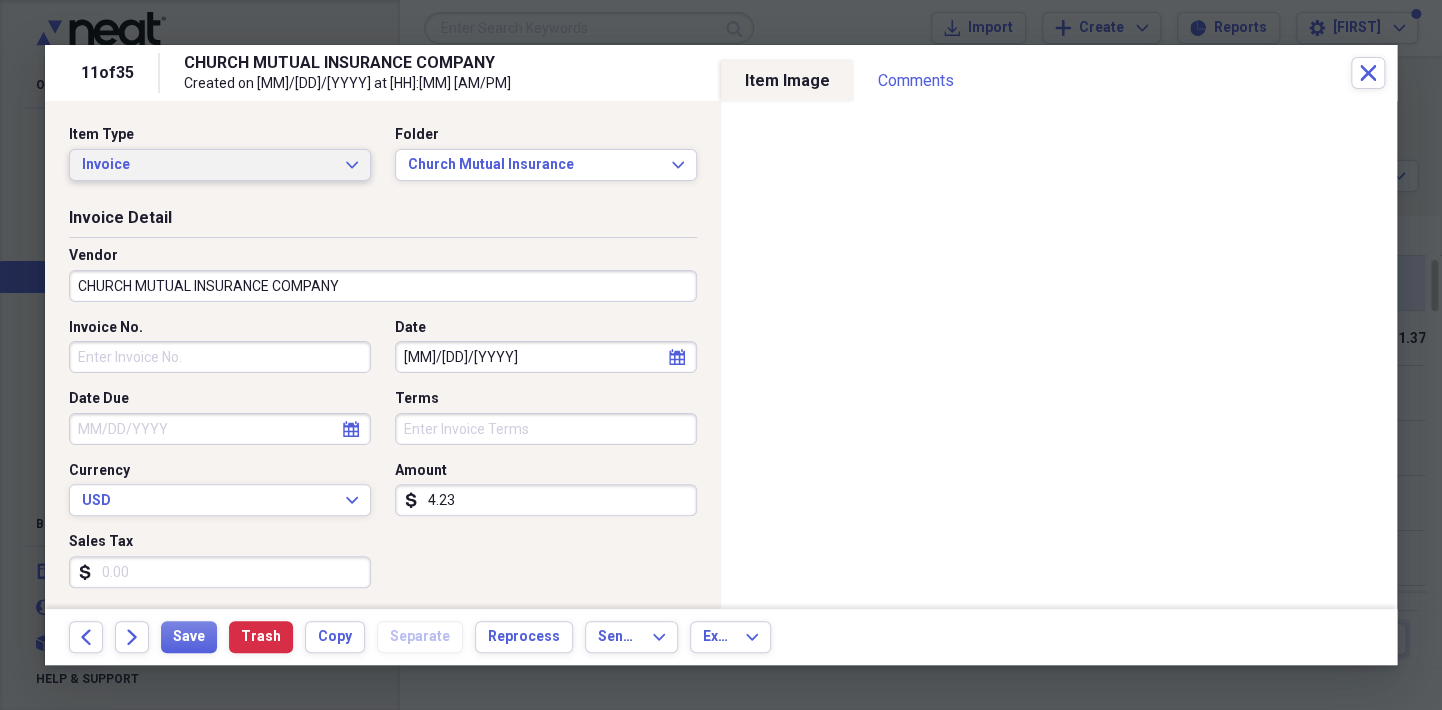 click on "Expand" 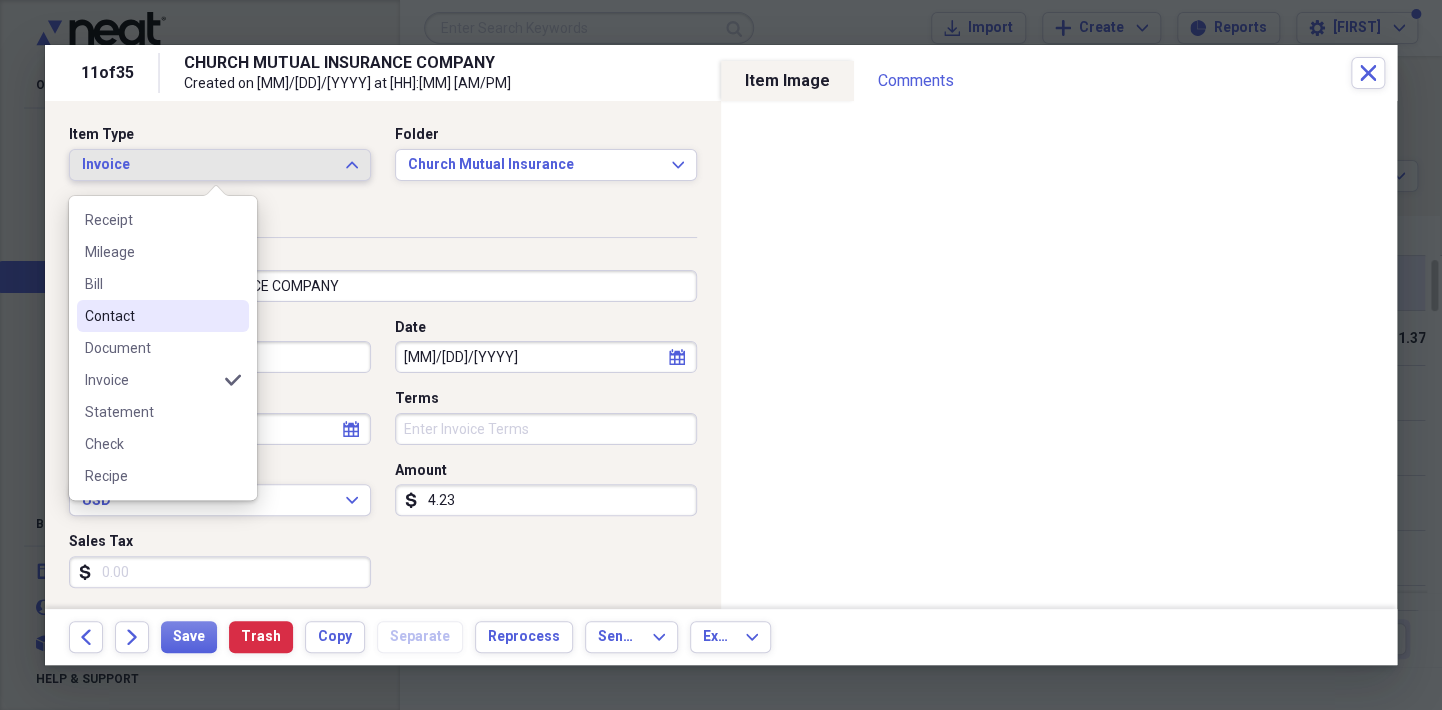 click on "Contact" at bounding box center [151, 316] 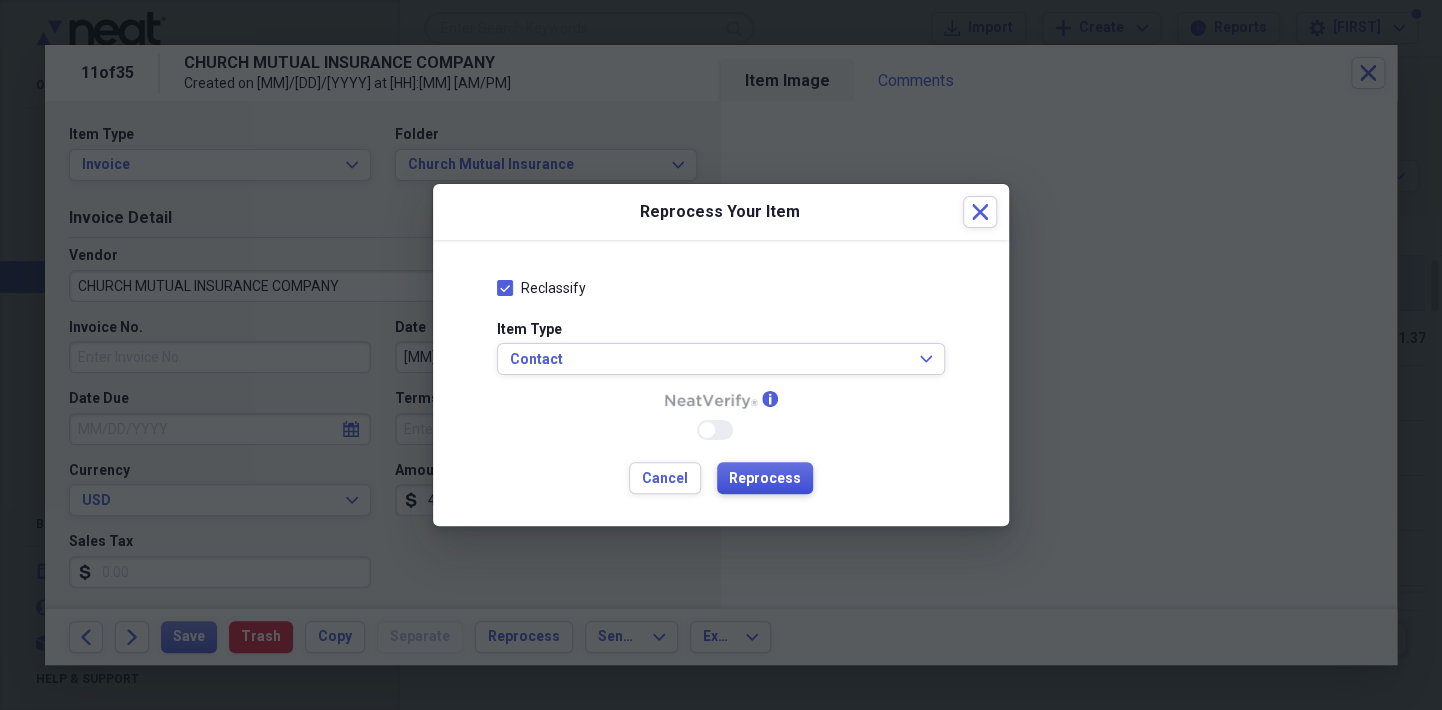 click on "Reprocess" at bounding box center [765, 479] 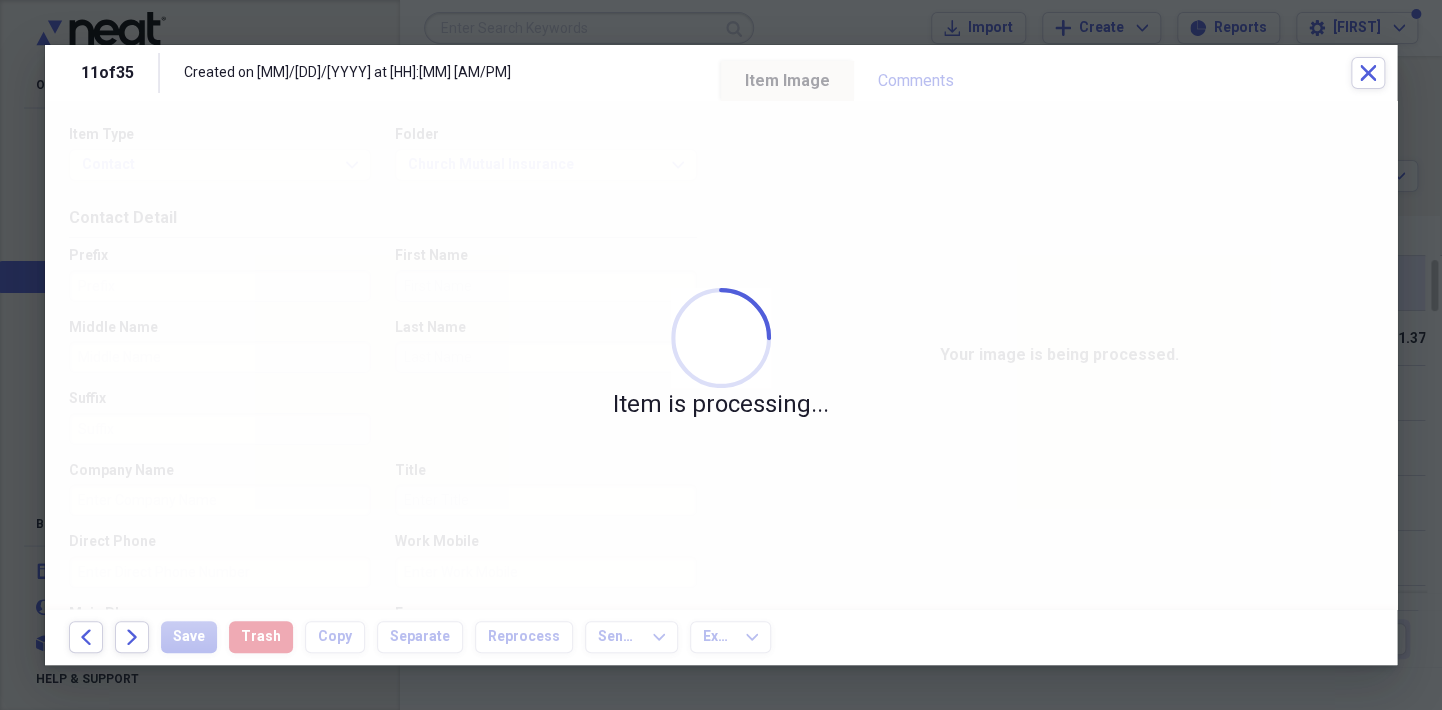 click on "Item is processing..." at bounding box center [721, 355] 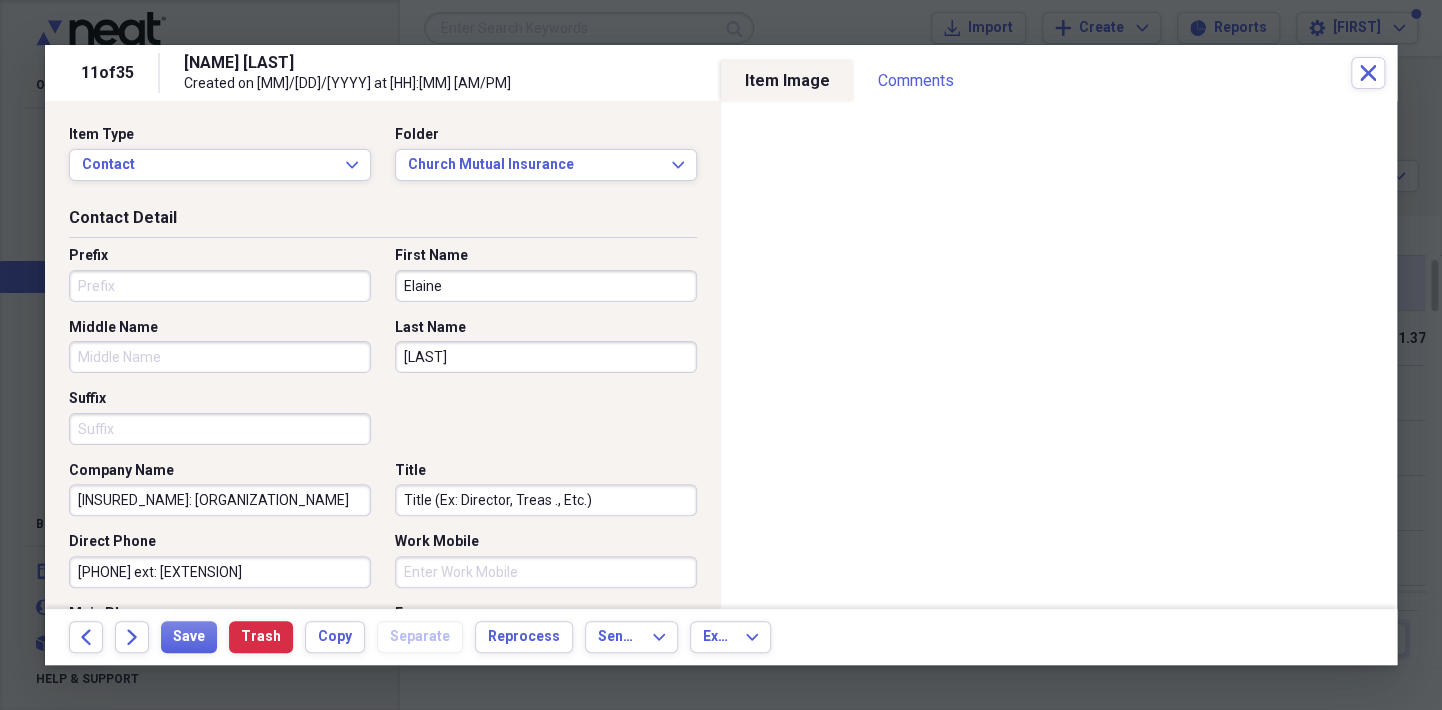 type on "Elaine" 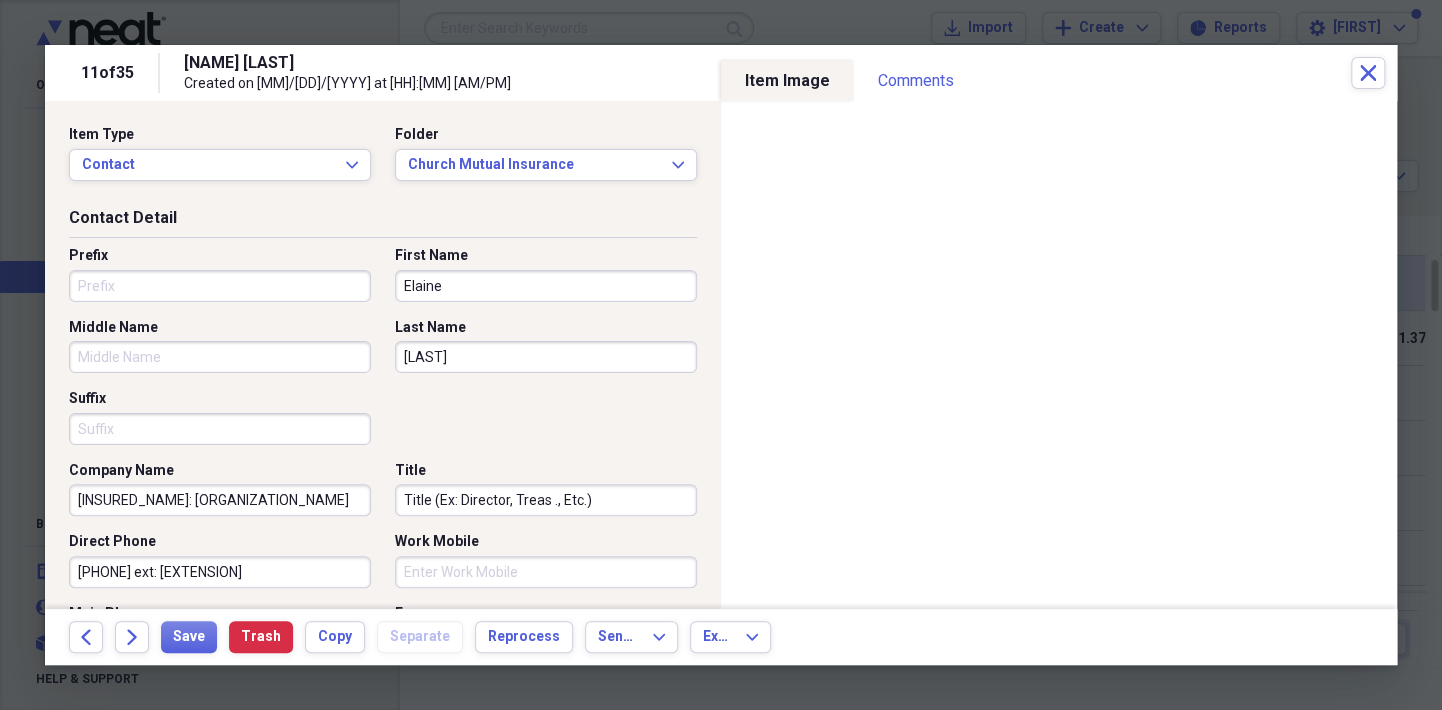 type on "[LAST]" 